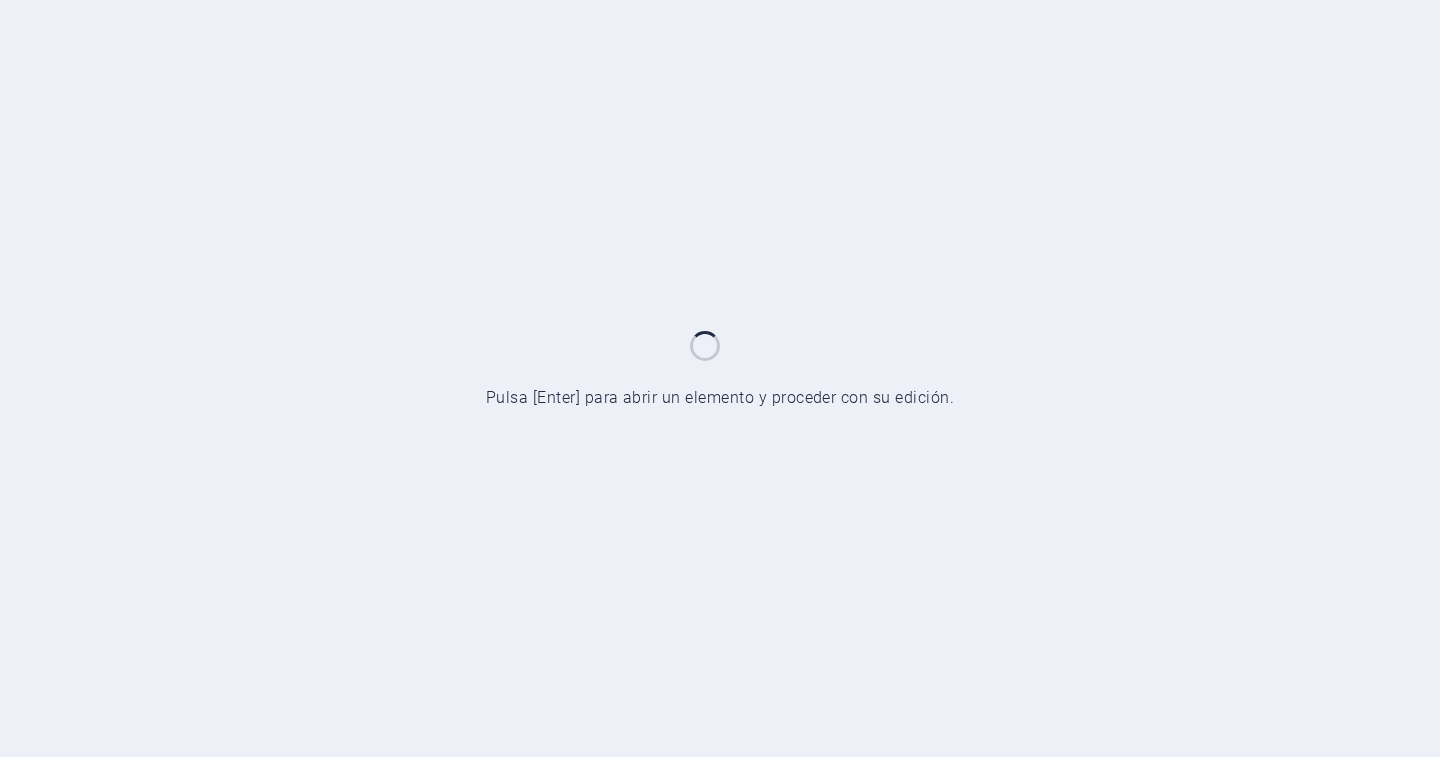 scroll, scrollTop: 0, scrollLeft: 0, axis: both 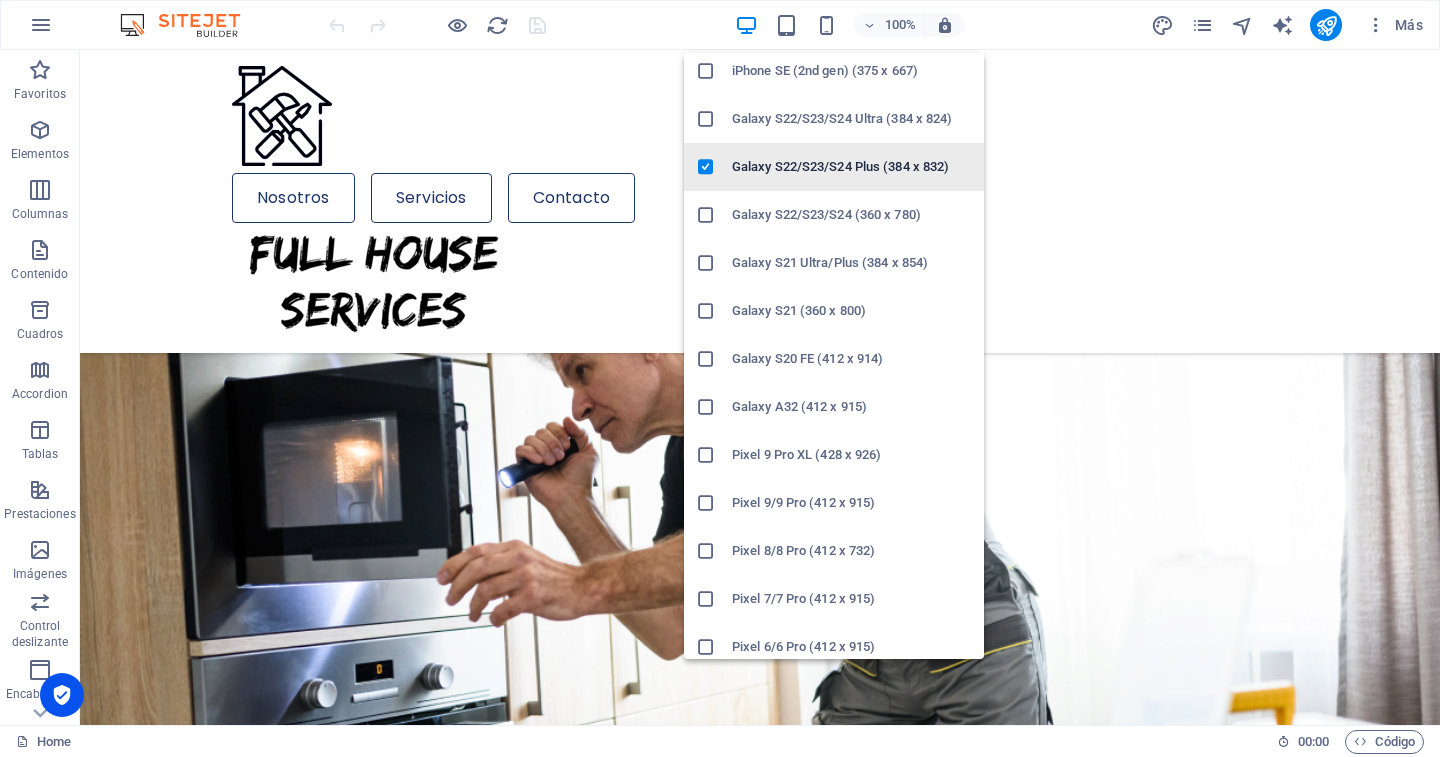 click on "Galaxy S22/S23/S24 Plus (384 x 832)" at bounding box center (852, 167) 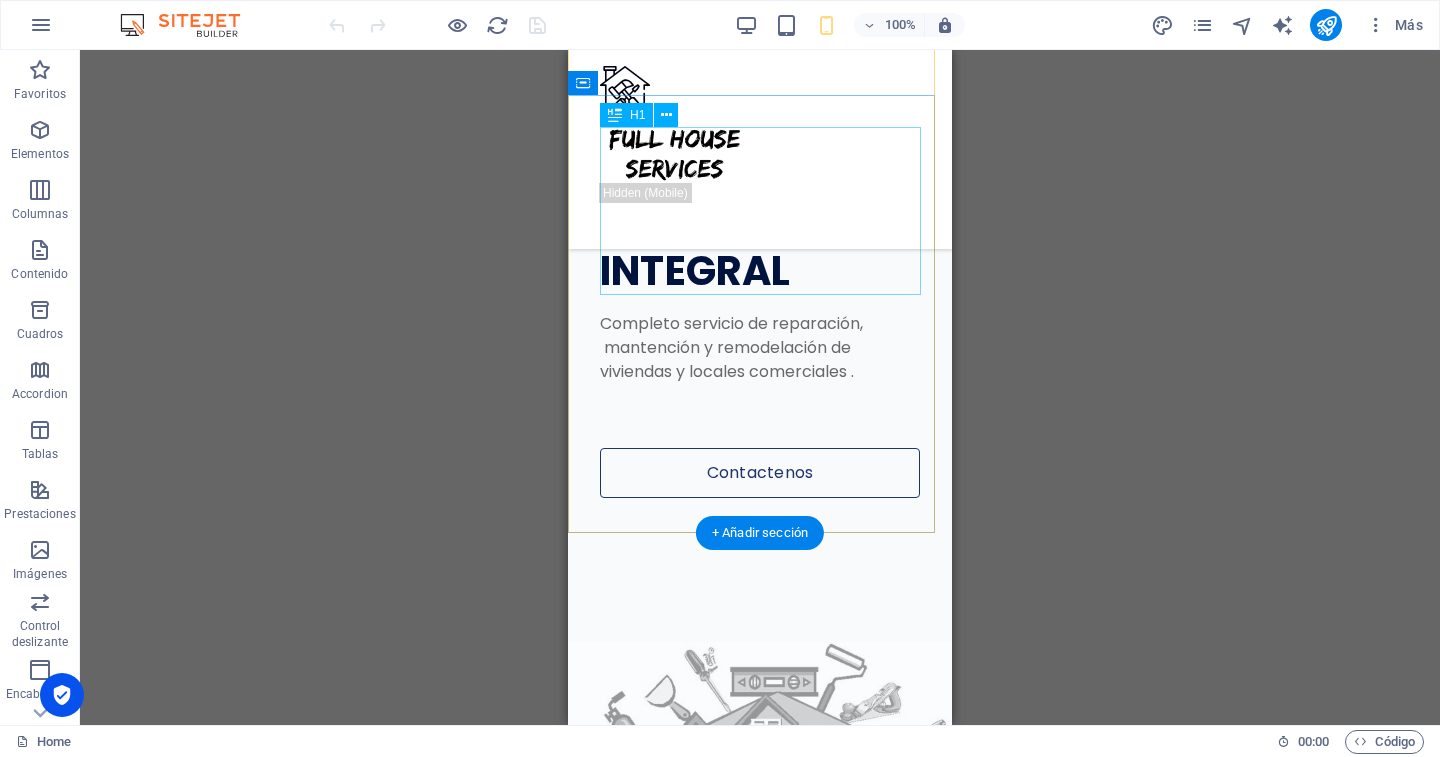 scroll, scrollTop: 400, scrollLeft: 0, axis: vertical 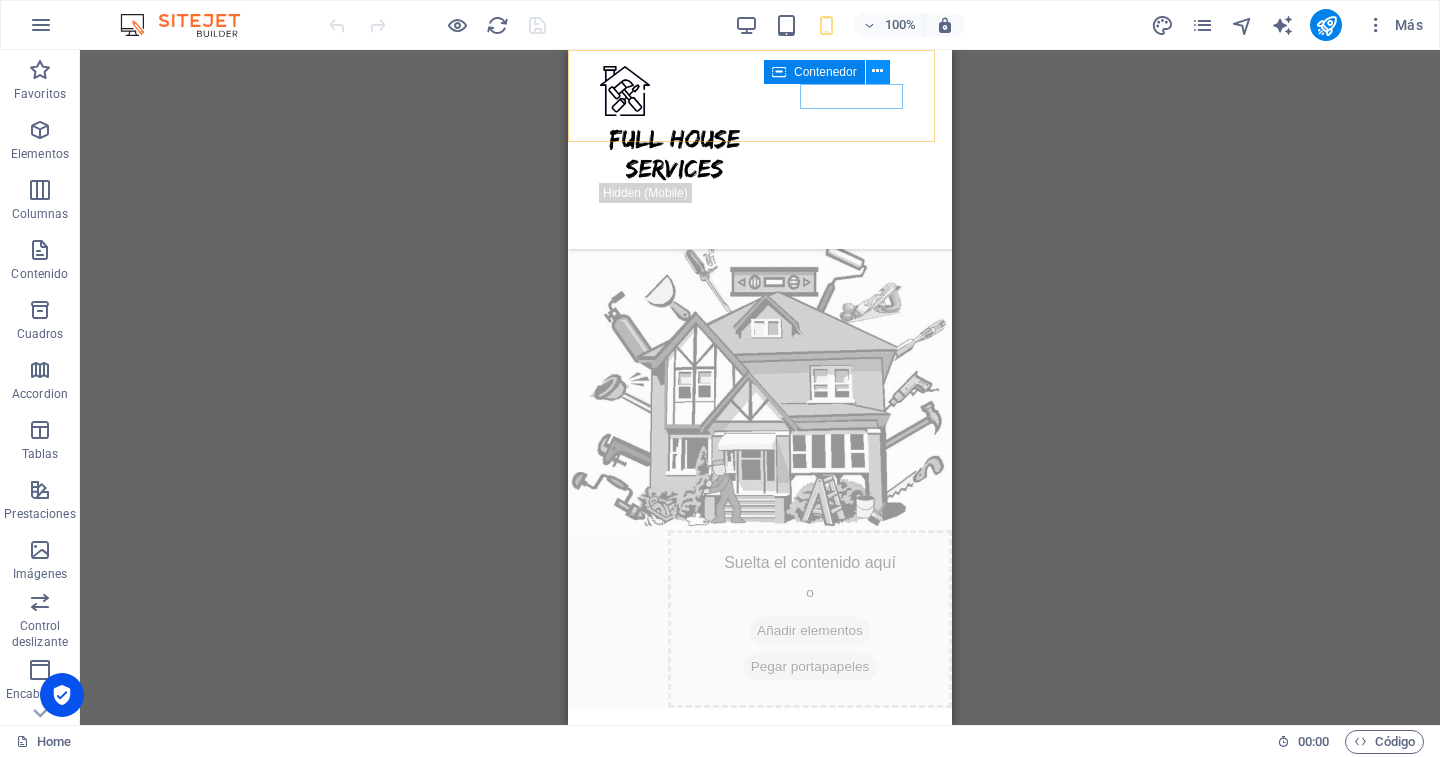click at bounding box center (877, 71) 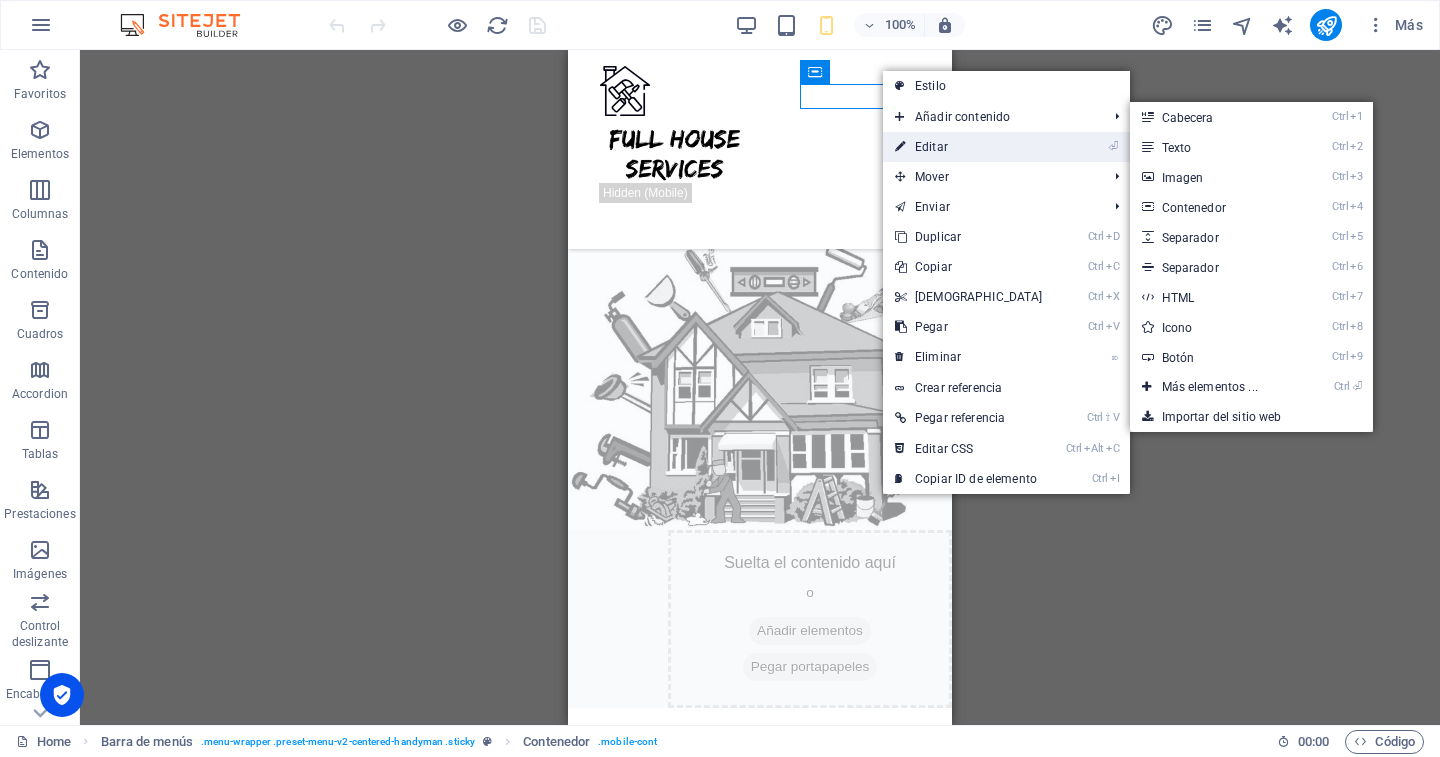 drag, startPoint x: 932, startPoint y: 145, endPoint x: 188, endPoint y: 89, distance: 746.10455 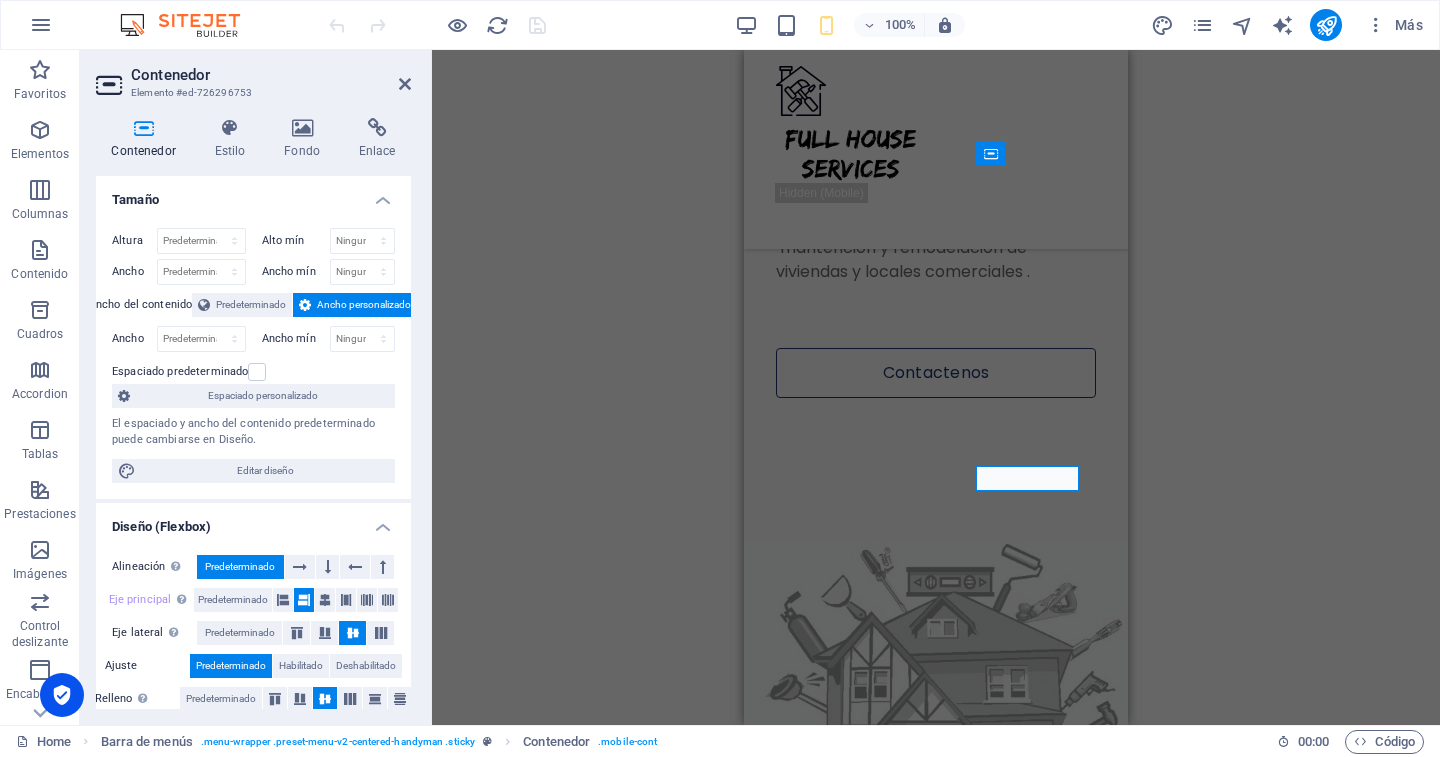 scroll, scrollTop: 0, scrollLeft: 0, axis: both 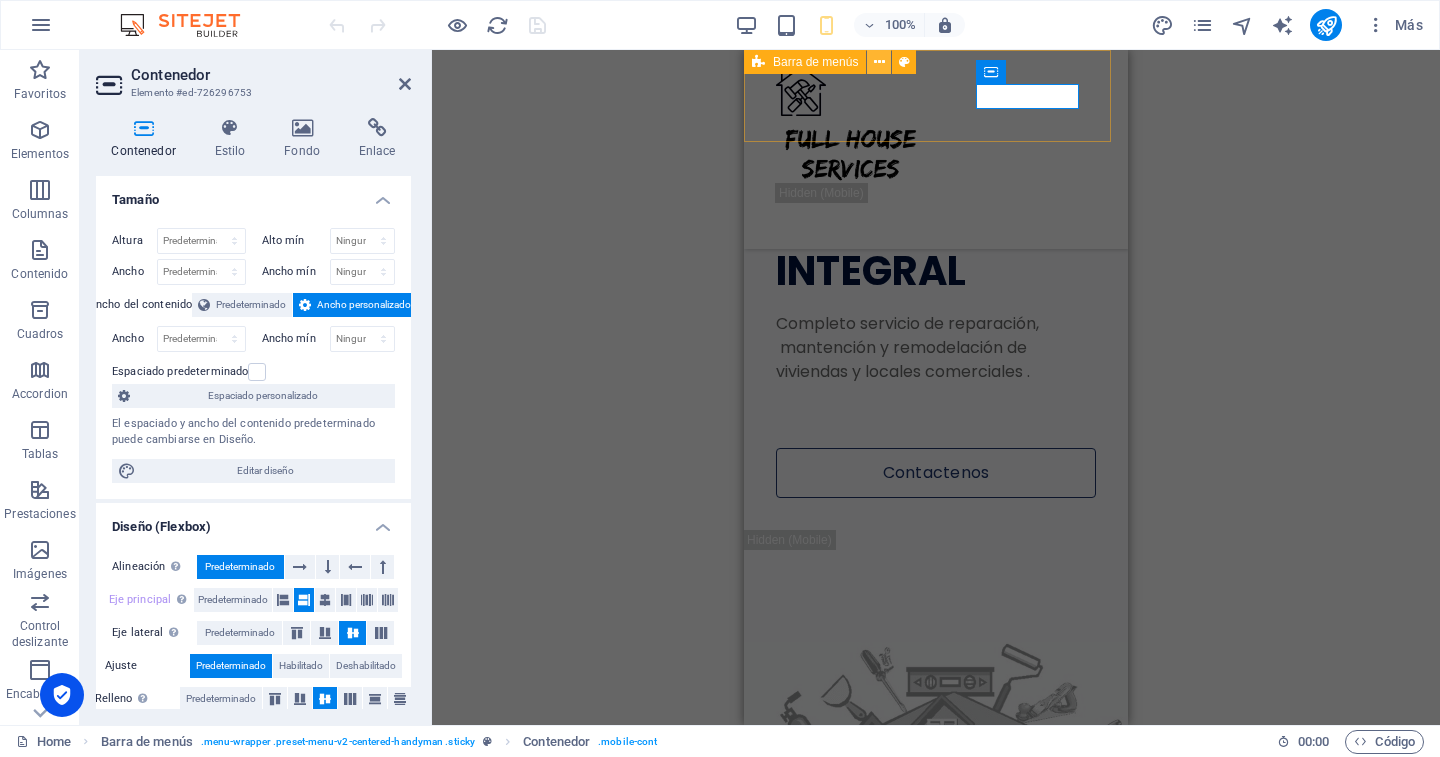 click at bounding box center [879, 62] 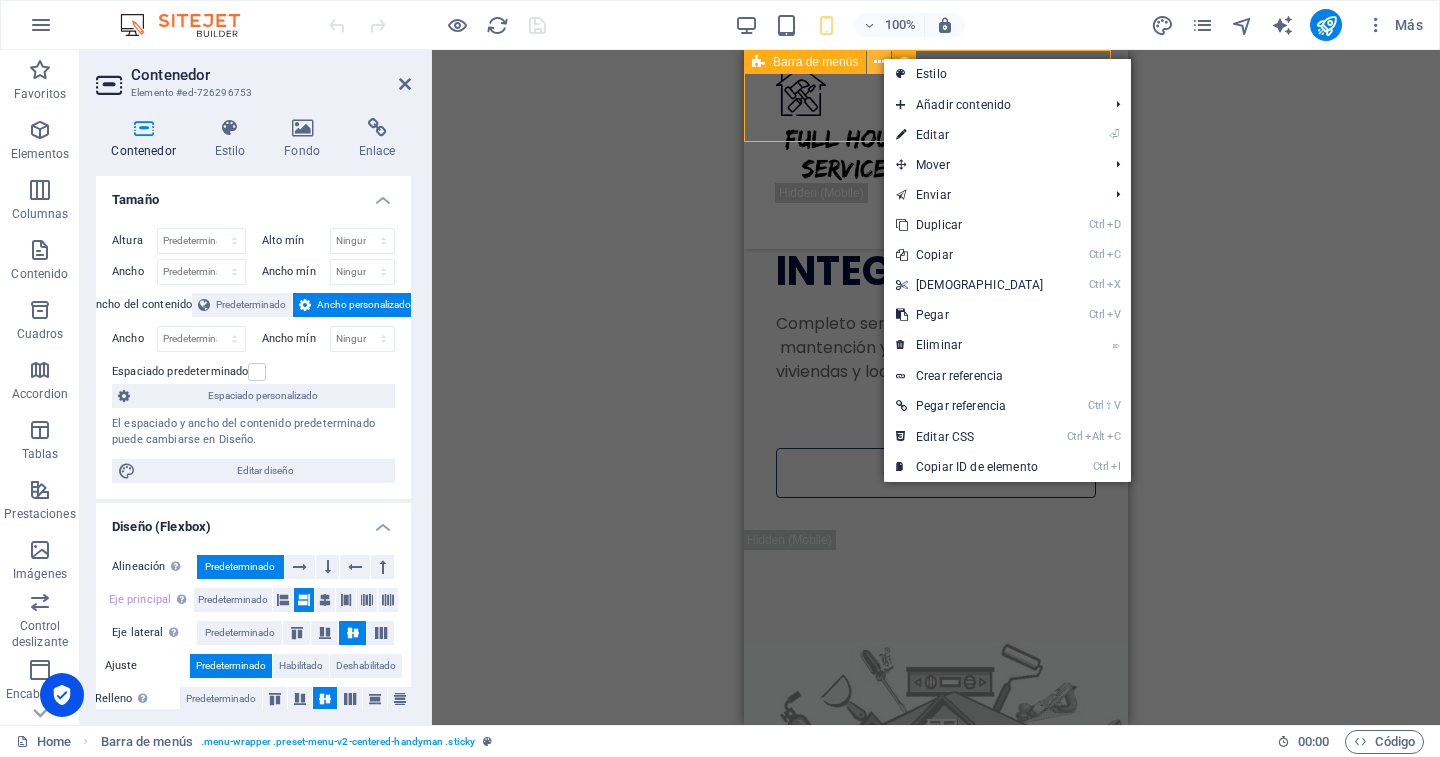 click at bounding box center (879, 62) 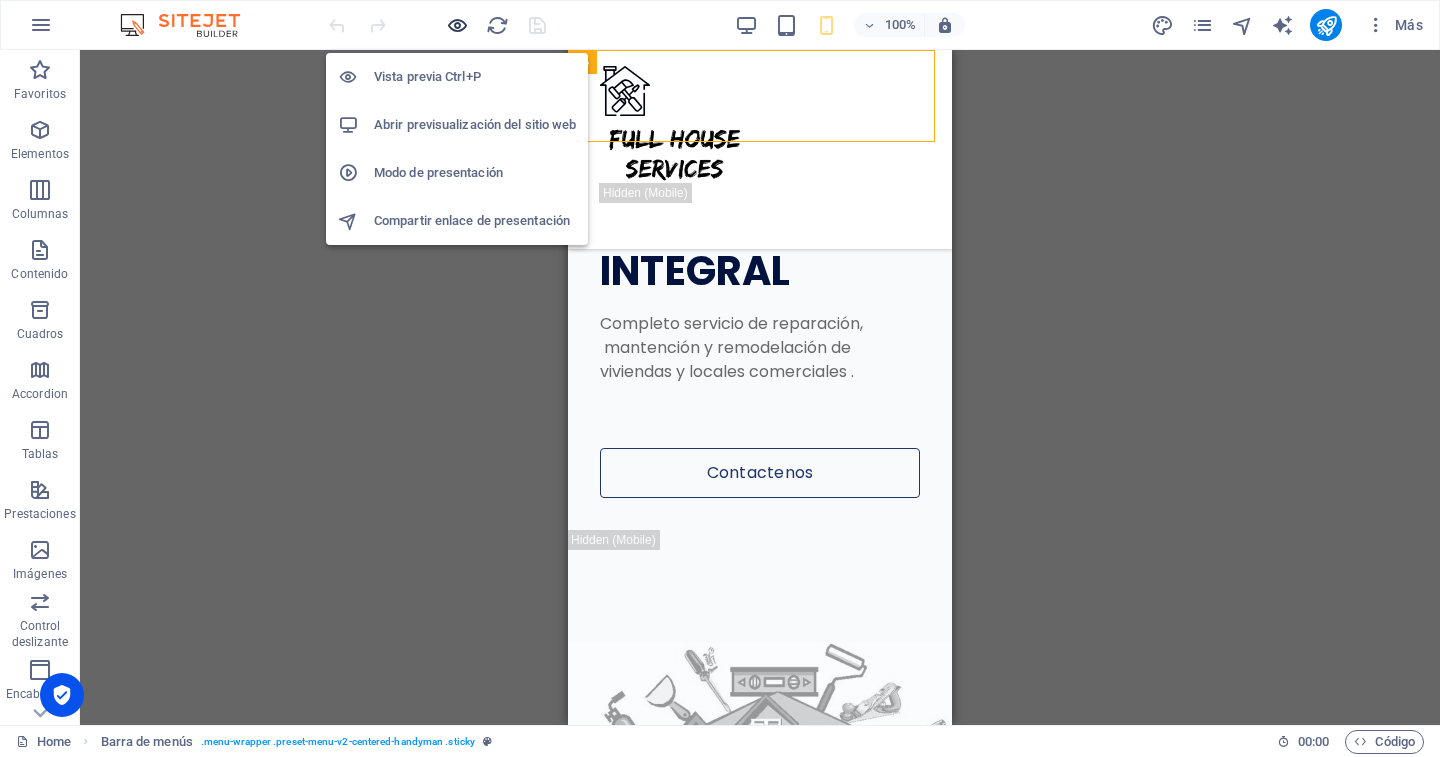 click at bounding box center (457, 25) 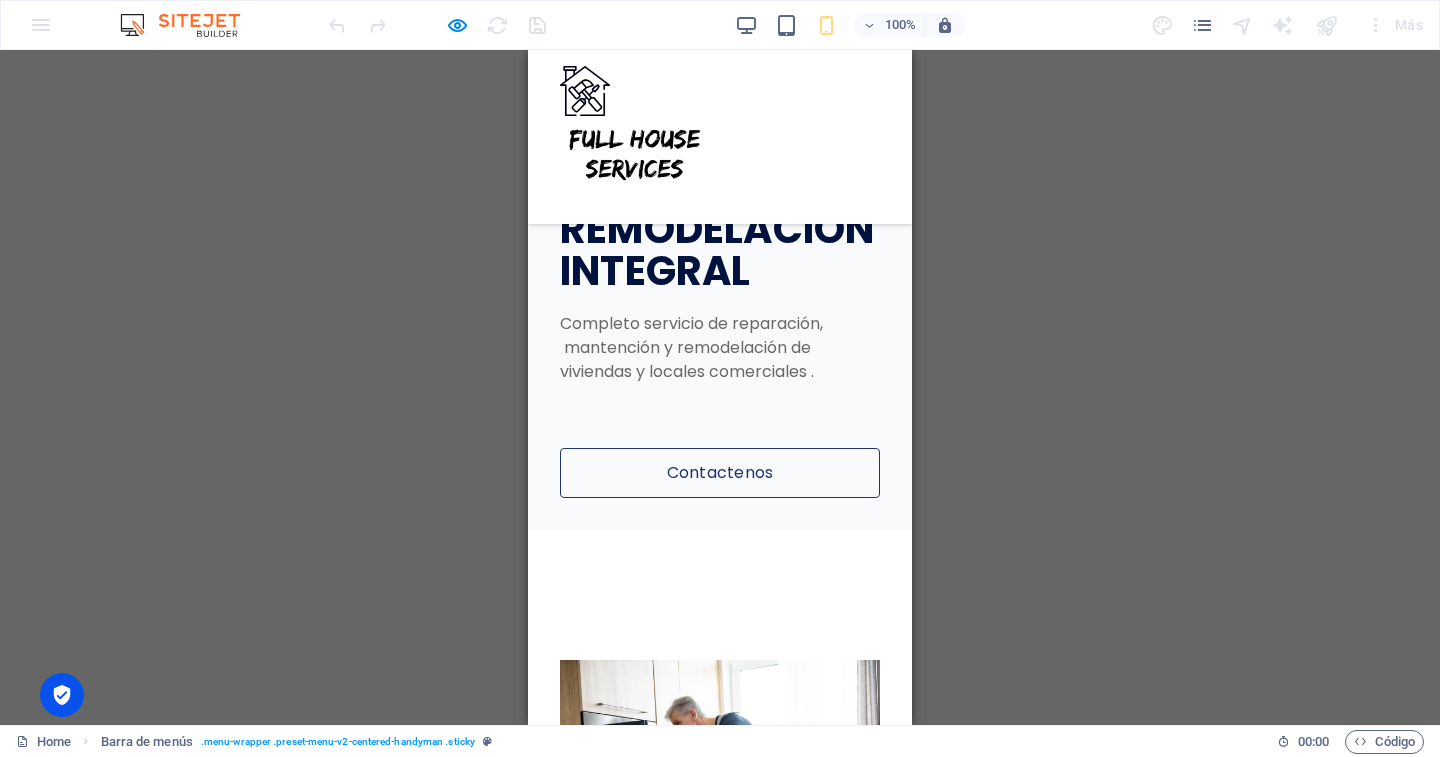 click at bounding box center (575, 195) 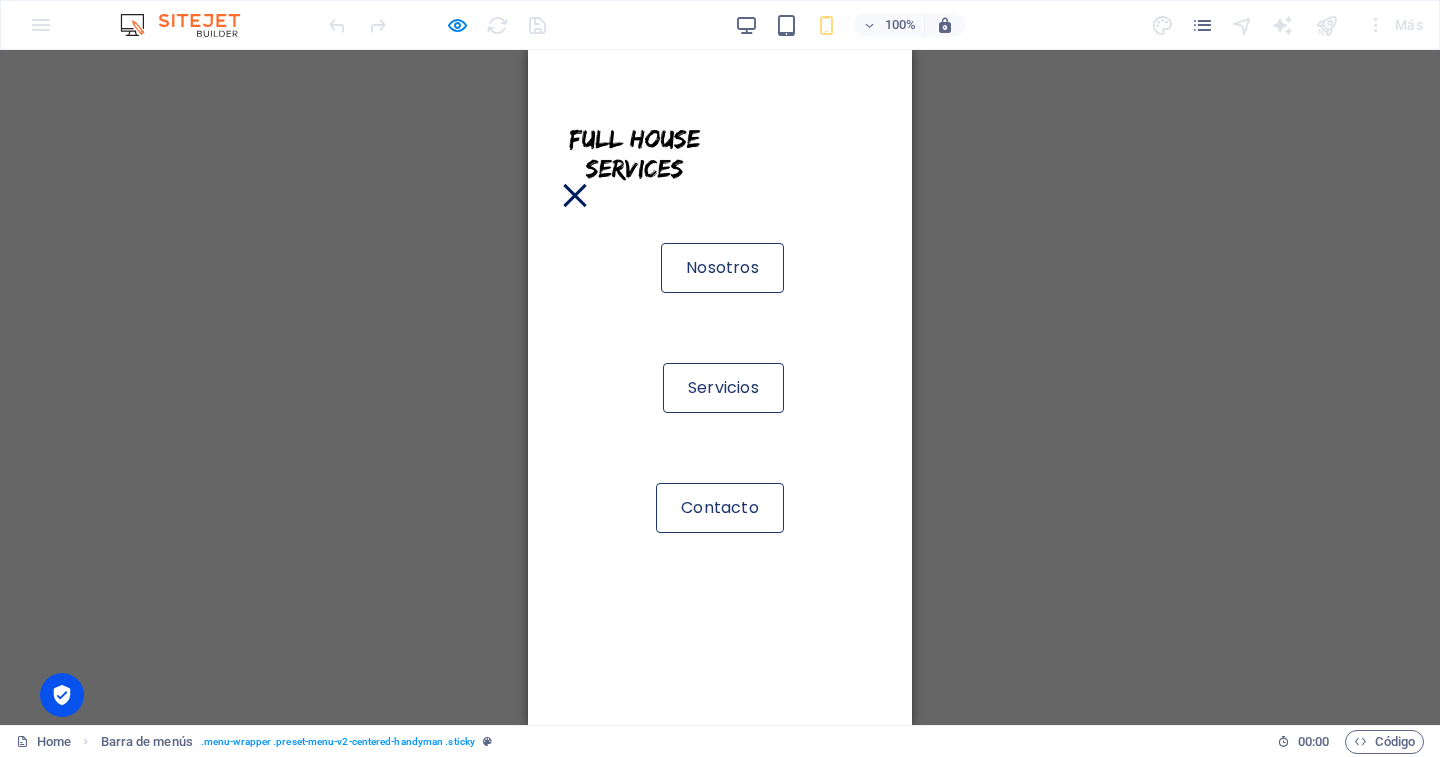 scroll, scrollTop: 200, scrollLeft: 0, axis: vertical 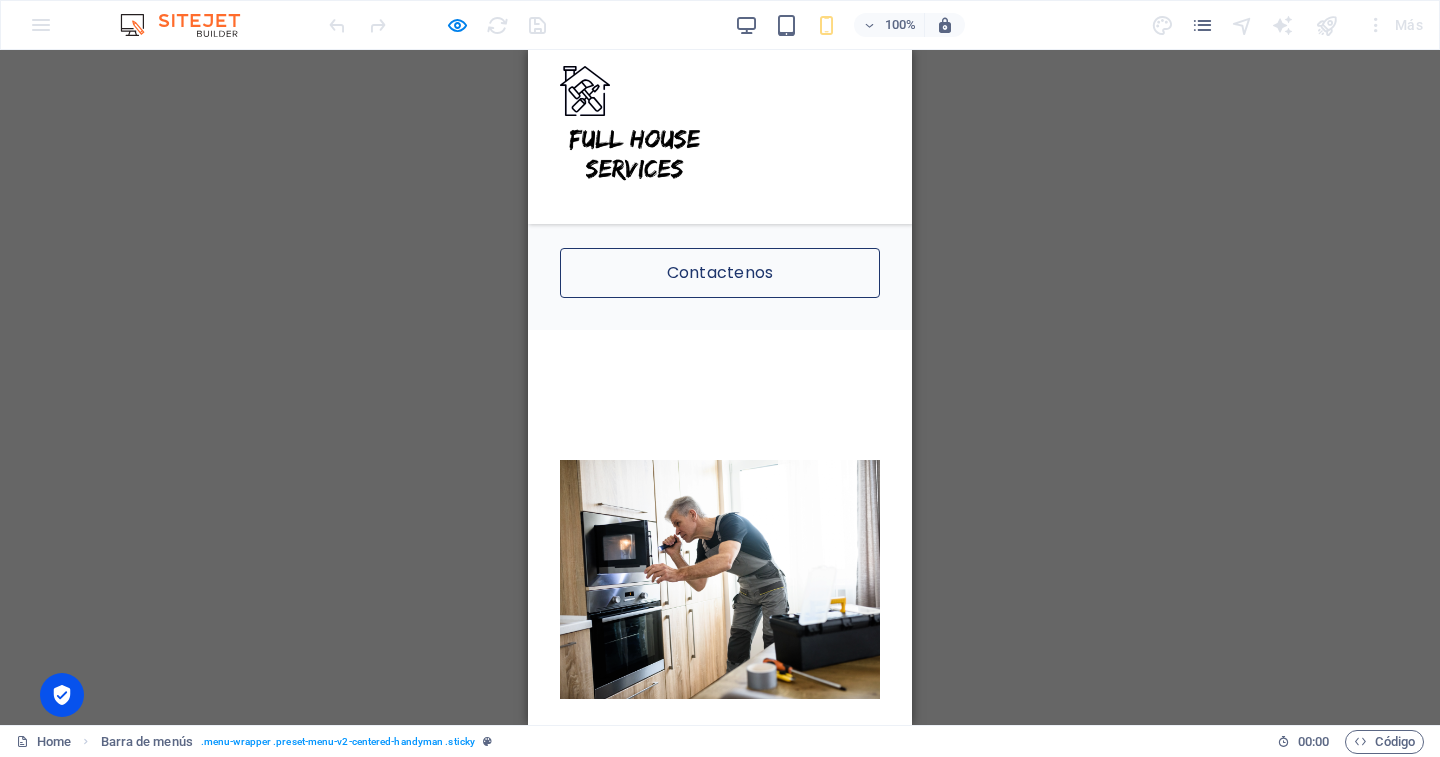 click at bounding box center [575, 184] 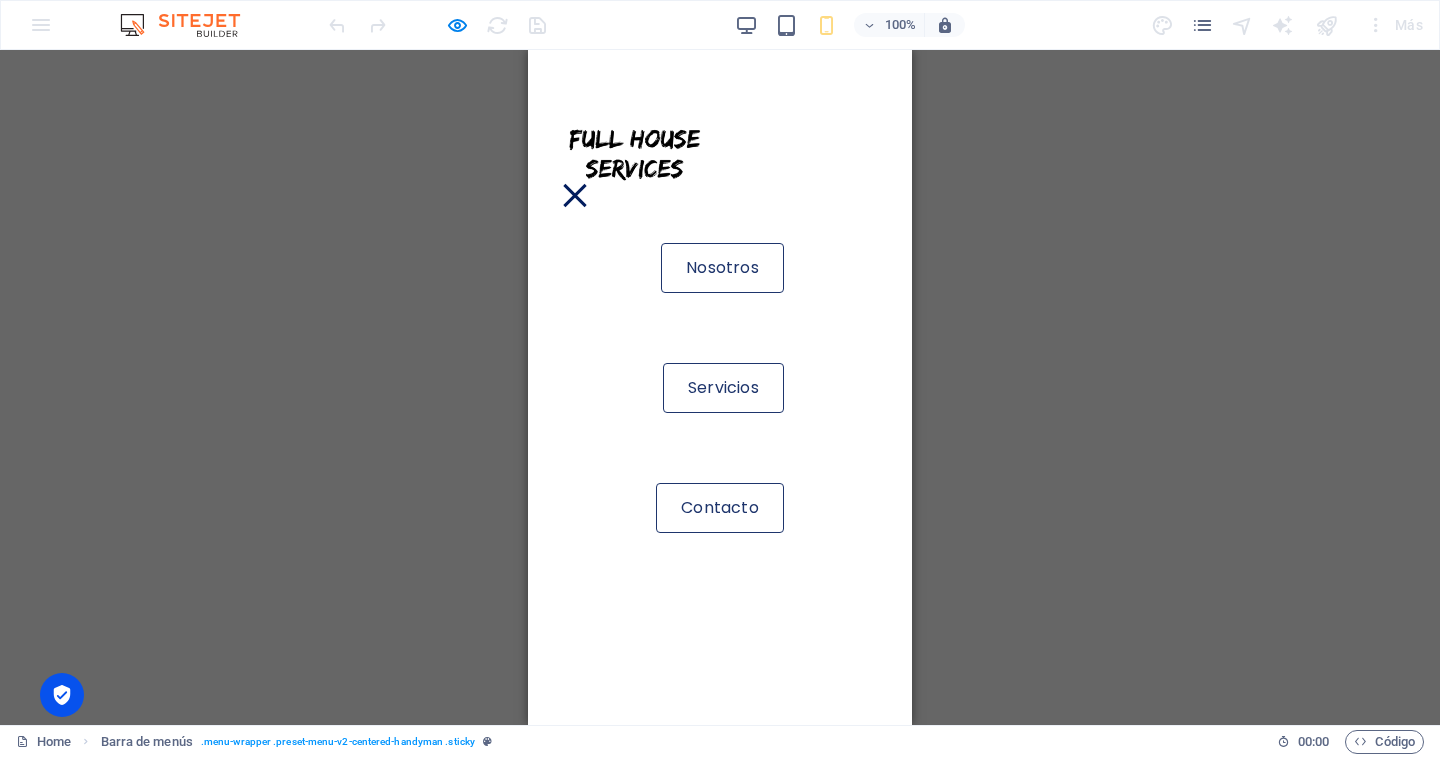 scroll, scrollTop: 300, scrollLeft: 0, axis: vertical 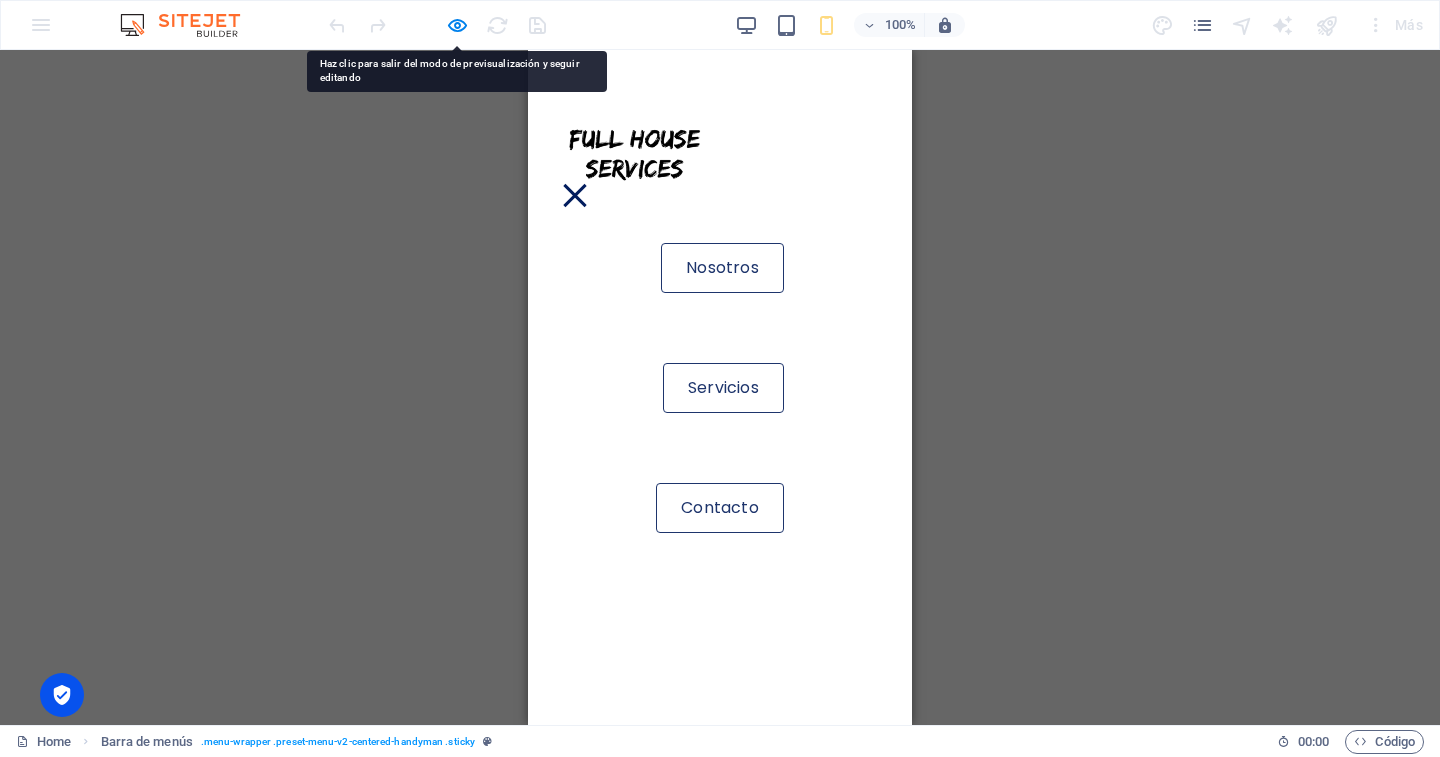 click at bounding box center (575, 195) 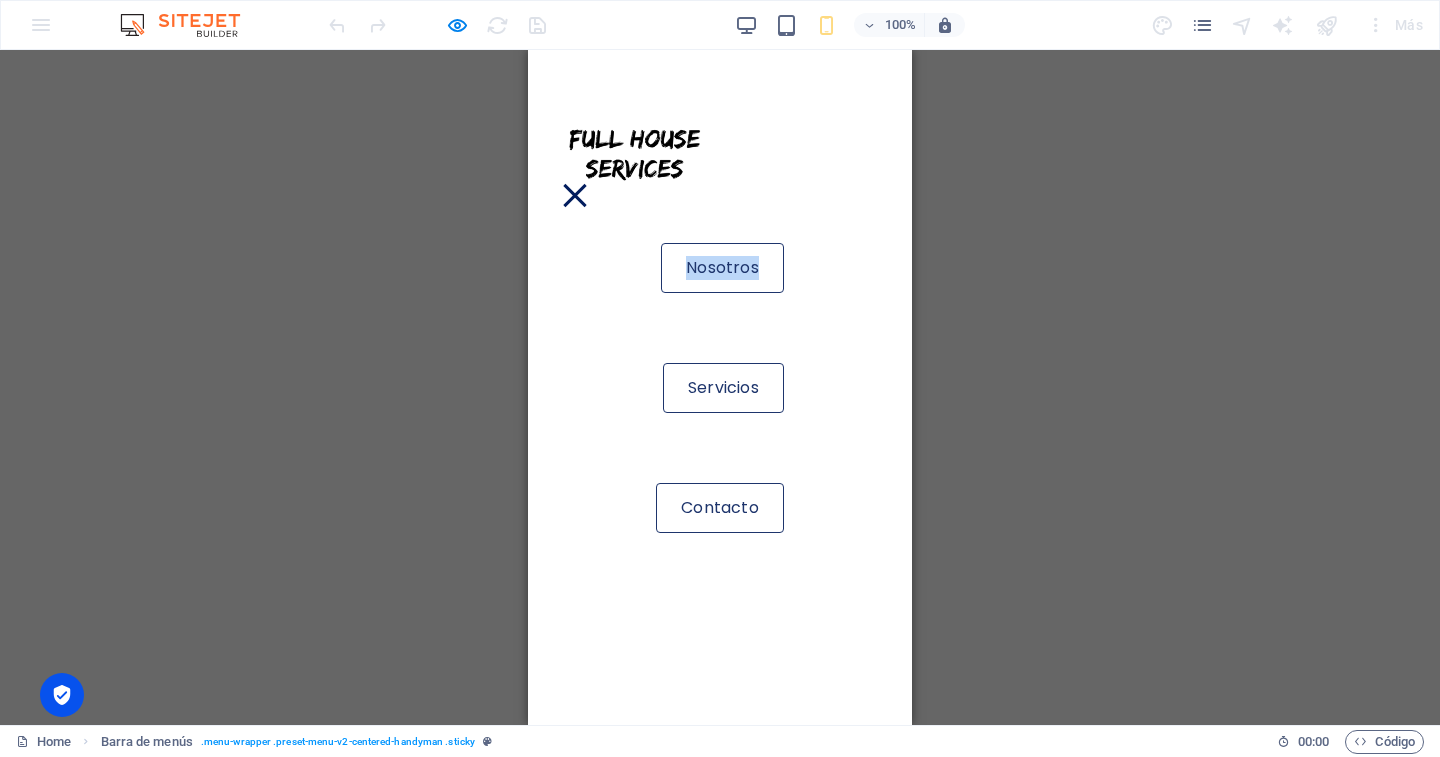 scroll, scrollTop: 400, scrollLeft: 0, axis: vertical 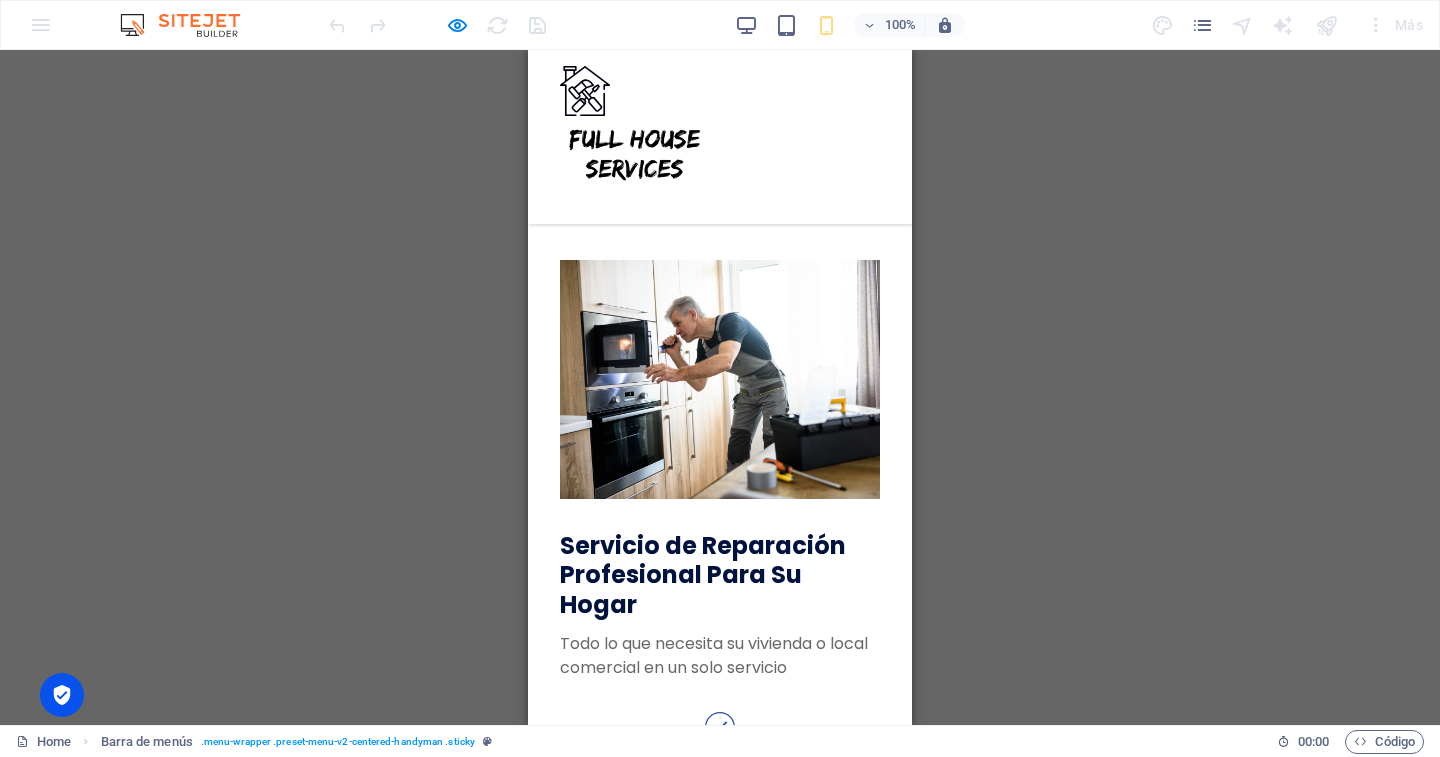 click at bounding box center (720, 195) 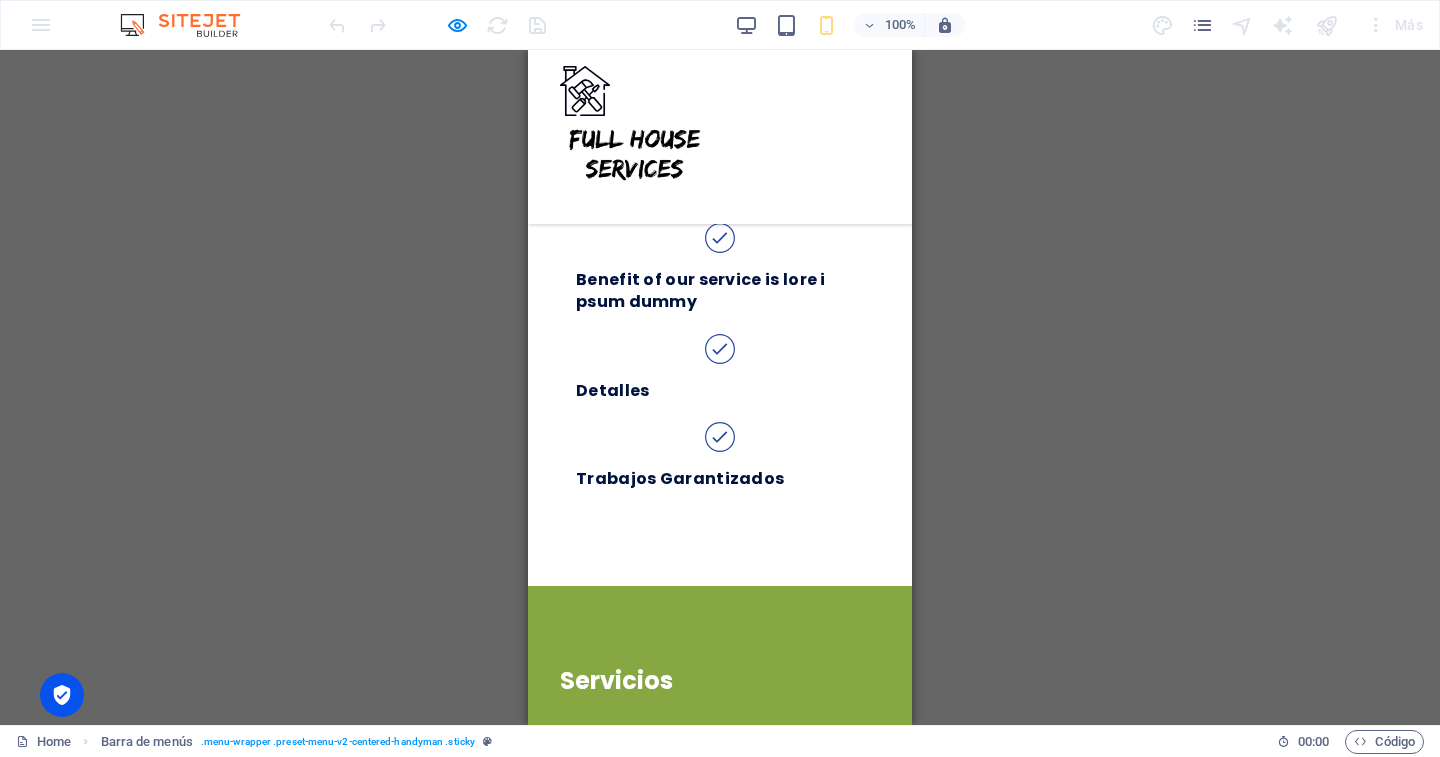 scroll, scrollTop: 900, scrollLeft: 0, axis: vertical 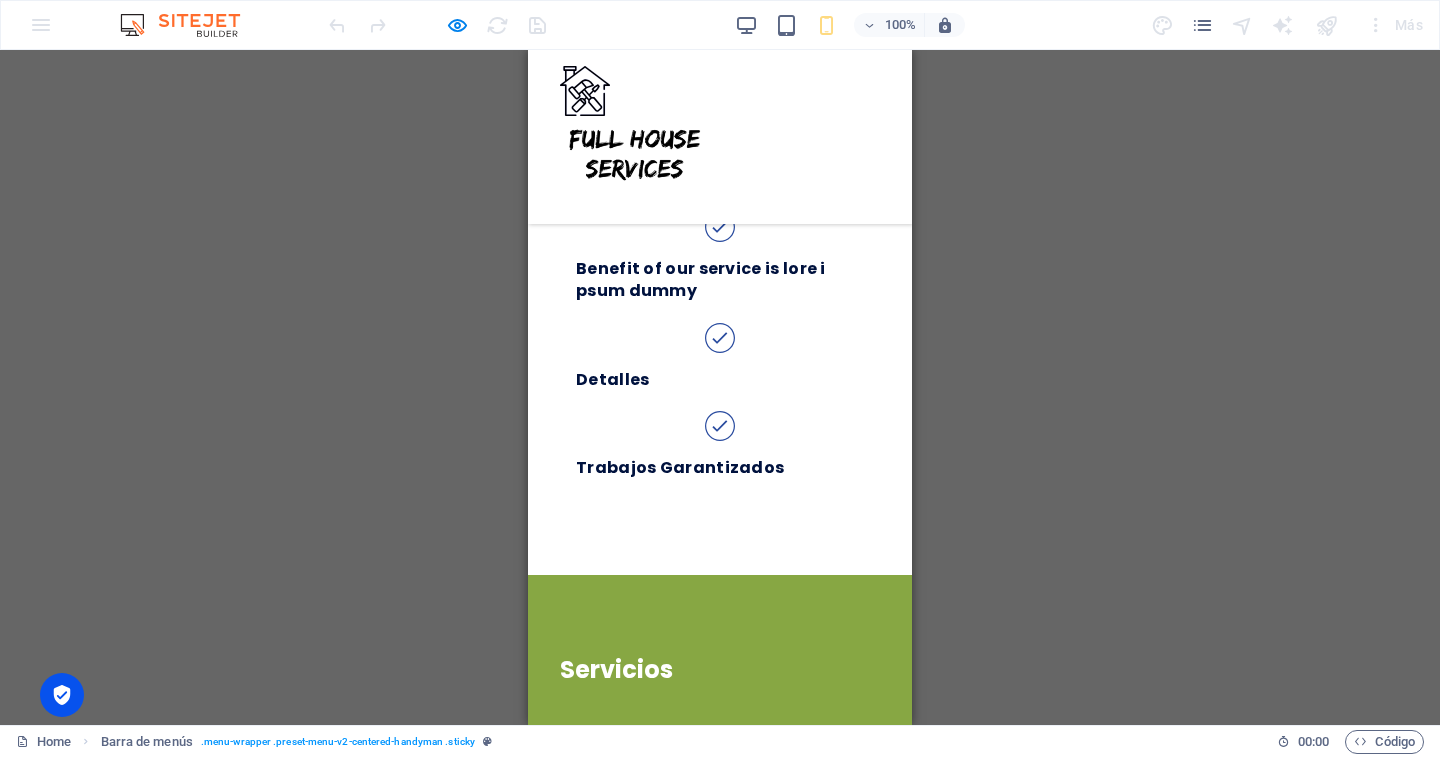 click at bounding box center [575, 195] 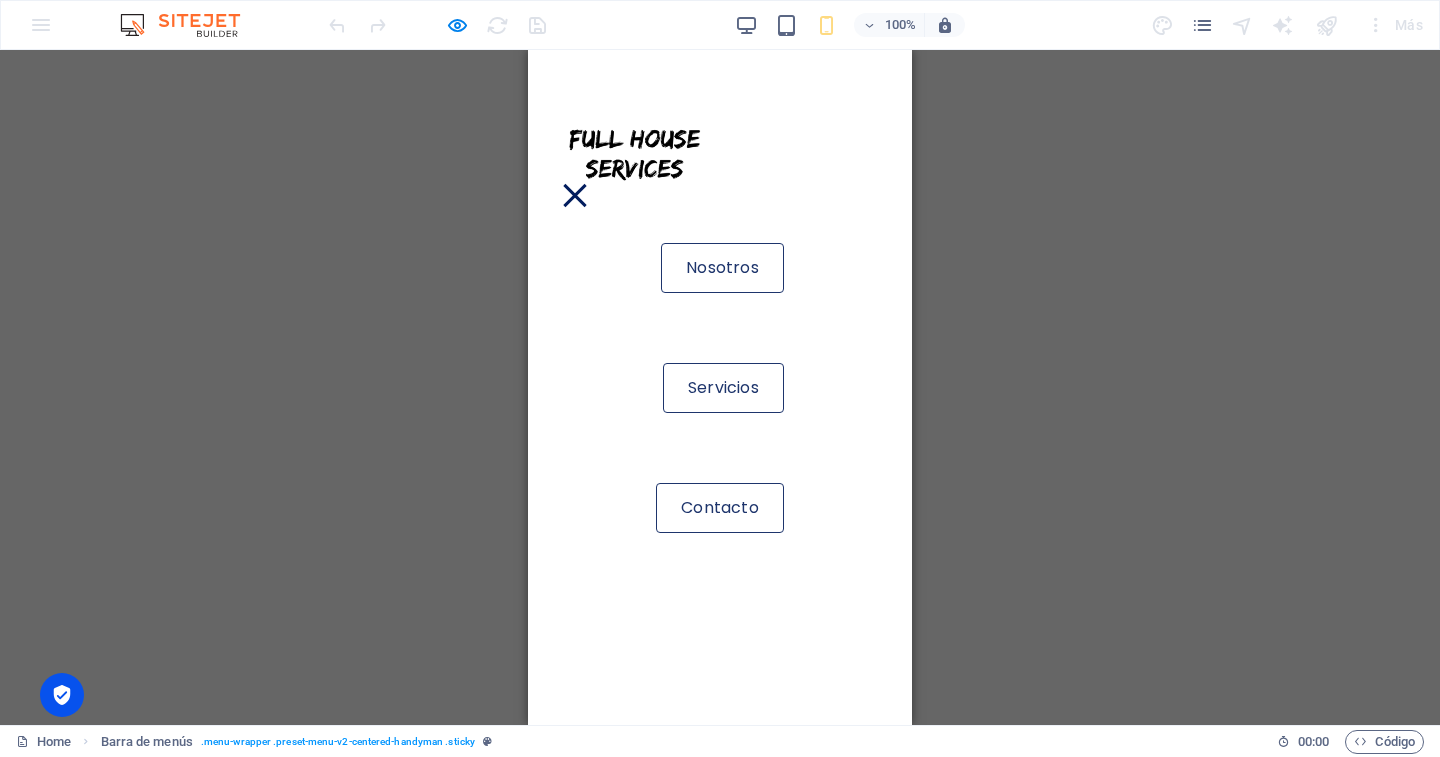 click at bounding box center [575, 195] 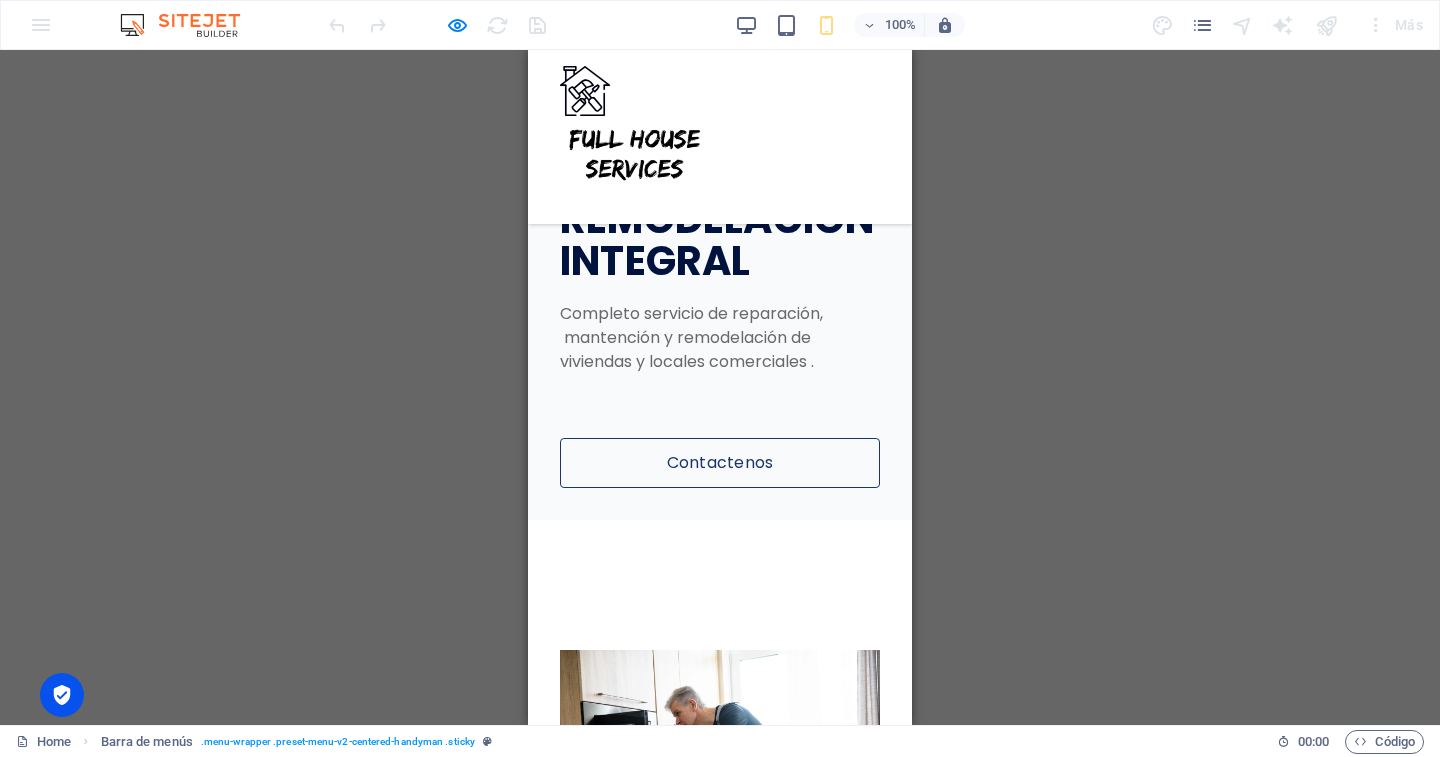 scroll, scrollTop: 0, scrollLeft: 0, axis: both 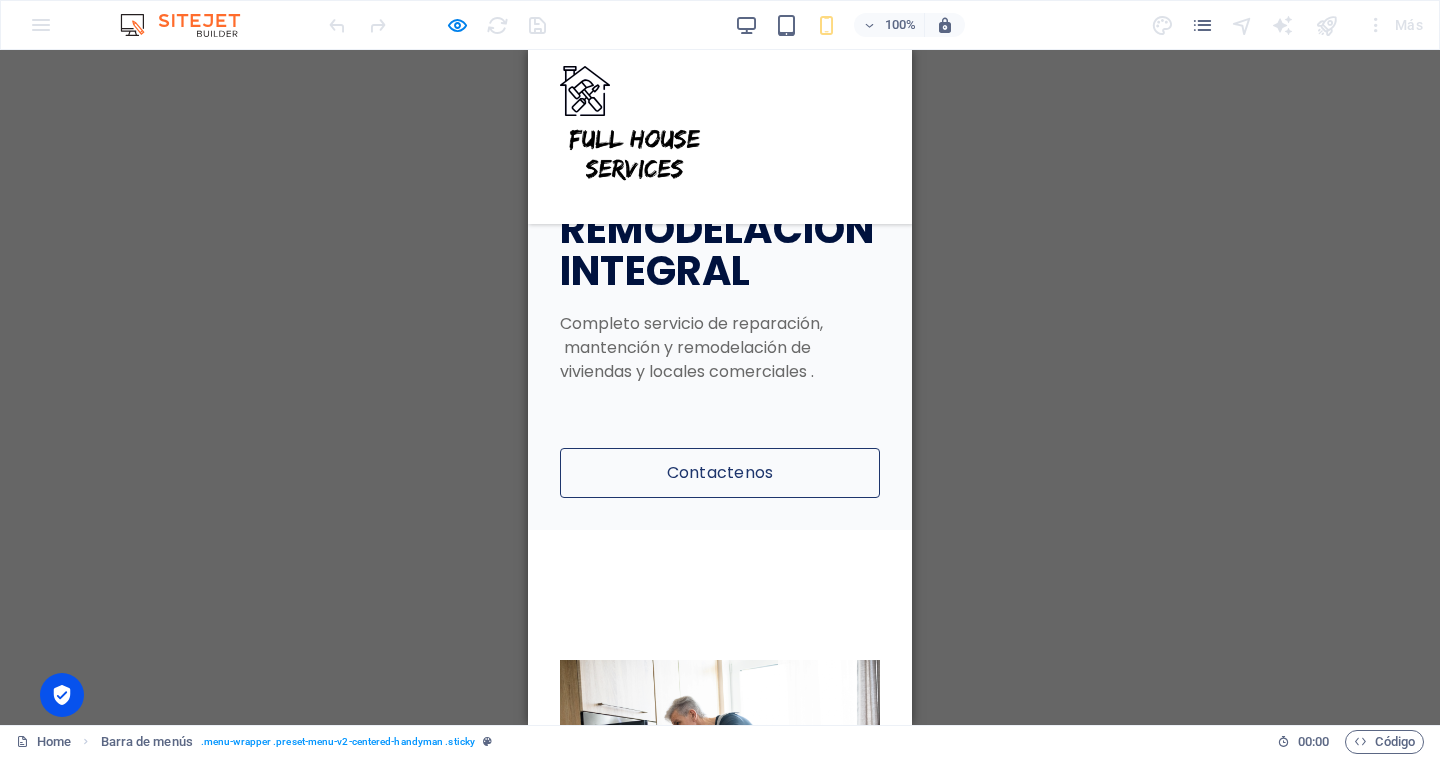 click on "REPARACION MANTENCION Y REMODELACION INTEGRAL" at bounding box center [720, 208] 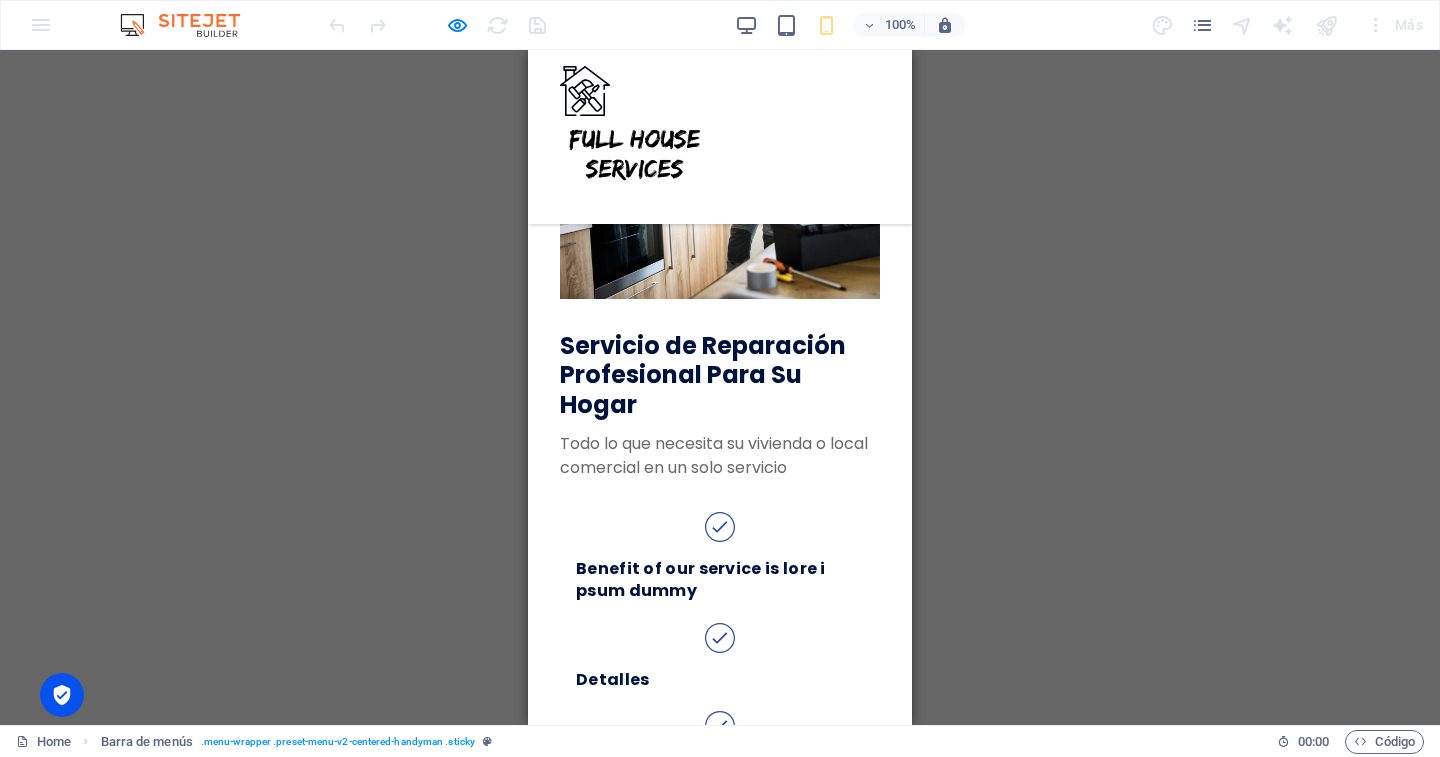 scroll, scrollTop: 0, scrollLeft: 0, axis: both 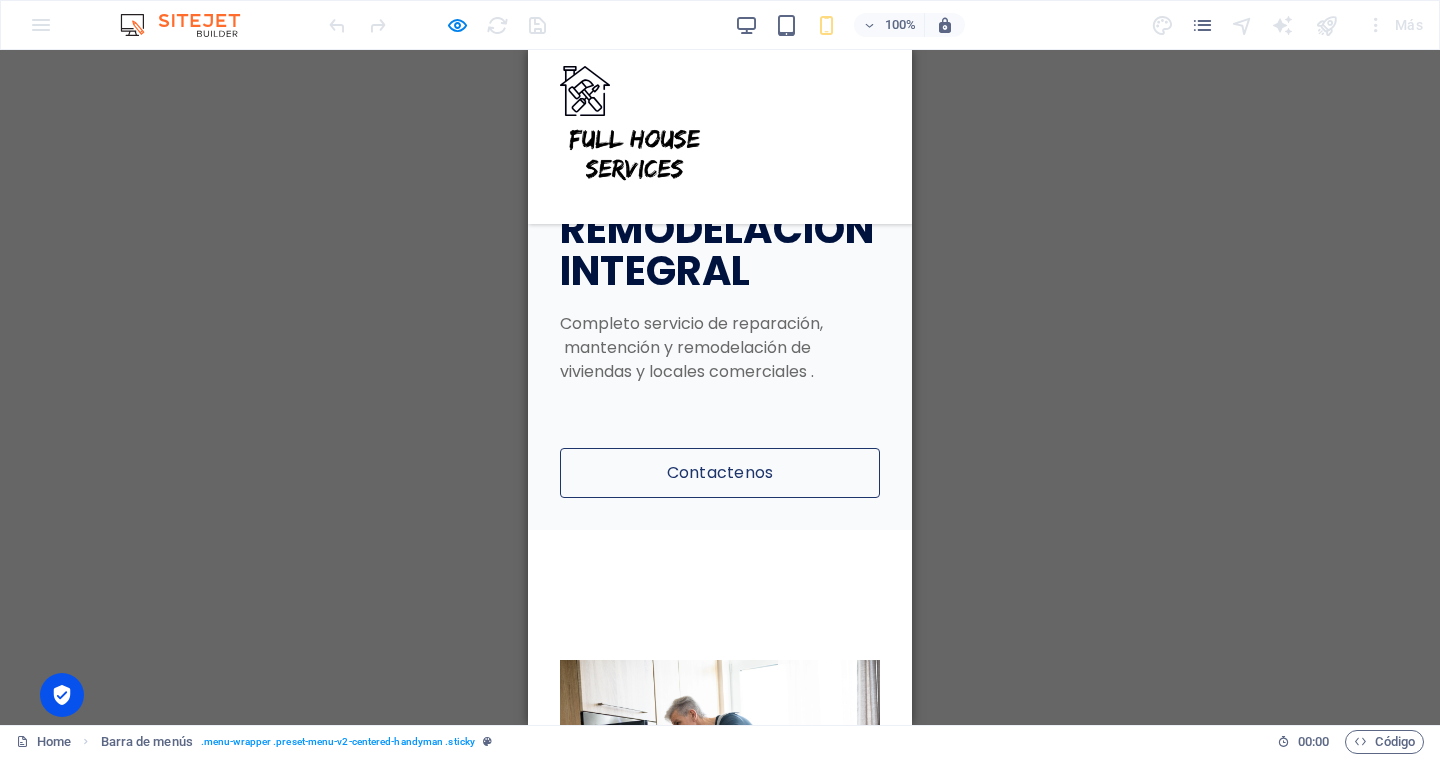 click on "REPARACION MANTENCION Y REMODELACION INTEGRAL" at bounding box center (720, 208) 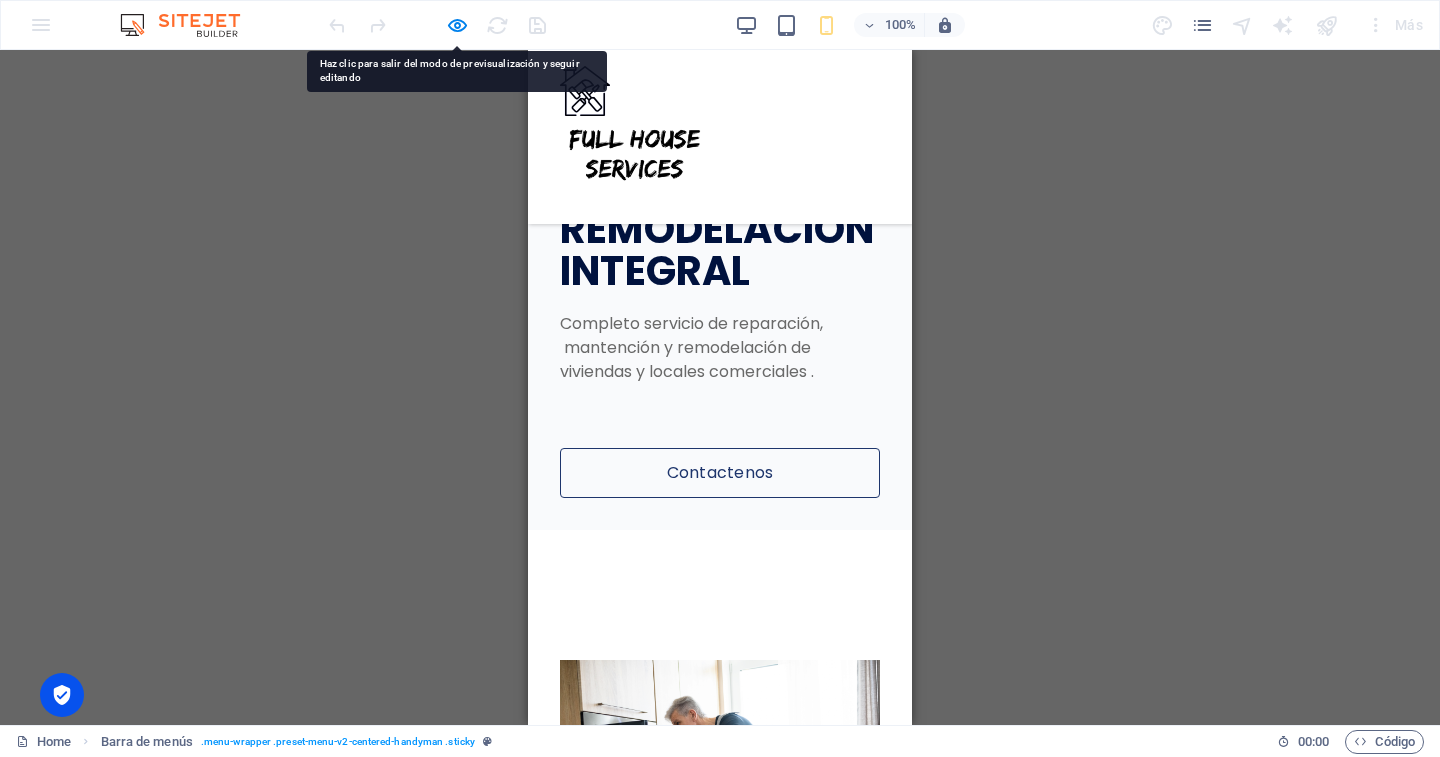 click on "REPARACION MANTENCION Y REMODELACION INTEGRAL" at bounding box center [720, 208] 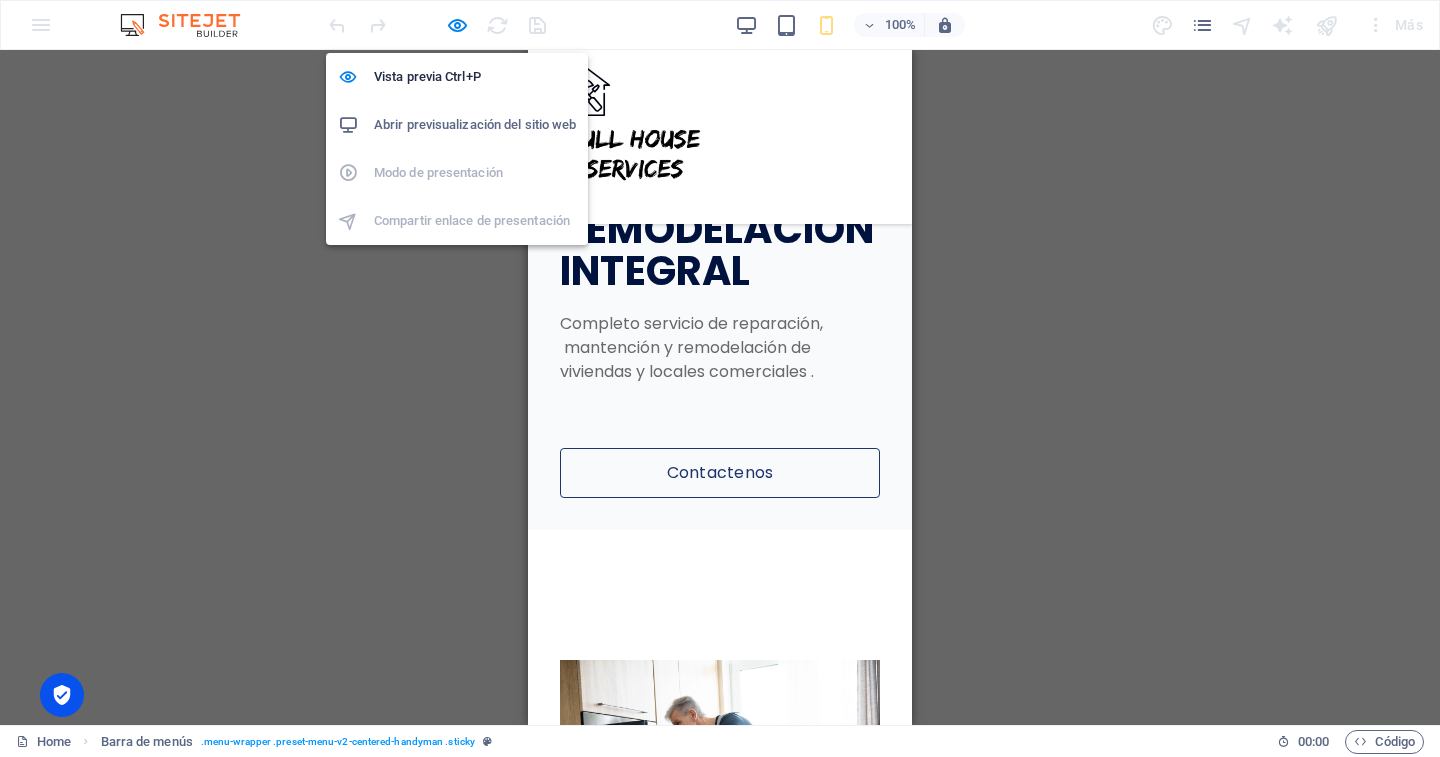 click on "Abrir previsualización del sitio web" at bounding box center [475, 125] 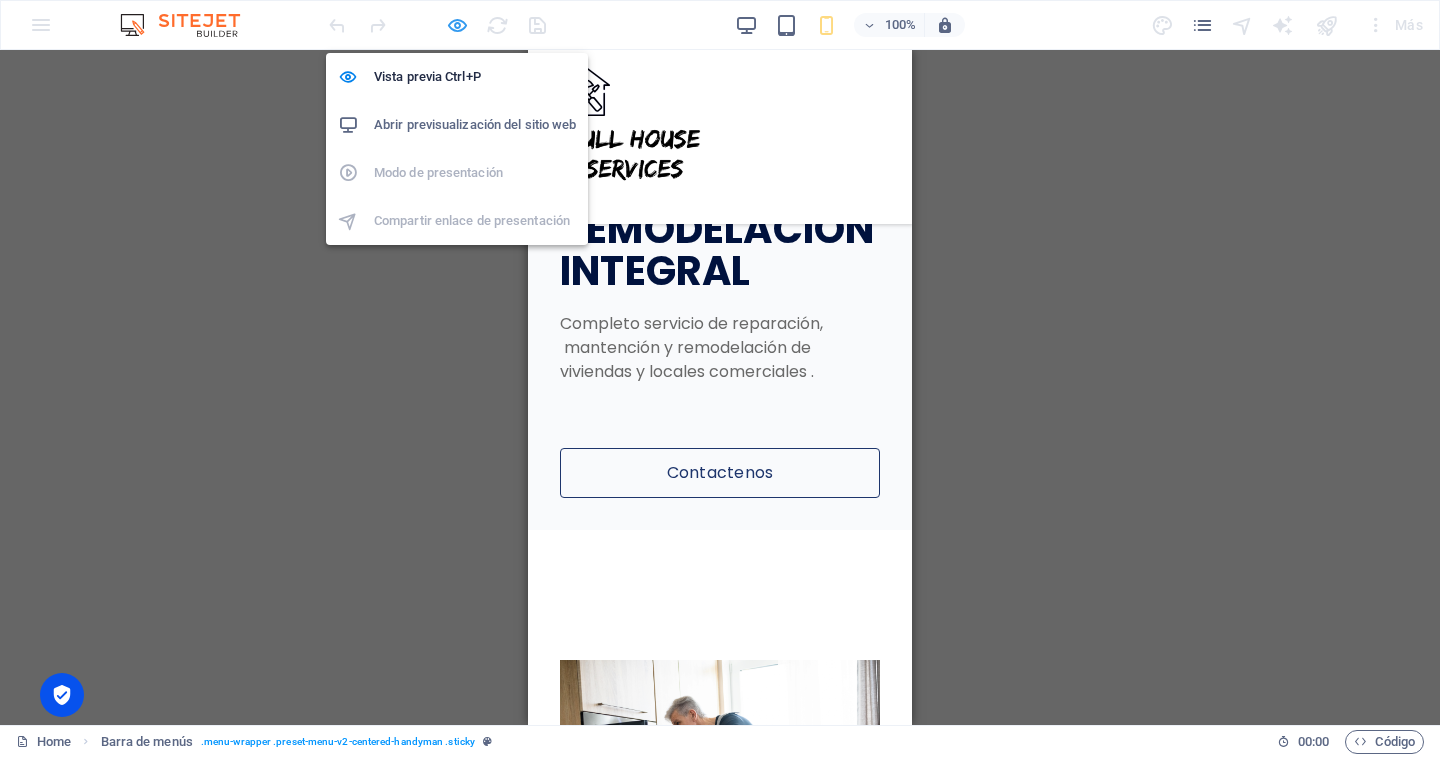 click at bounding box center [457, 25] 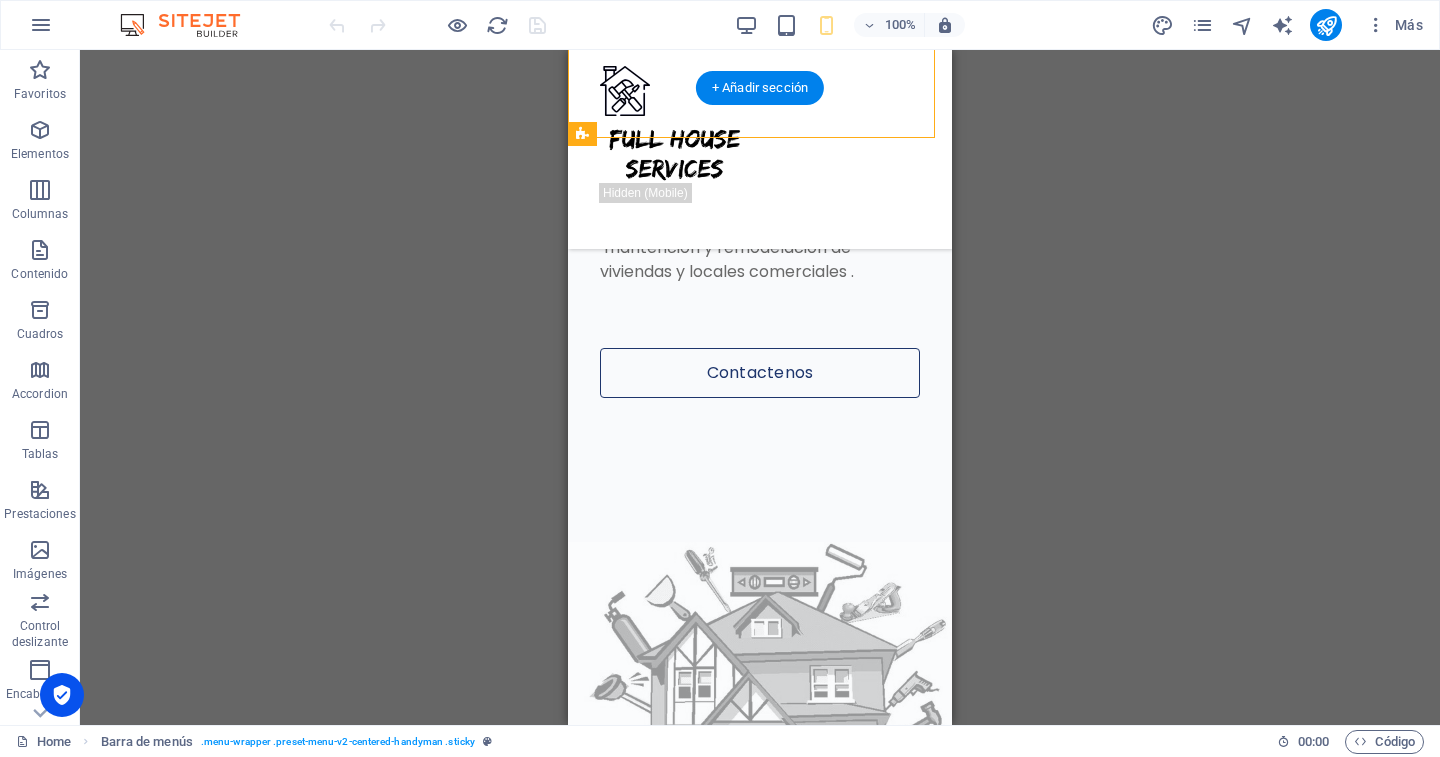 scroll, scrollTop: 0, scrollLeft: 0, axis: both 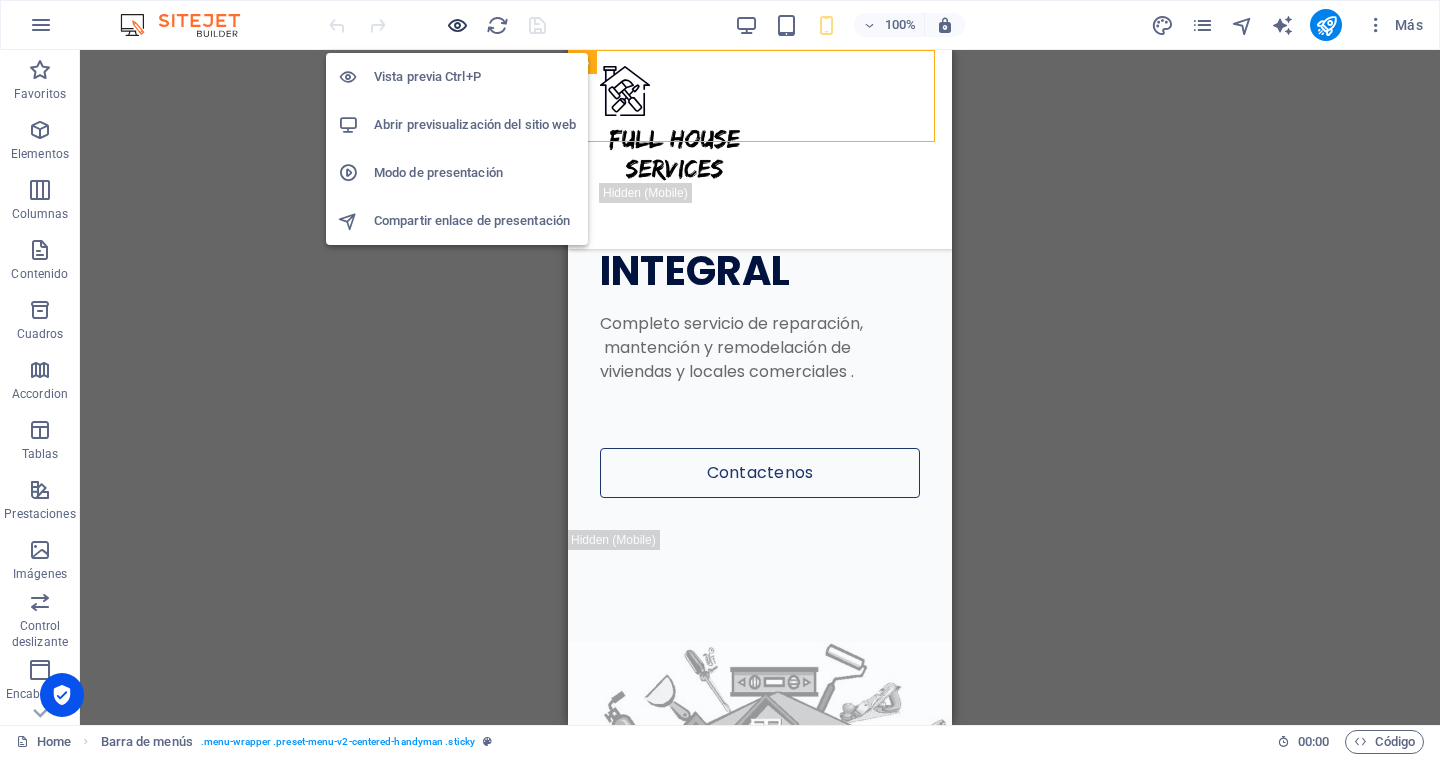 click at bounding box center [457, 25] 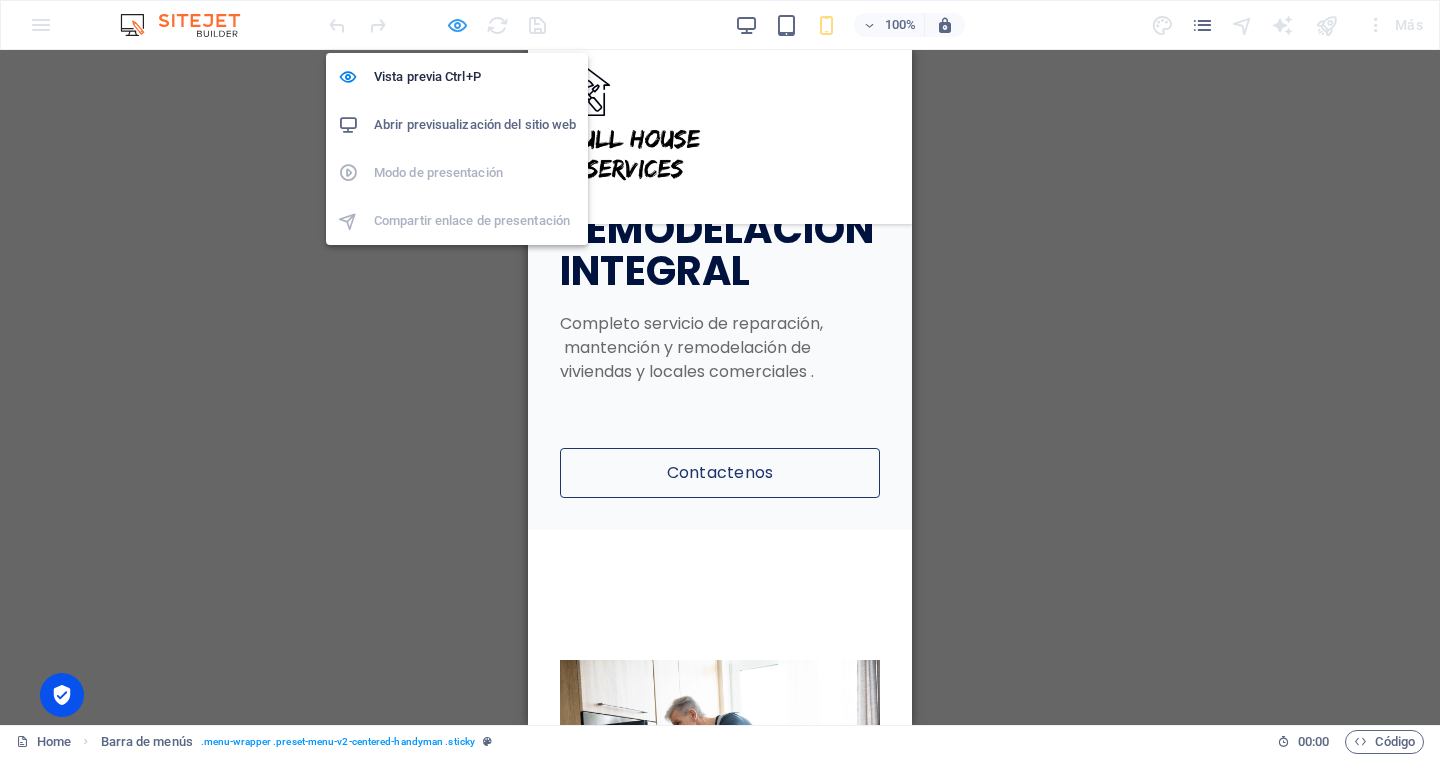 click at bounding box center (457, 25) 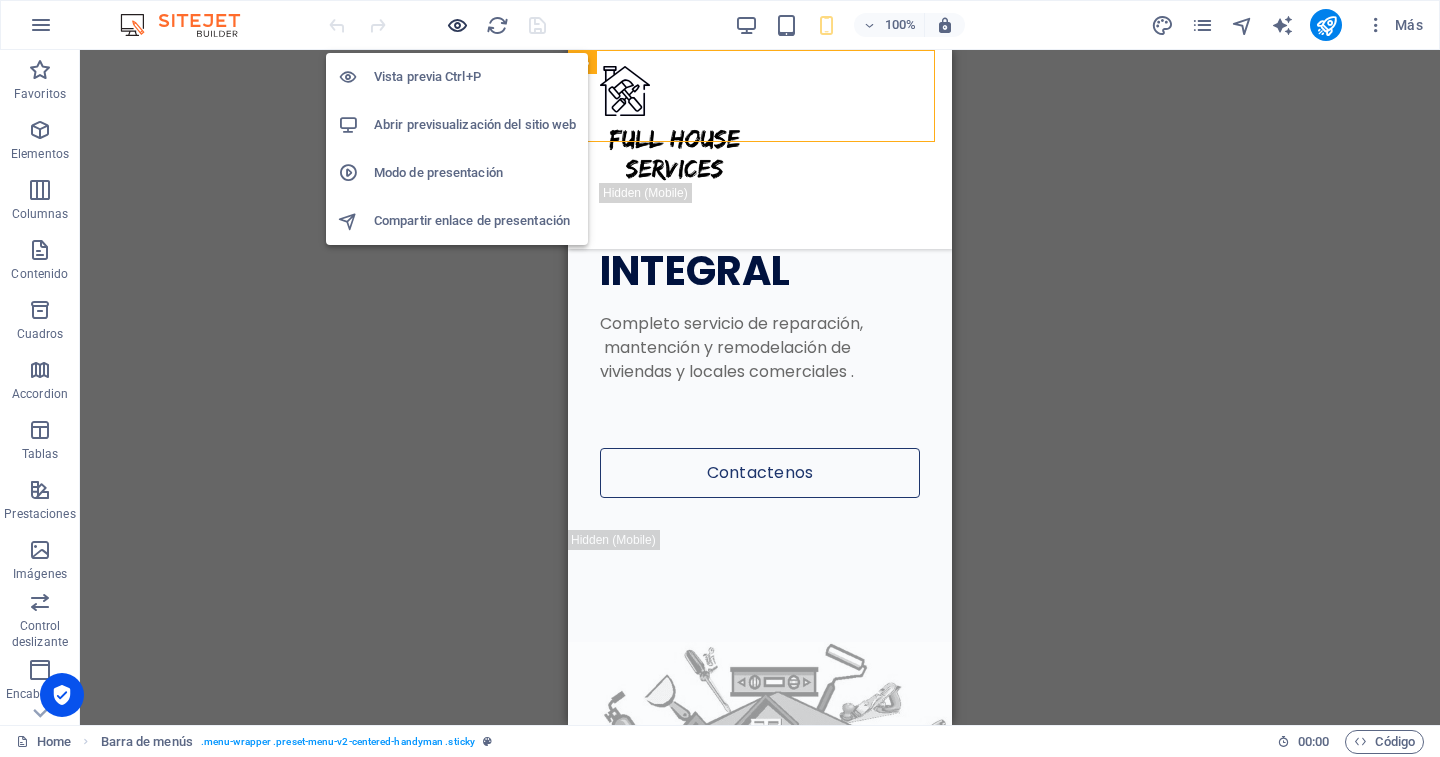 click at bounding box center (457, 25) 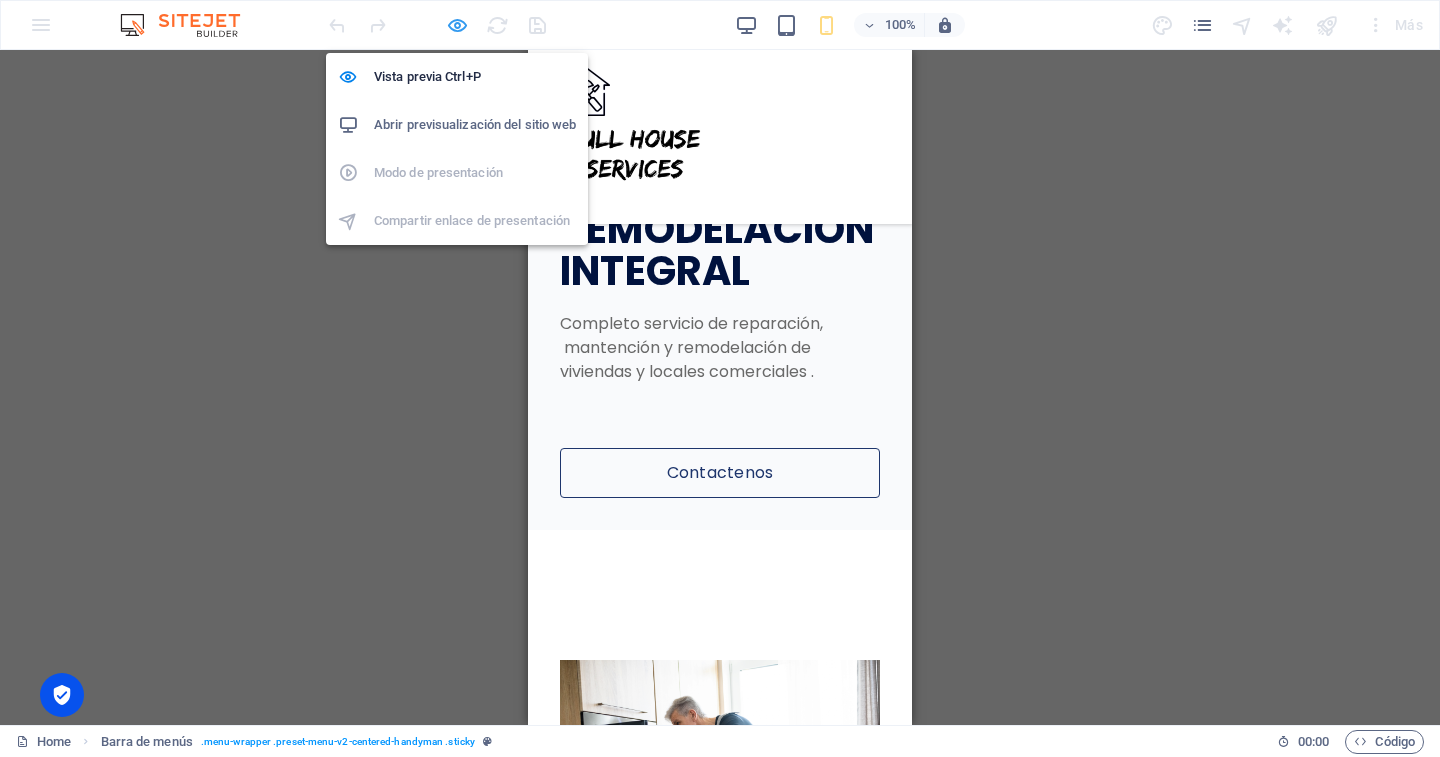 click at bounding box center [457, 25] 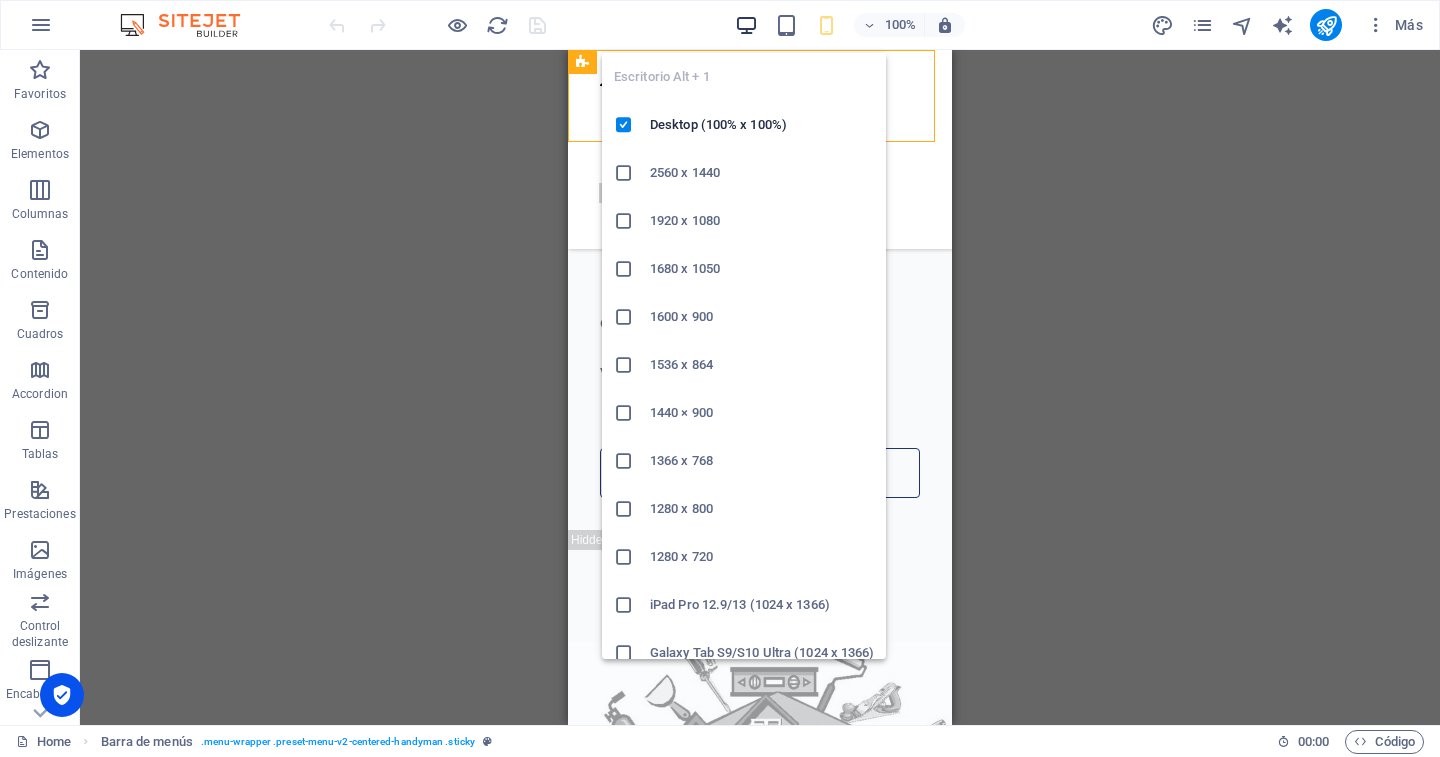 click at bounding box center [746, 25] 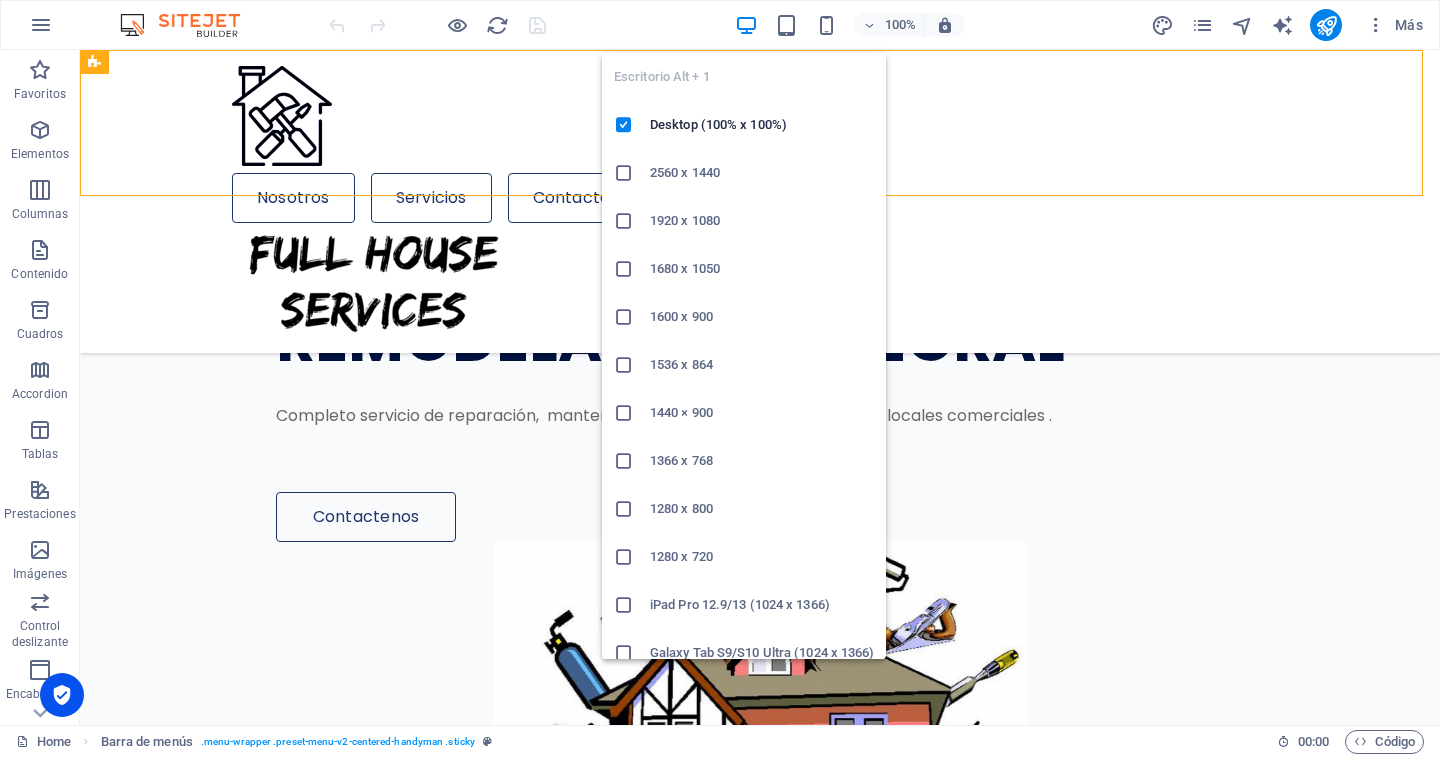 click at bounding box center [746, 25] 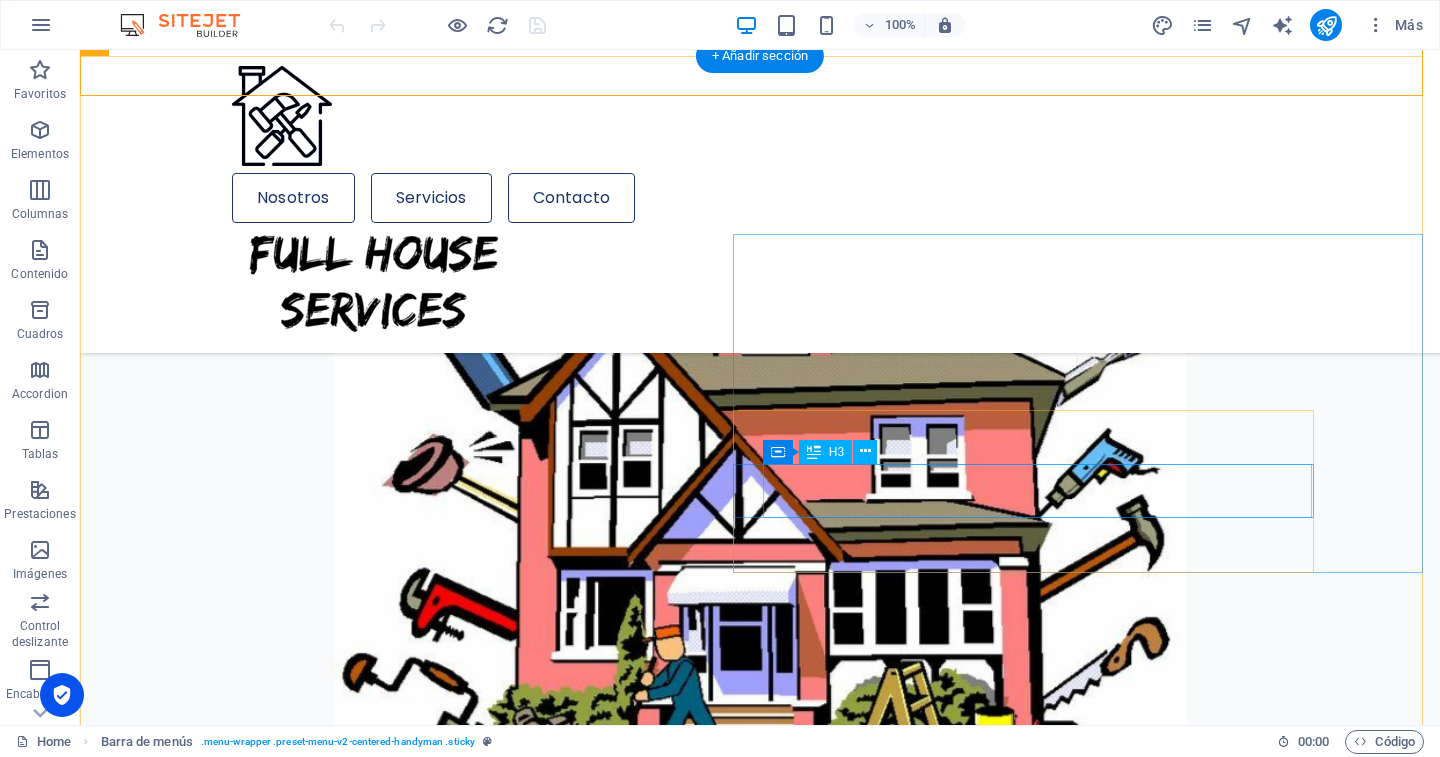scroll, scrollTop: 800, scrollLeft: 0, axis: vertical 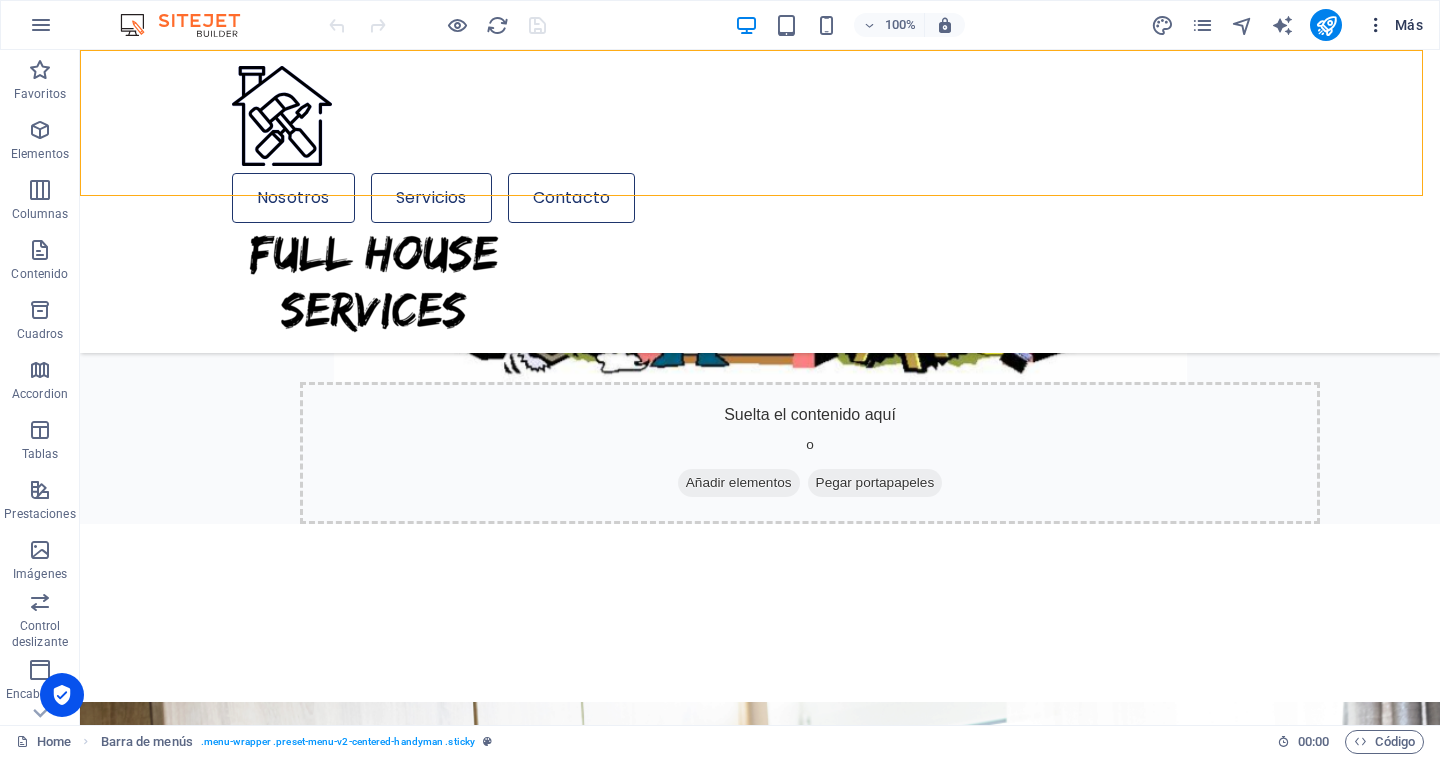 click on "Más" at bounding box center [1394, 25] 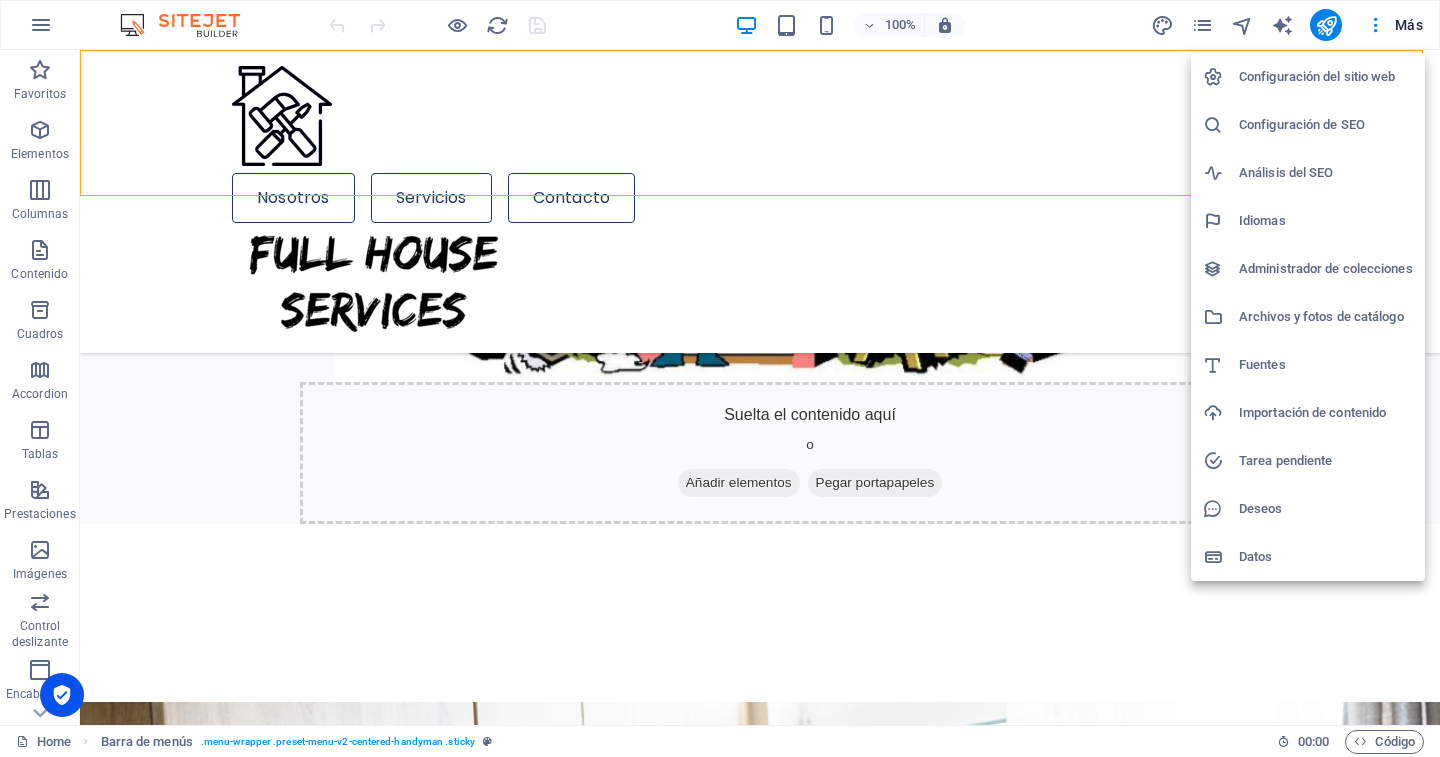 click on "Configuración de SEO" at bounding box center [1326, 125] 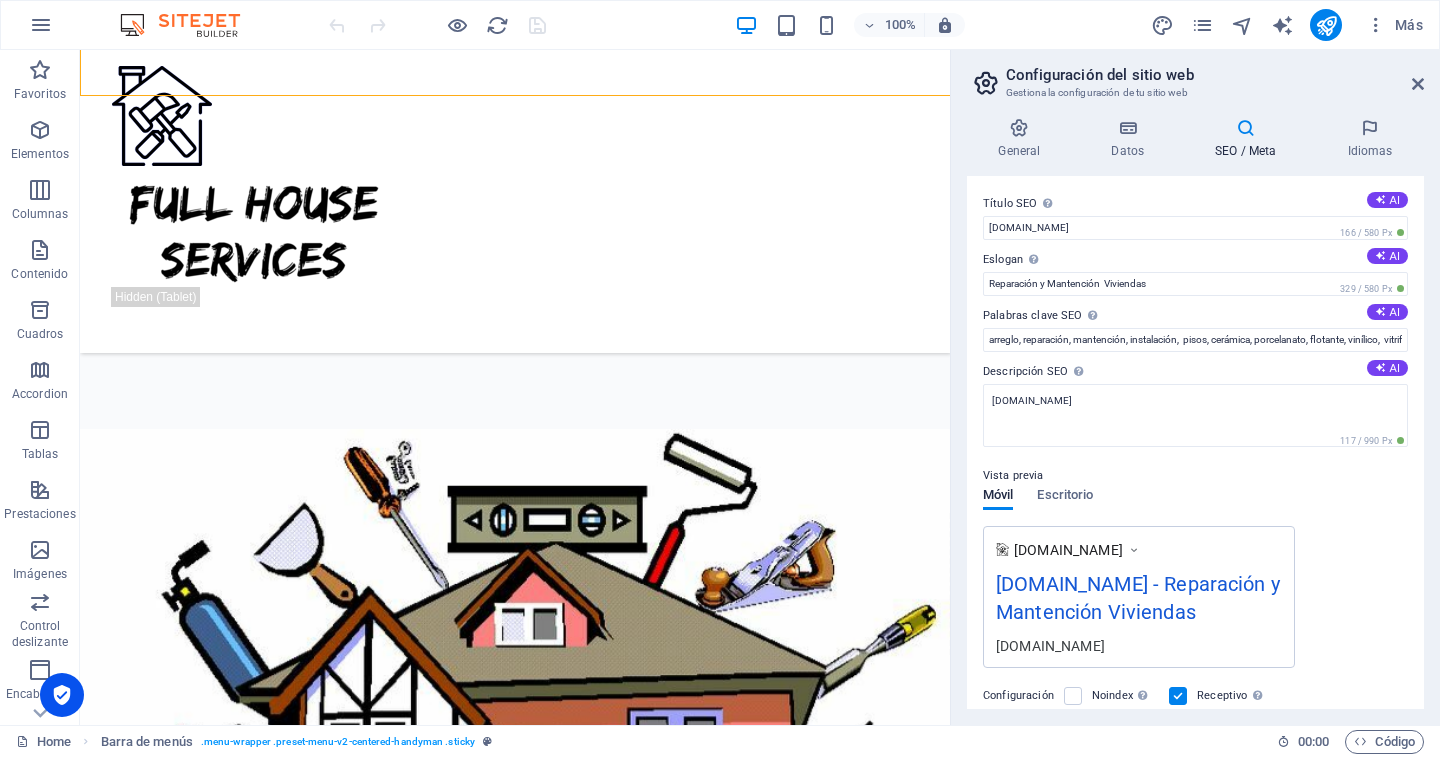 scroll, scrollTop: 900, scrollLeft: 0, axis: vertical 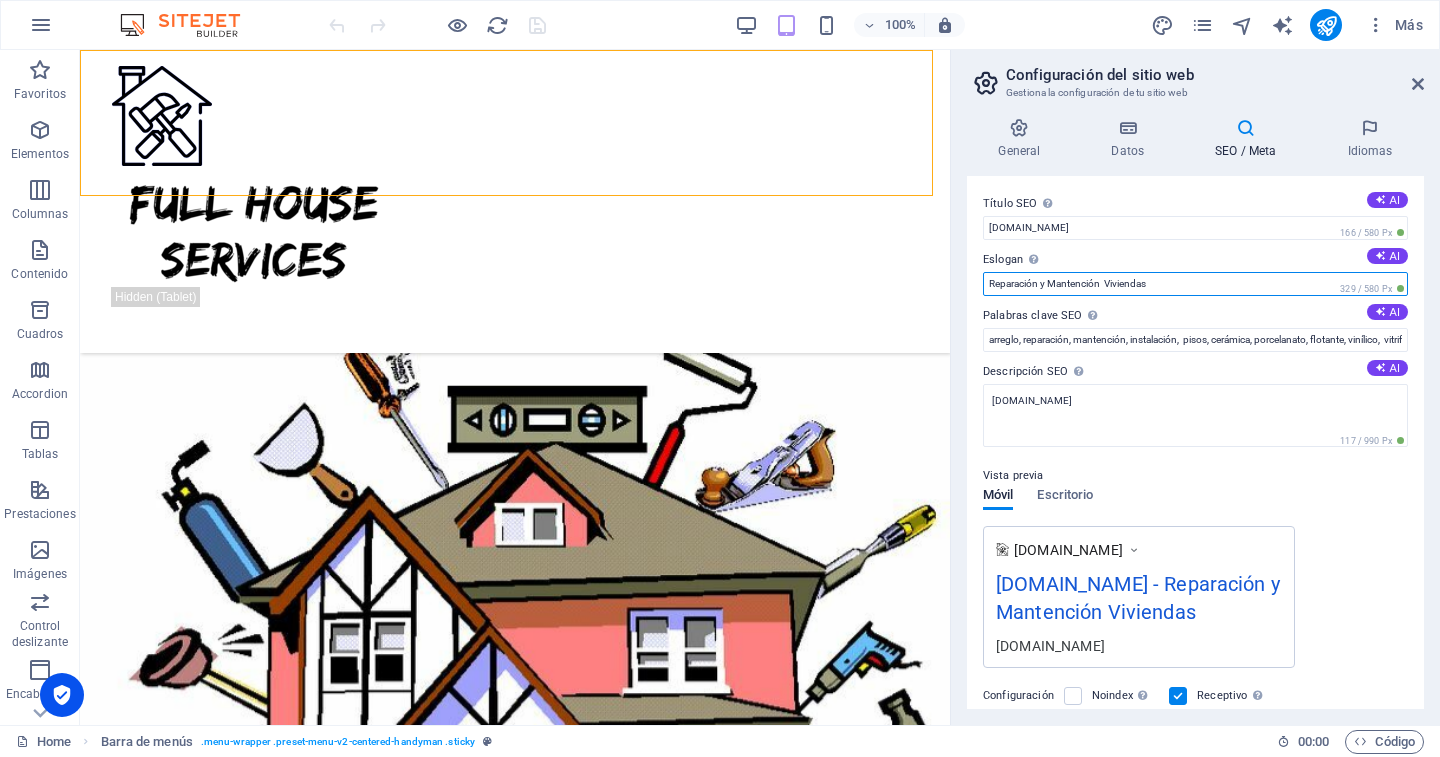 click on "Reparación y Mantención  Viviendas" at bounding box center [1195, 284] 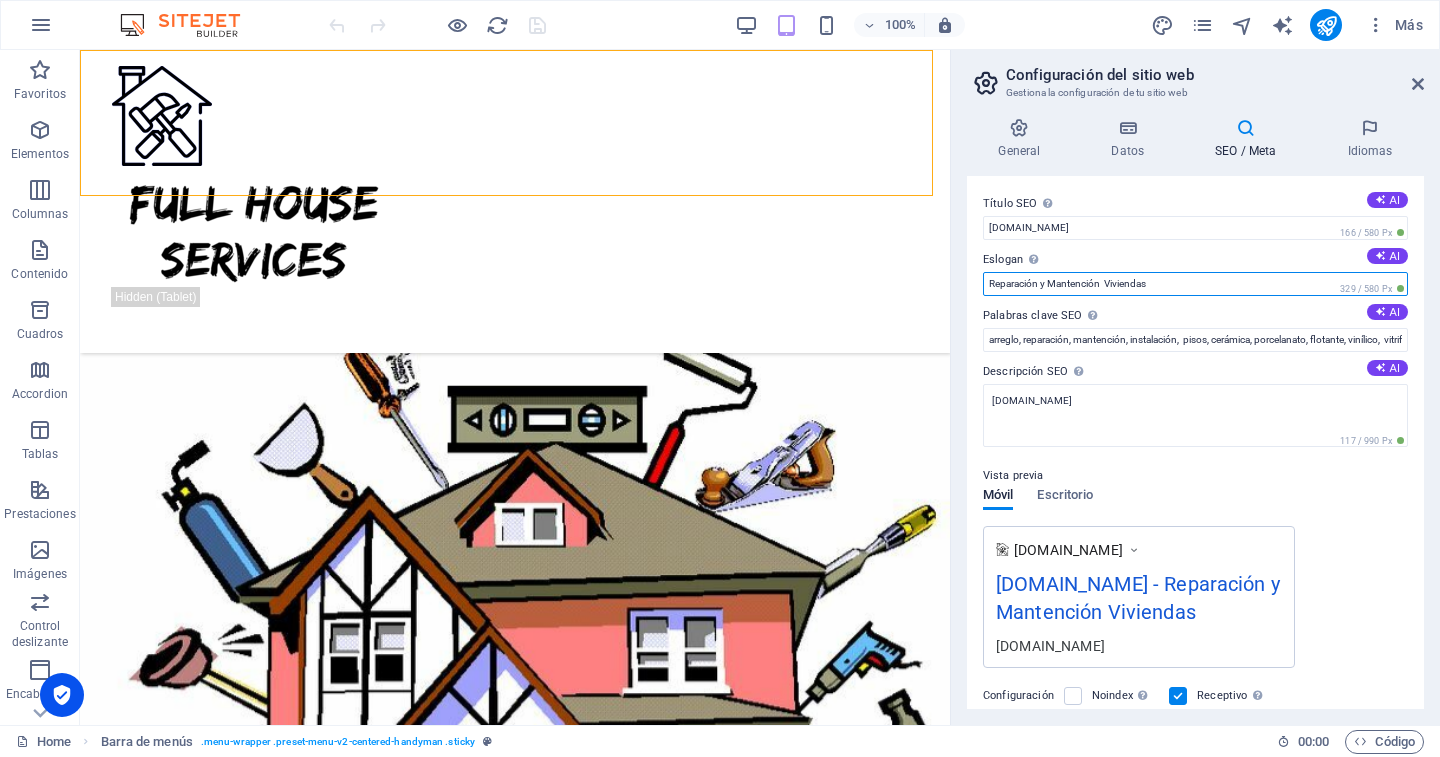 click on "Reparación y Mantención  Viviendas" at bounding box center [1195, 284] 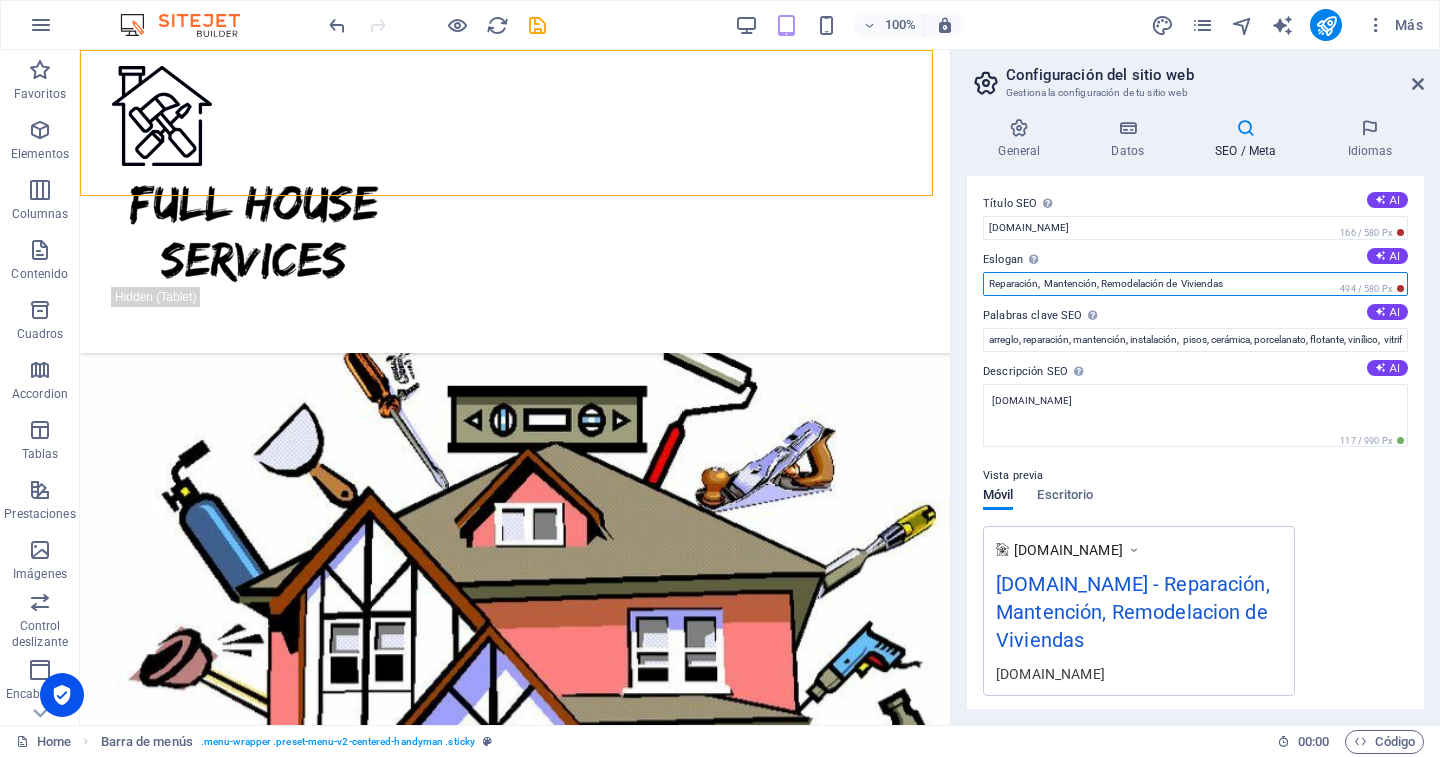 click on "Reparación,  Mantención, Remodelación de  Viviendas" at bounding box center (1195, 284) 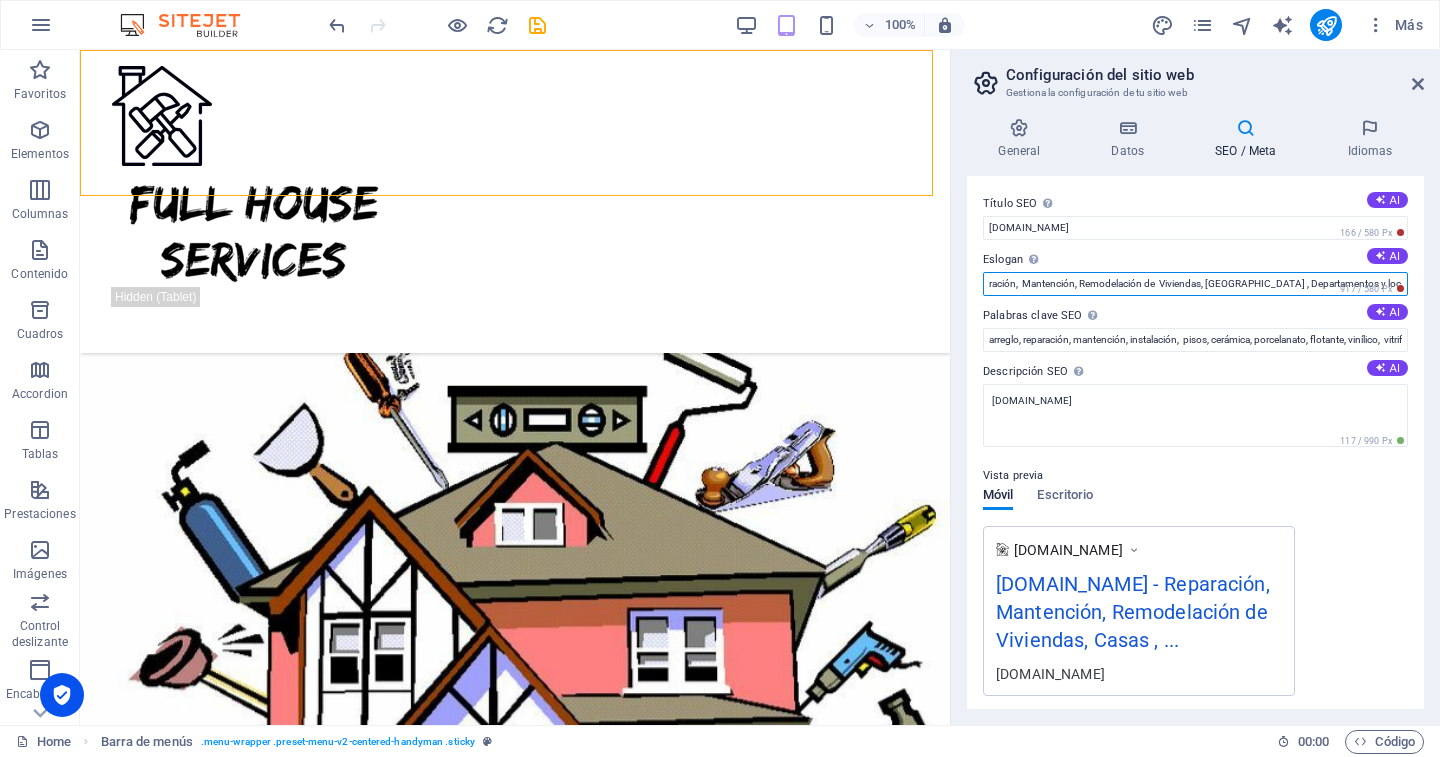 scroll, scrollTop: 0, scrollLeft: 0, axis: both 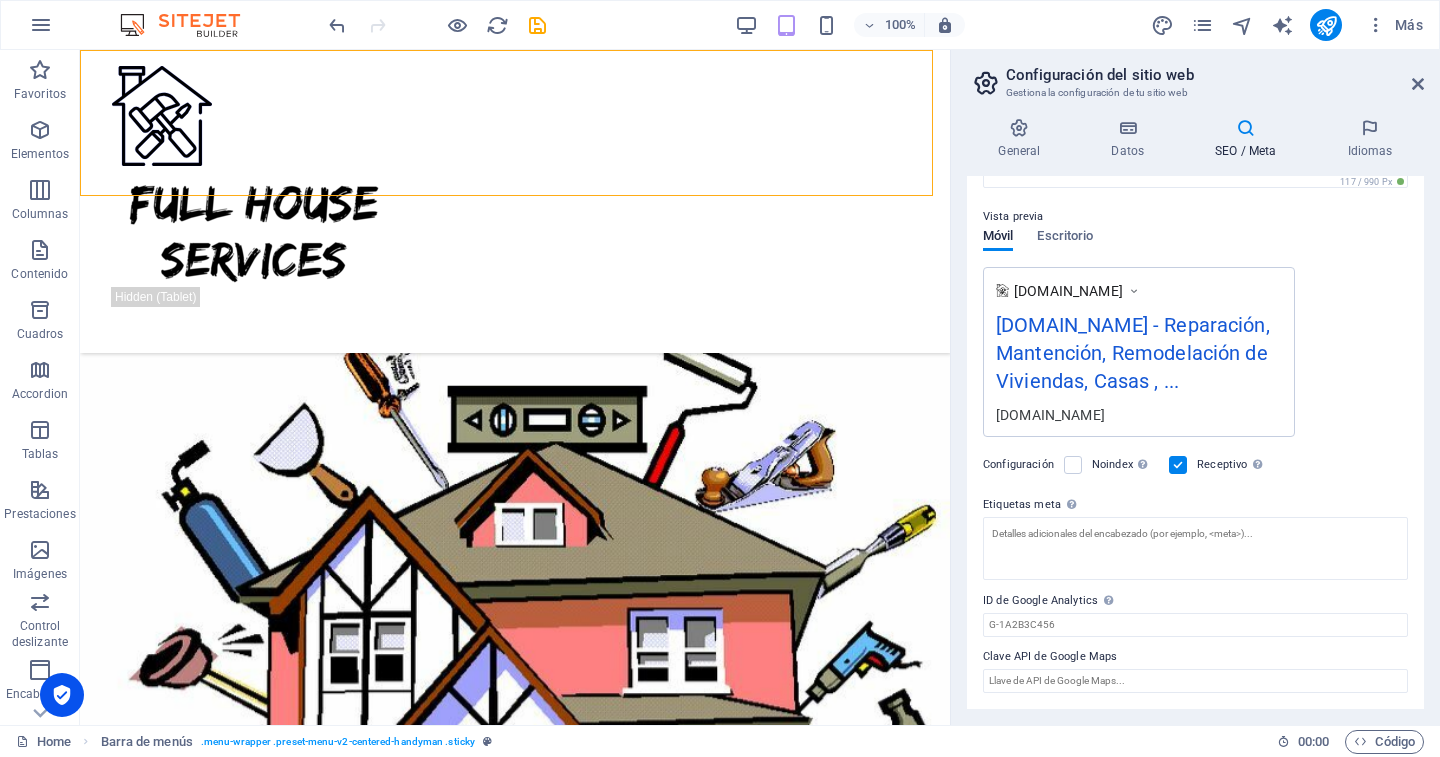 type on "Reparación,  Mantención, Remodelación de  Viviendas, [GEOGRAPHIC_DATA] , Departamentos y locales comerciales" 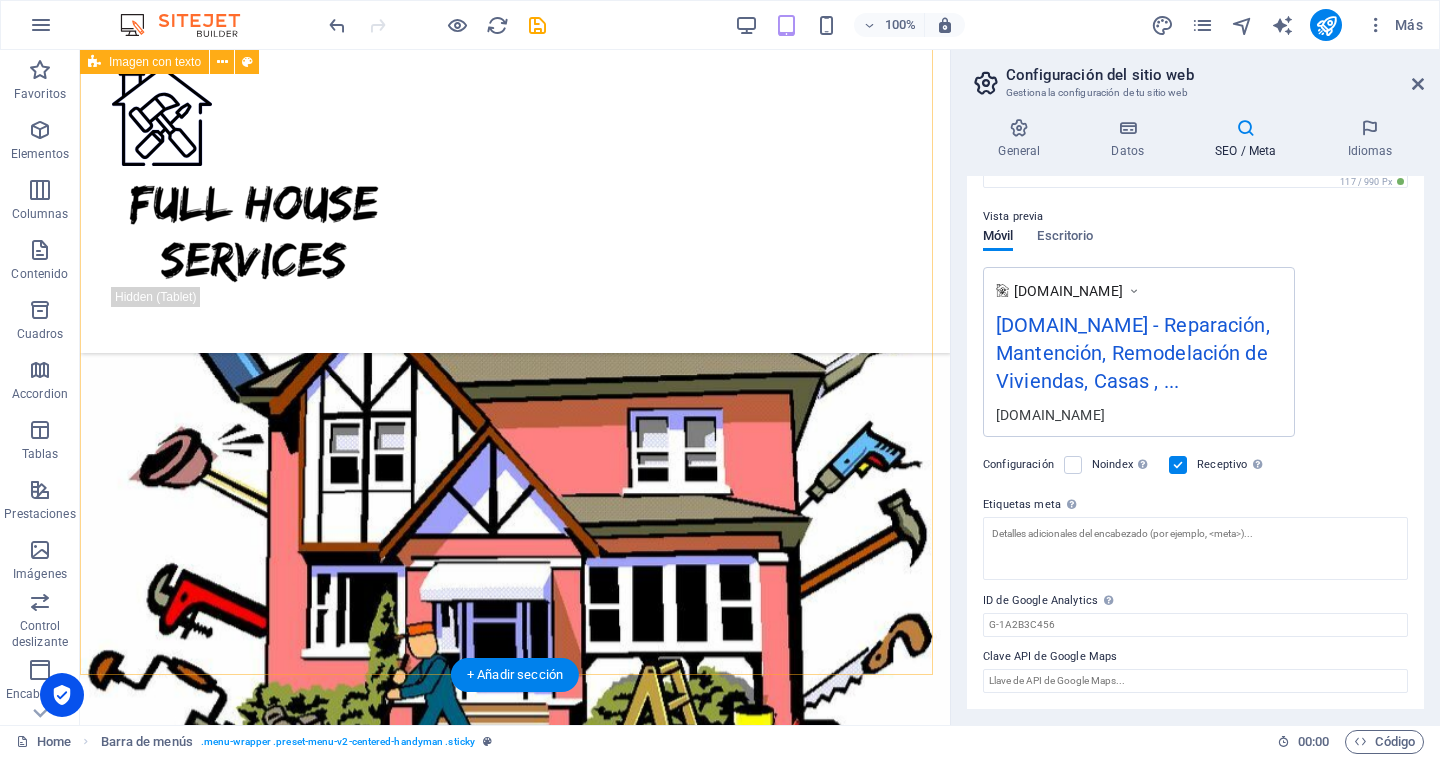 scroll, scrollTop: 1400, scrollLeft: 0, axis: vertical 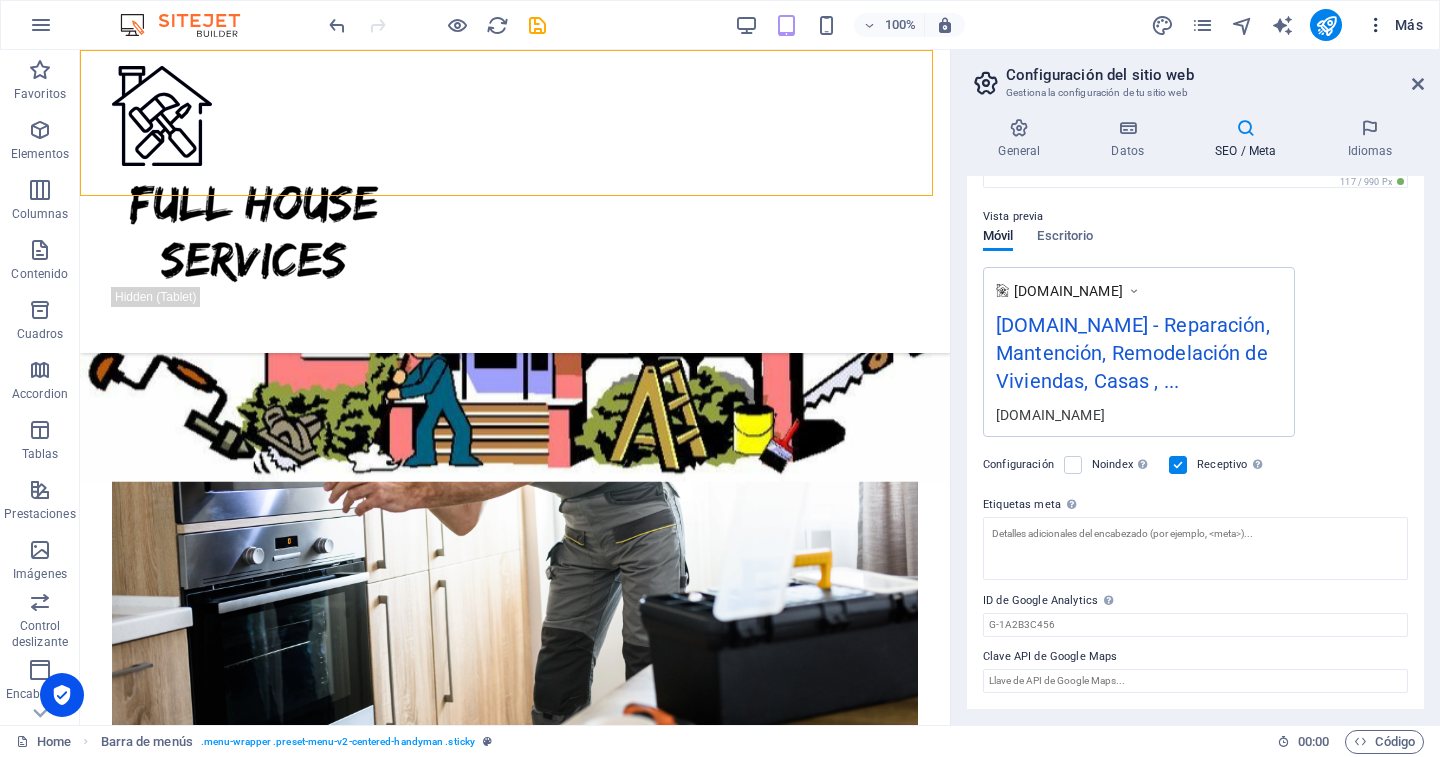 click on "Más" at bounding box center [1394, 25] 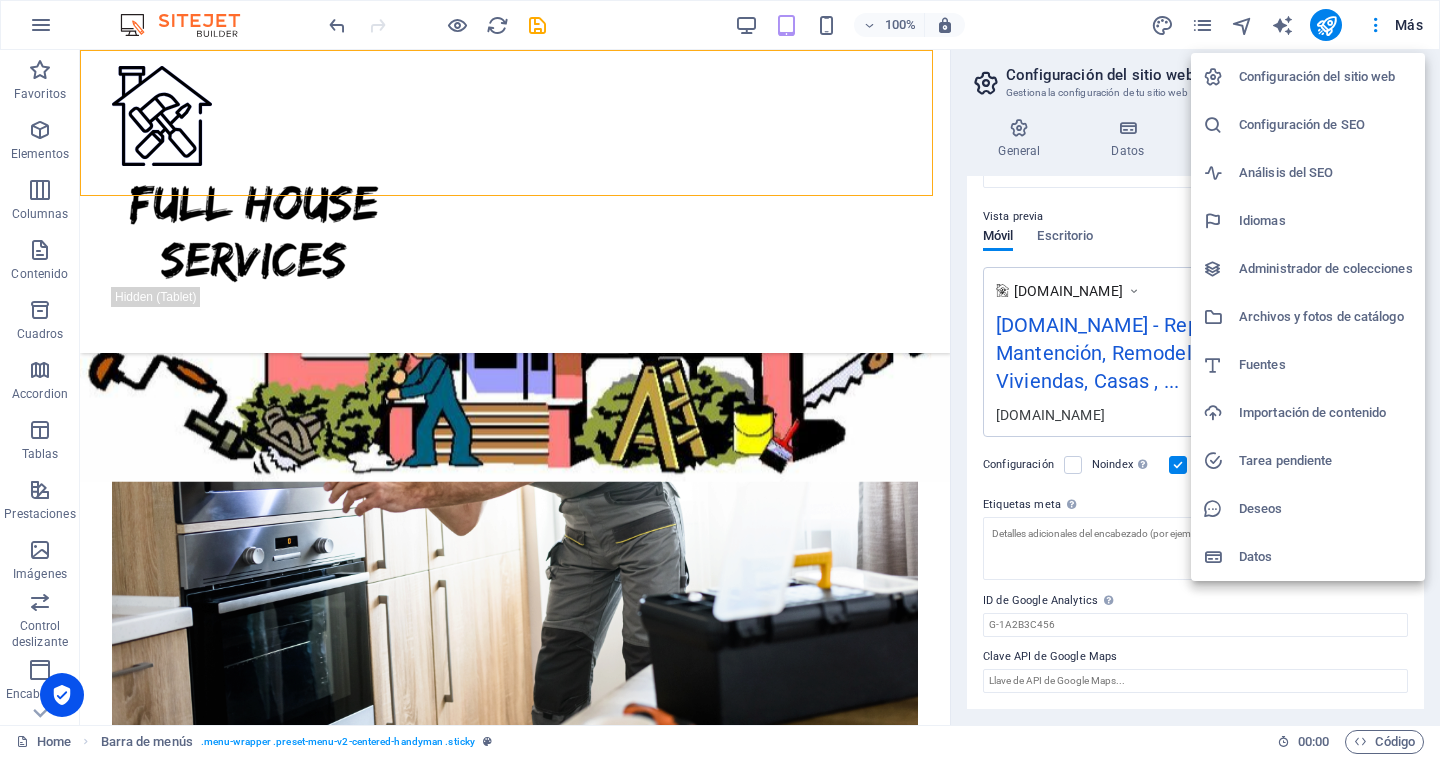 click on "Análisis del SEO" at bounding box center (1326, 173) 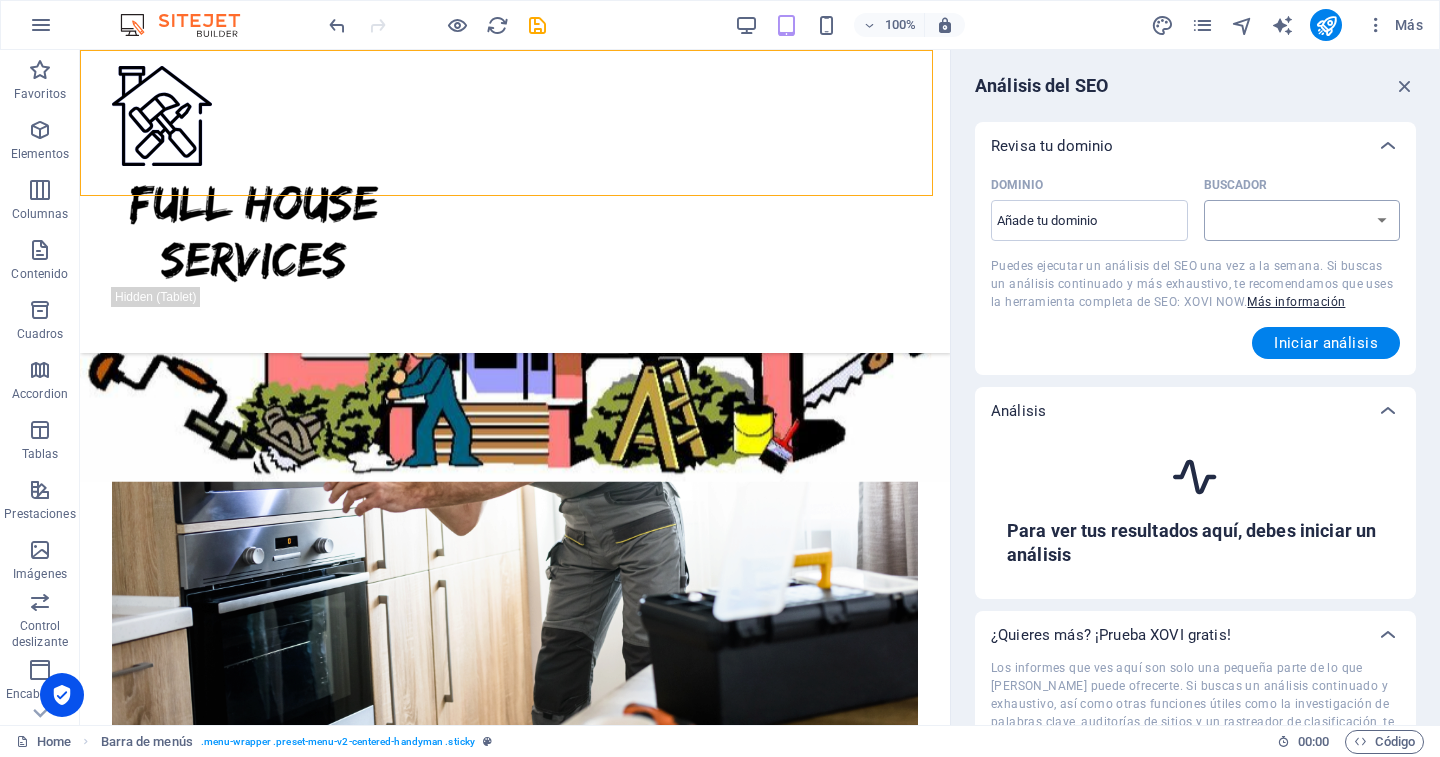 select on "[DOMAIN_NAME]" 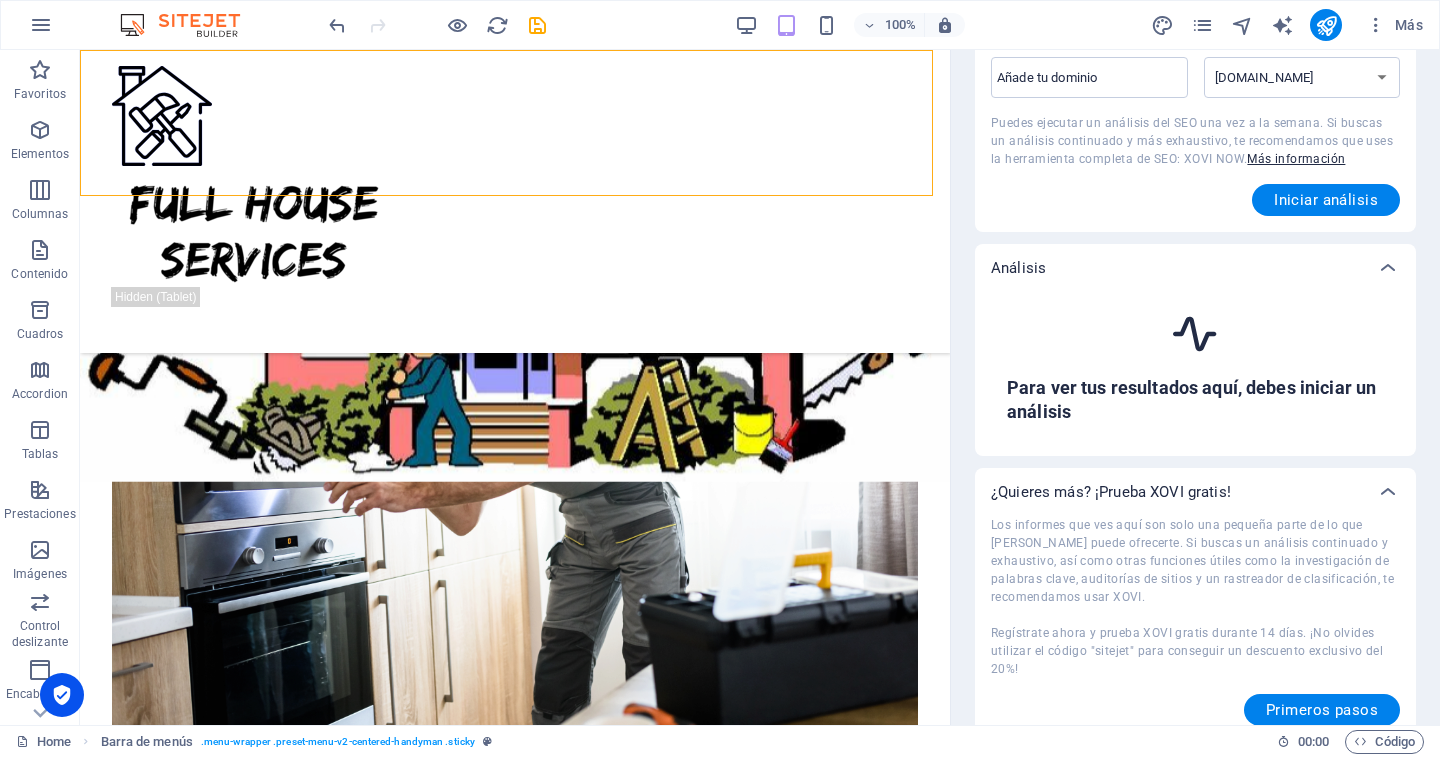 scroll, scrollTop: 160, scrollLeft: 0, axis: vertical 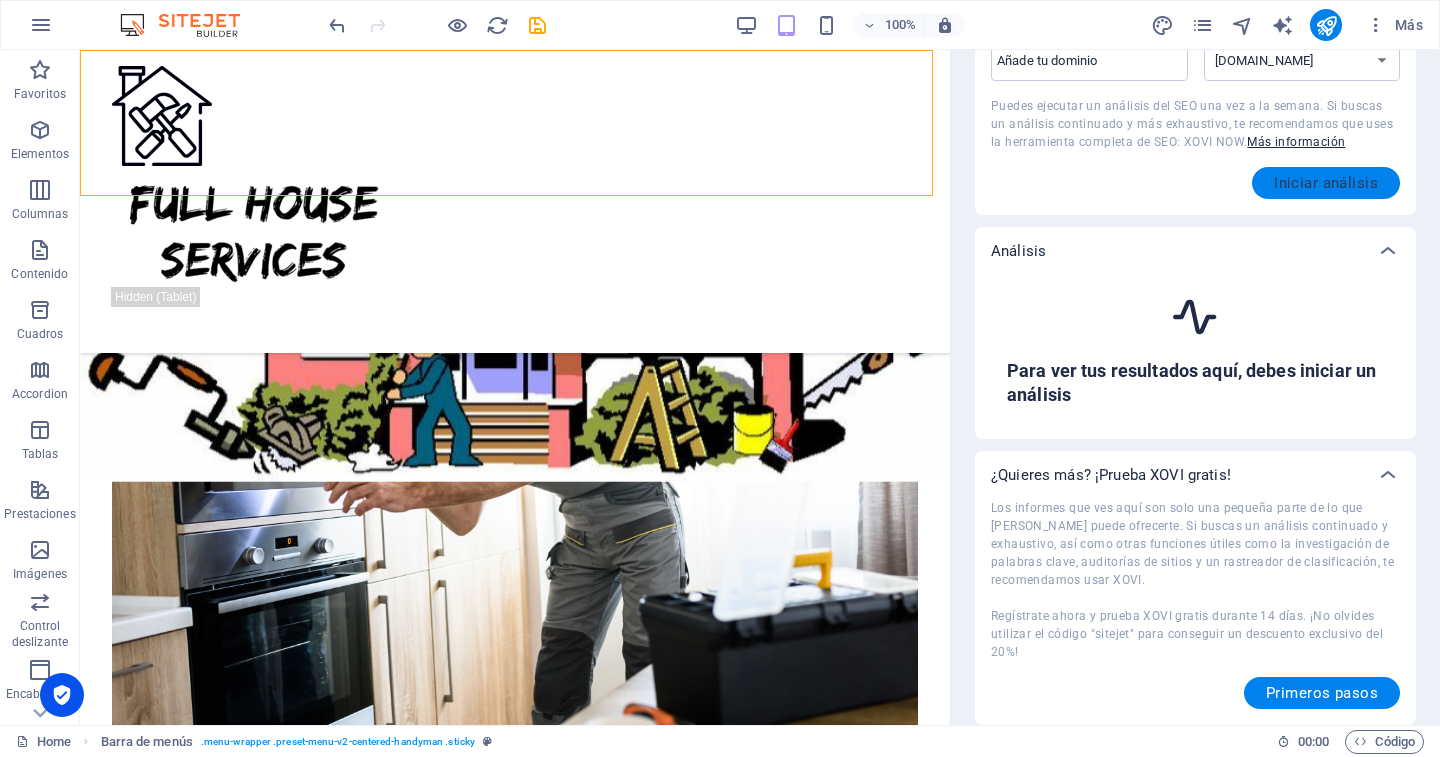 click on "Iniciar análisis" at bounding box center [1326, 183] 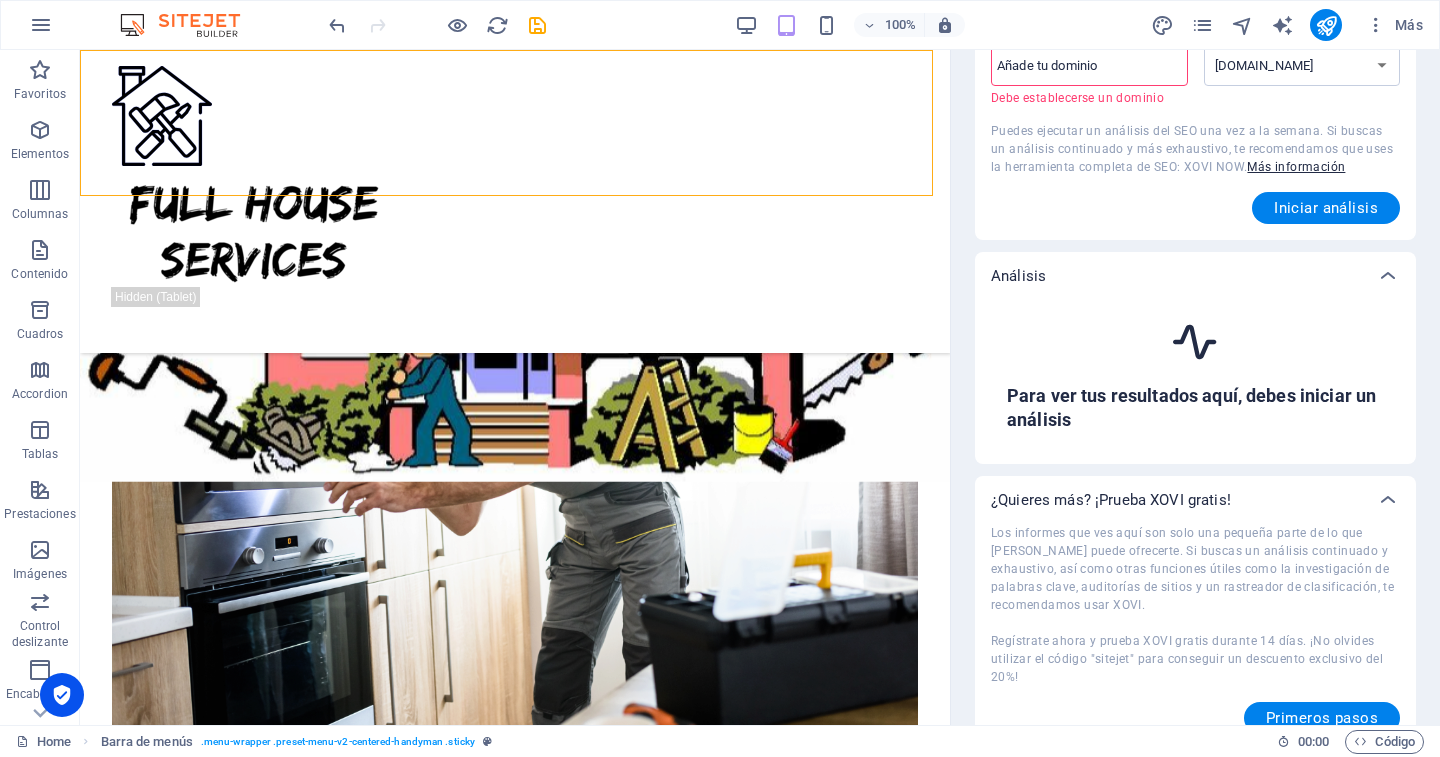 scroll, scrollTop: 0, scrollLeft: 0, axis: both 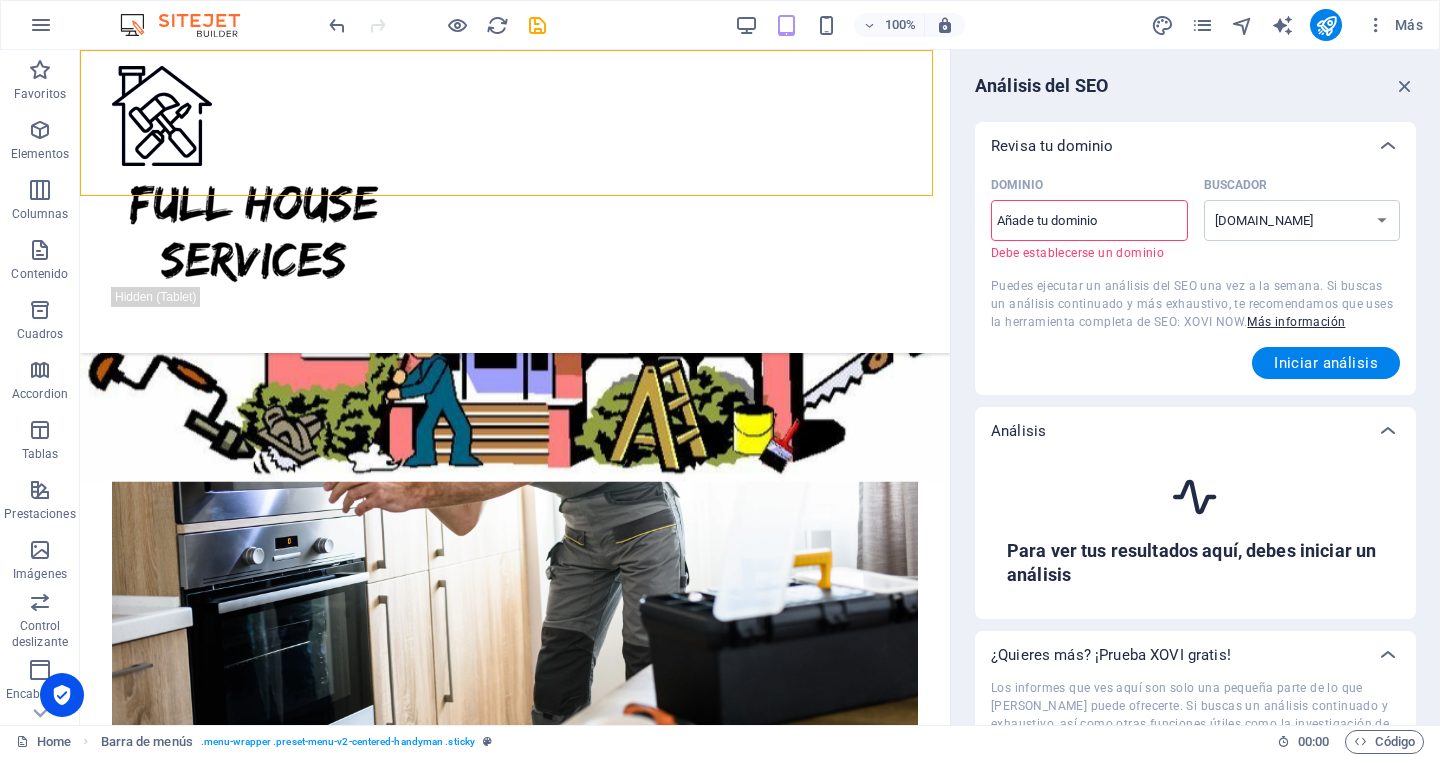 click on "Dominio ​ Debe establecerse un dominio" at bounding box center [1089, 221] 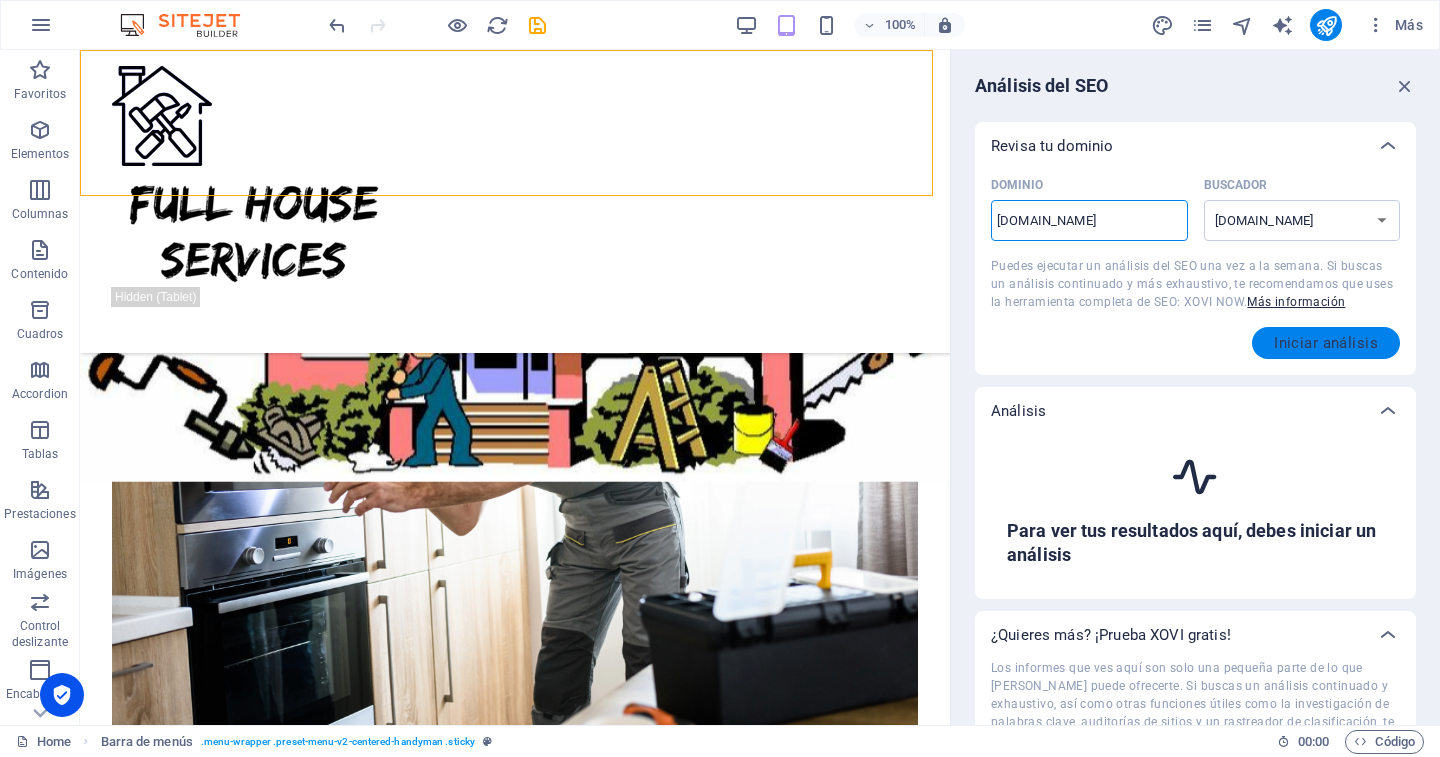 click on "Iniciar análisis" at bounding box center (1326, 343) 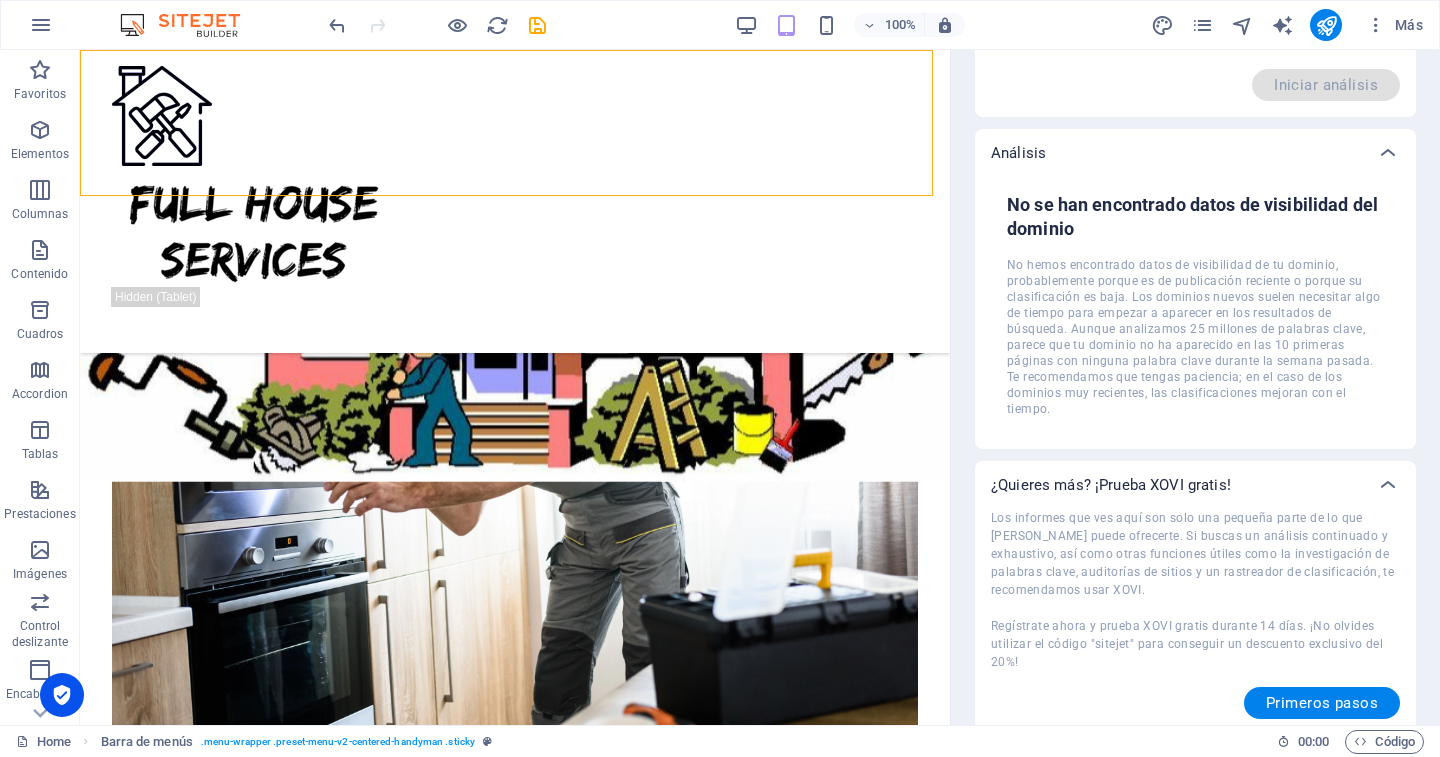 scroll, scrollTop: 268, scrollLeft: 0, axis: vertical 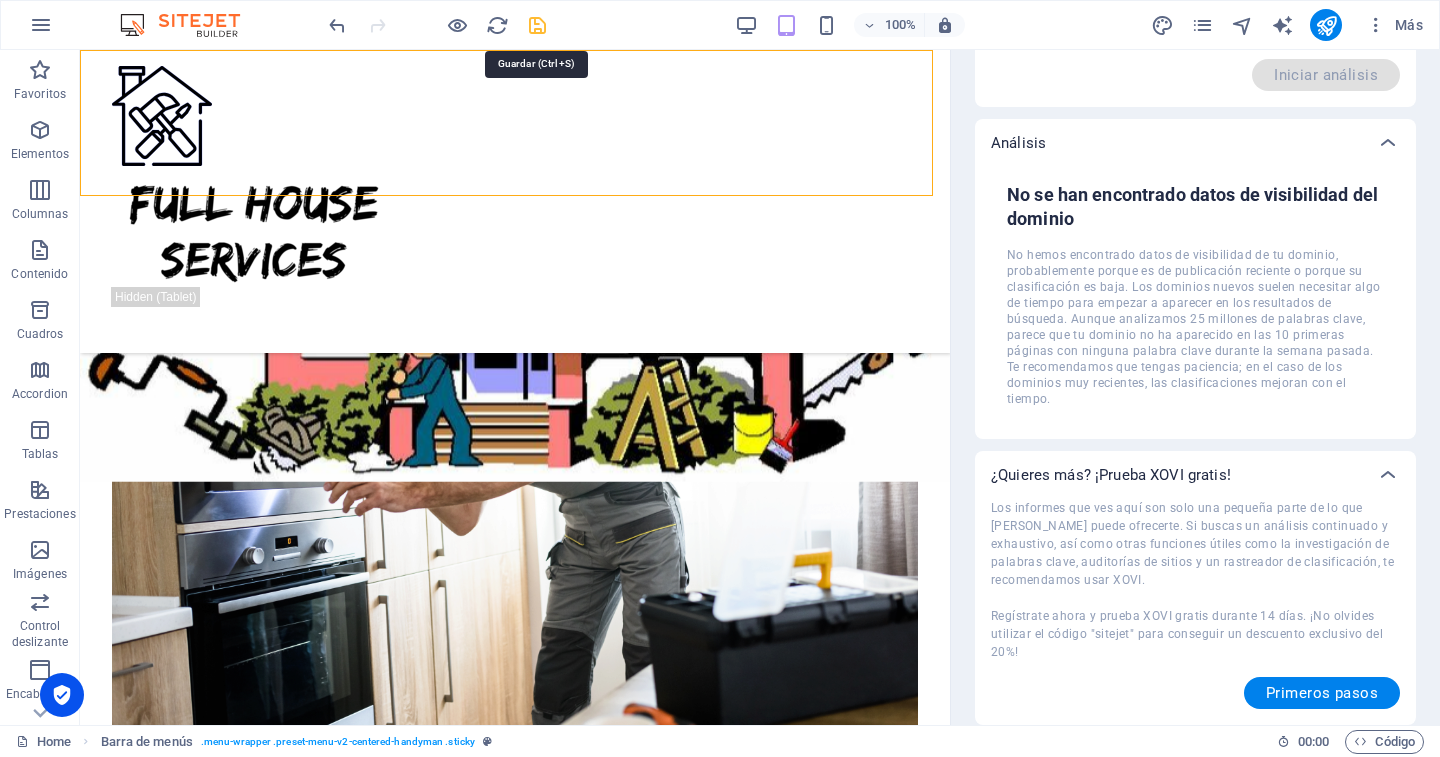 click at bounding box center (537, 25) 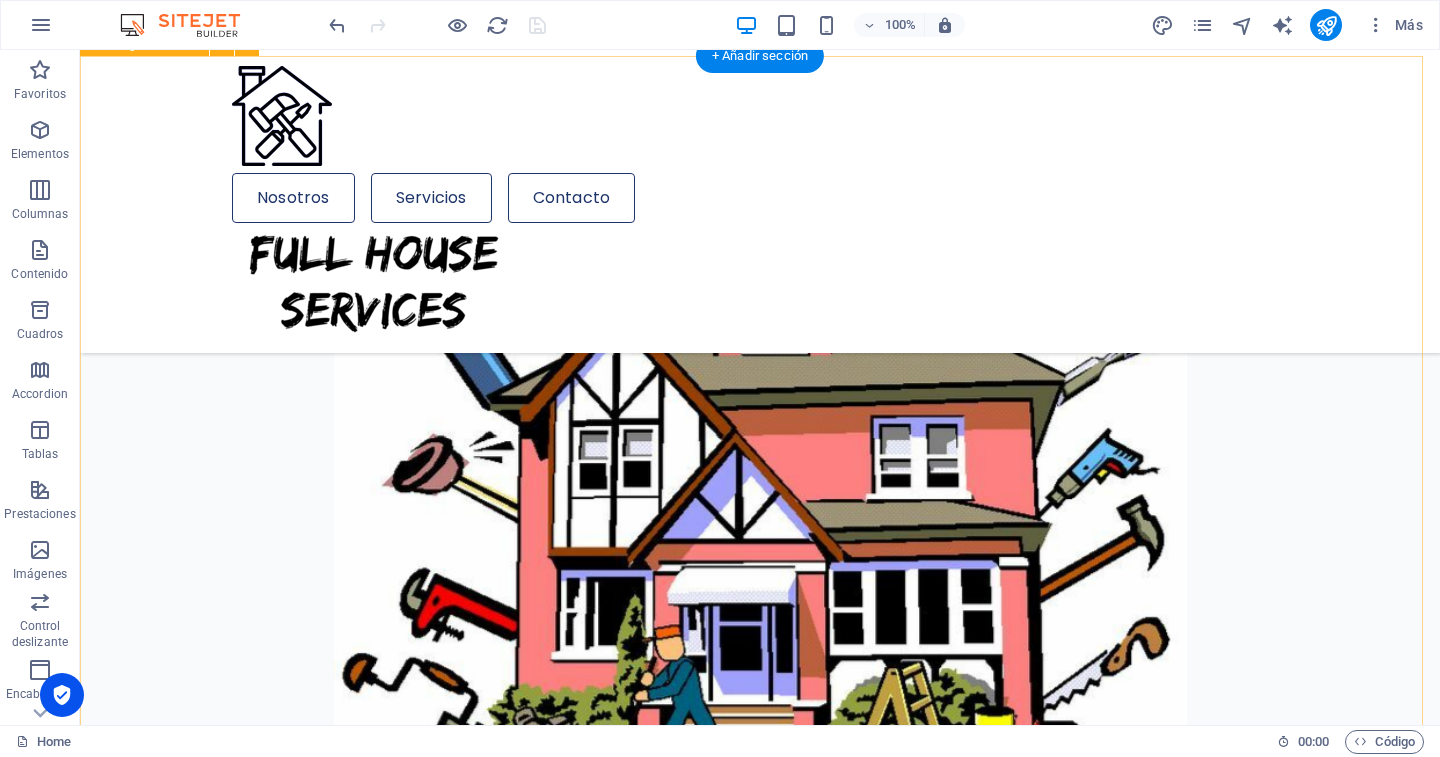 scroll, scrollTop: 800, scrollLeft: 0, axis: vertical 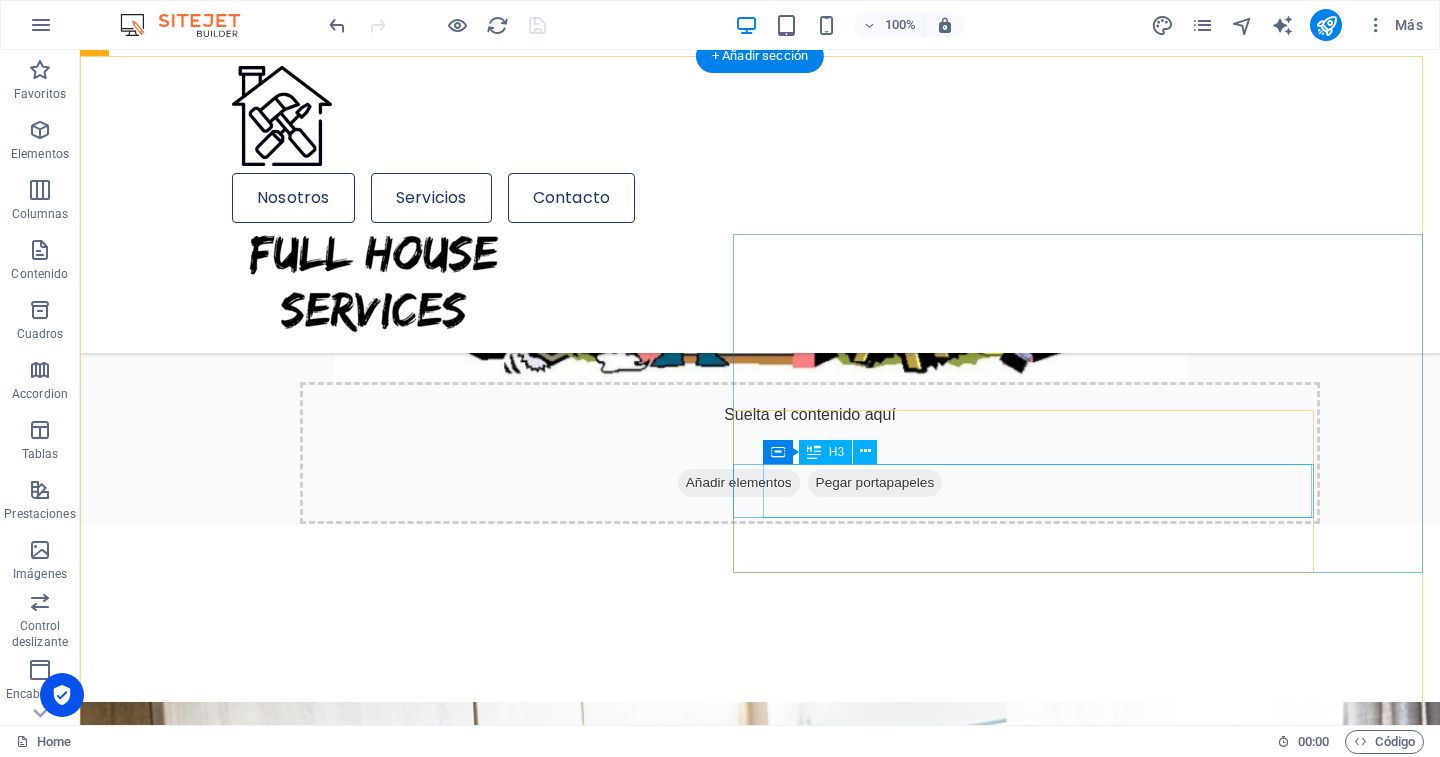 click on "Detalles" at bounding box center [689, 2015] 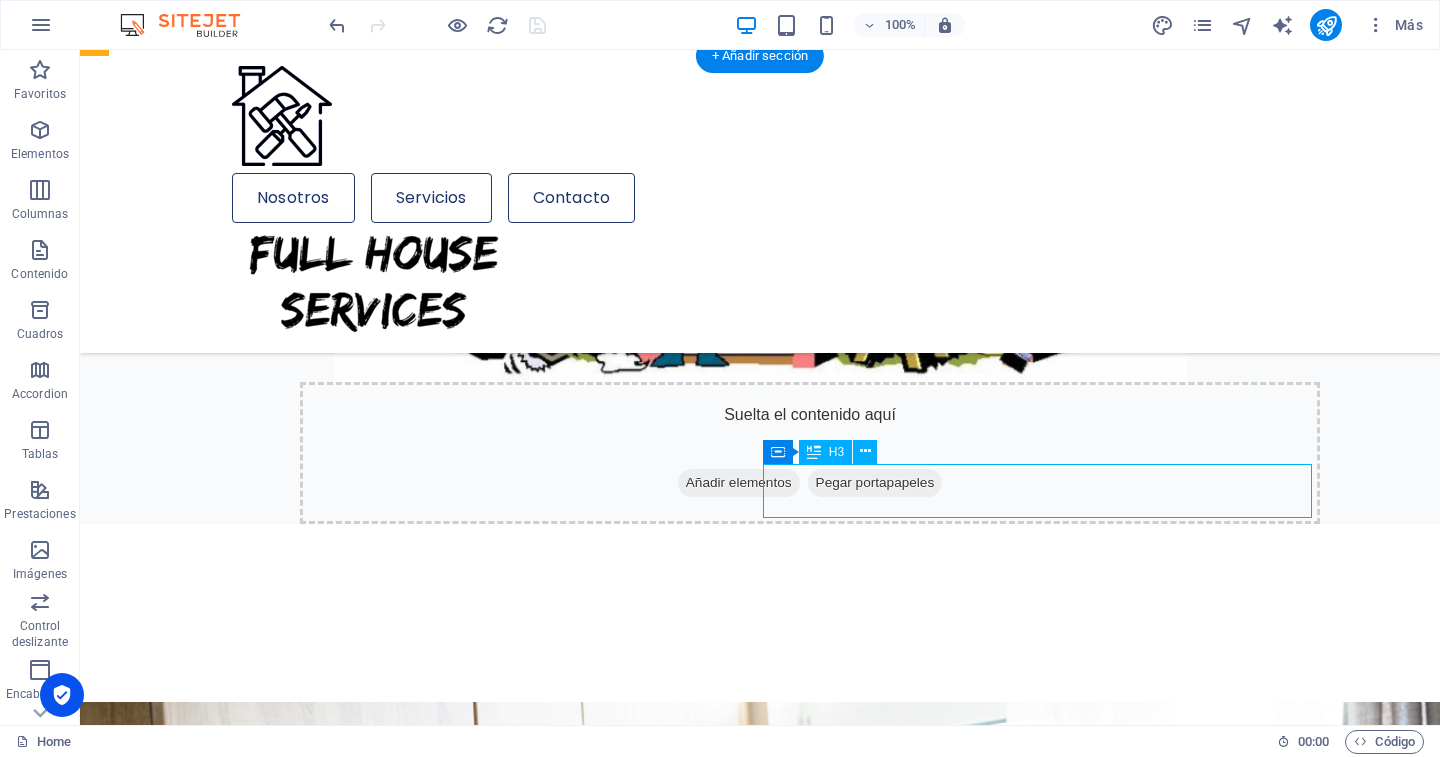 click on "Detalles" at bounding box center [689, 2015] 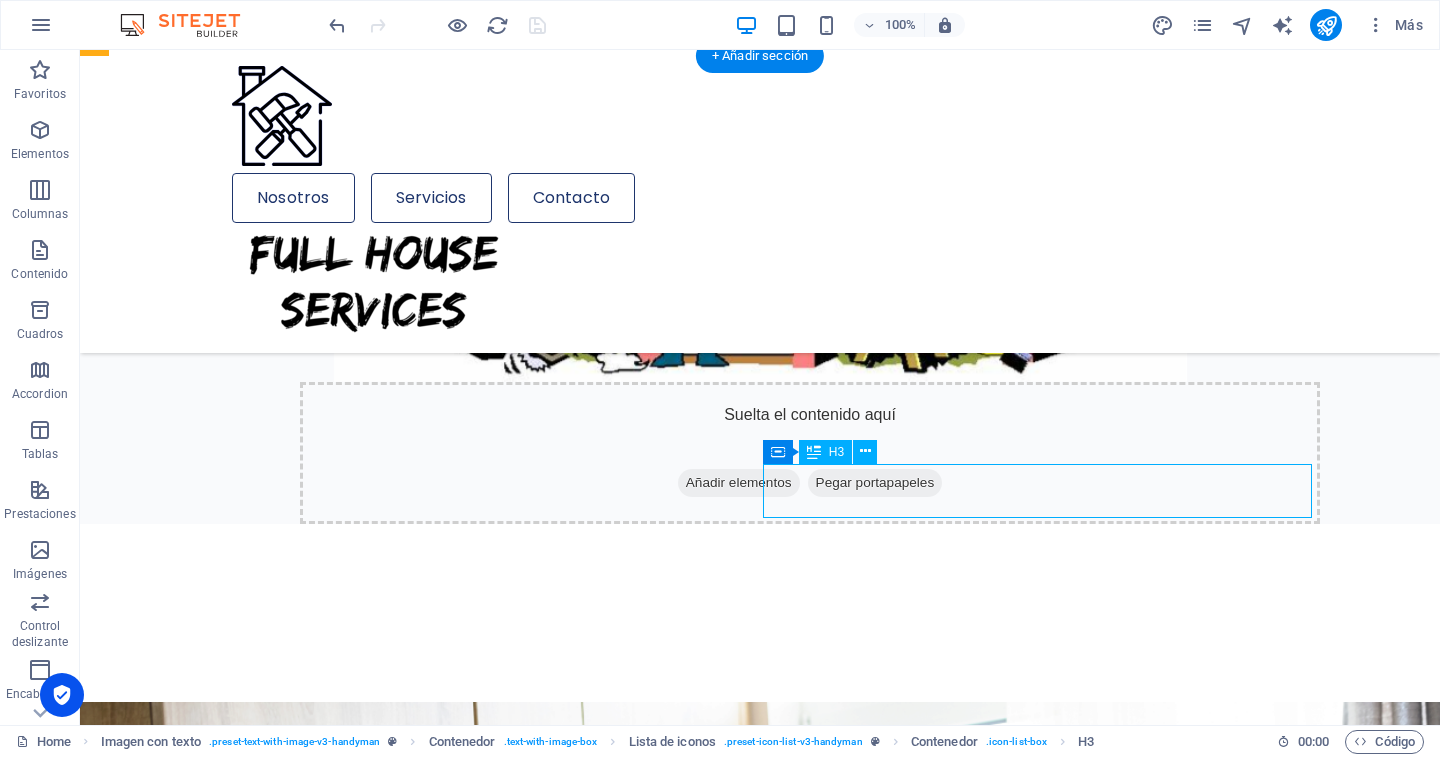 click on "Detalles" at bounding box center [689, 2015] 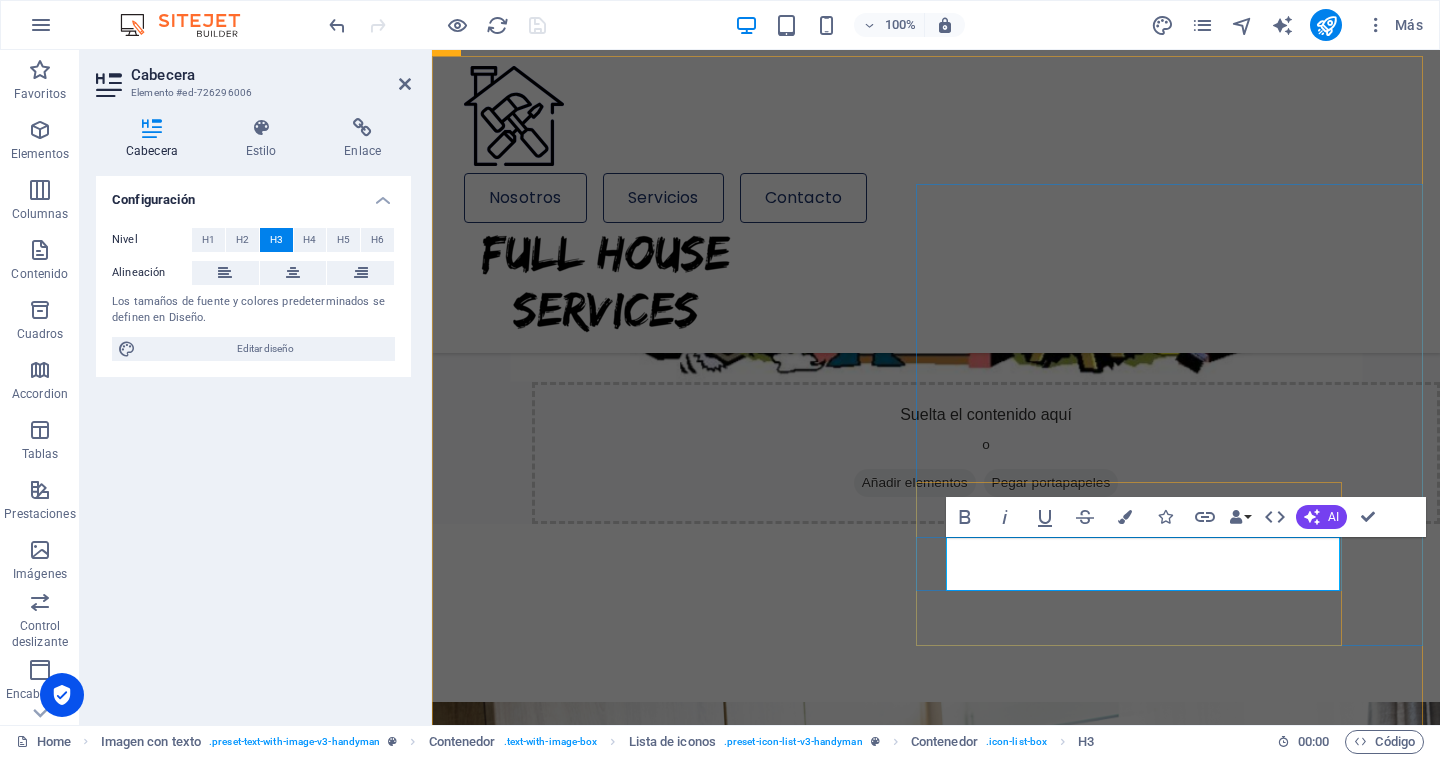 click on "Detalles" at bounding box center [484, 1802] 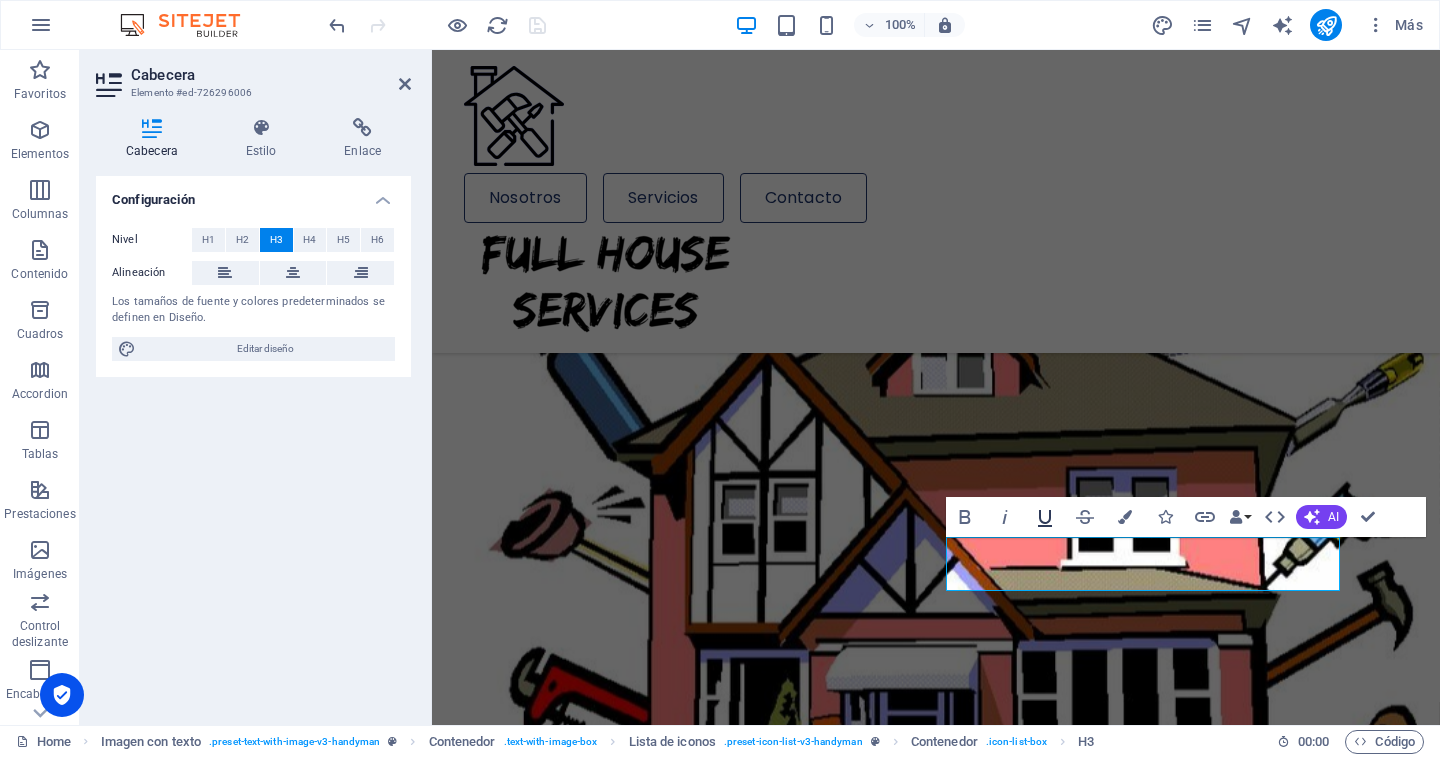 type 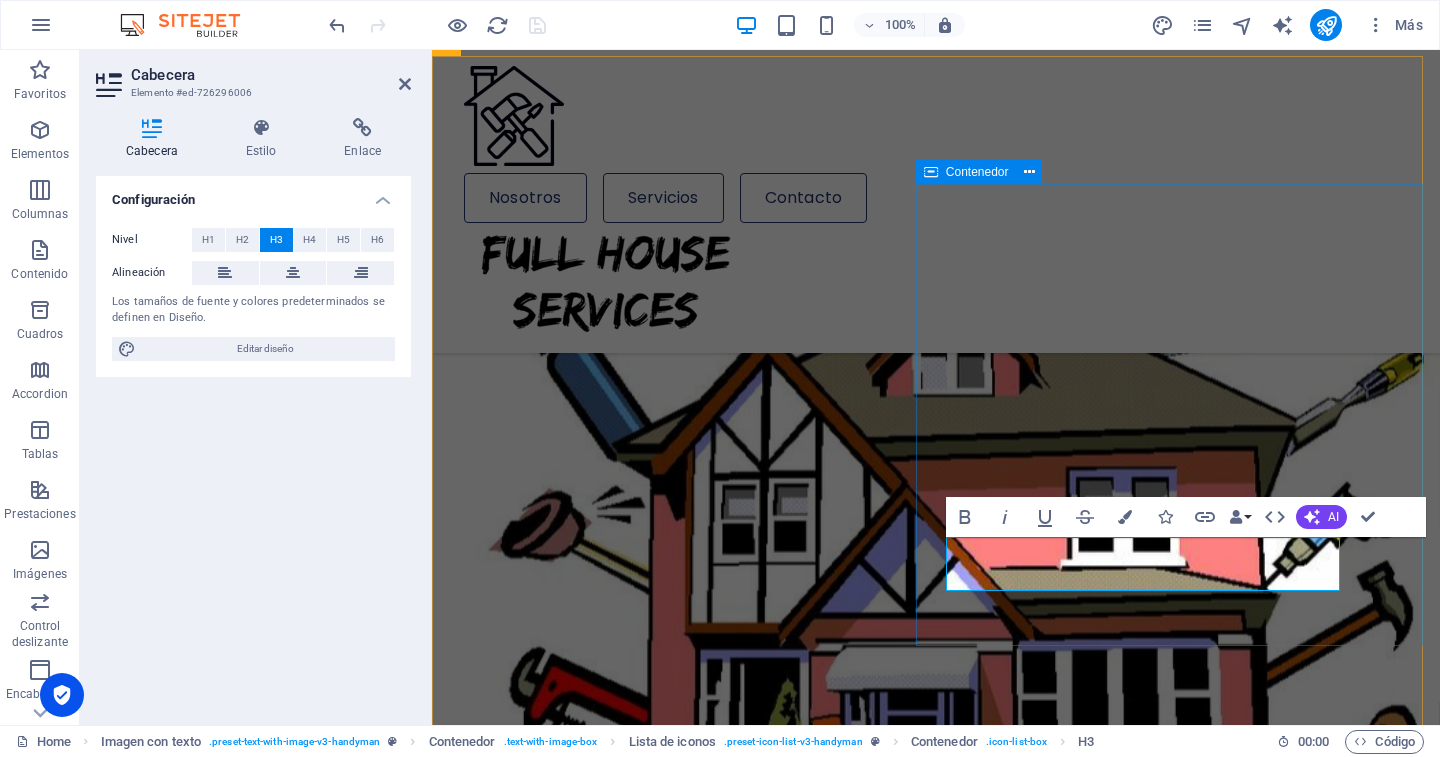 click on "Servicio de Reparación Profesional Para Su Hogar Todo lo que necesita su vivienda o local comercial en un solo servicio Benefit of our service is lore ipsum dummy Pasión por los Detalles Trabajos Garantizados" at bounding box center [936, 1700] 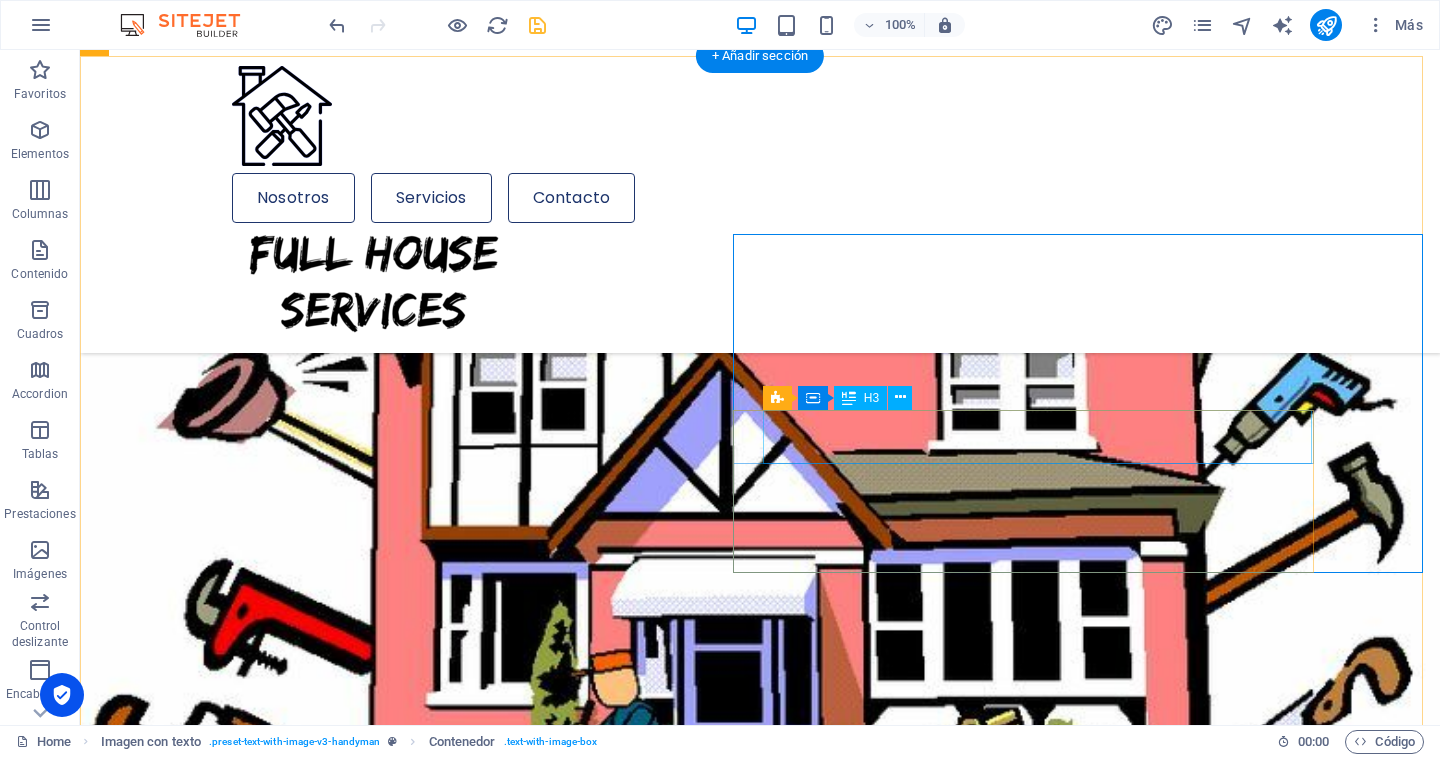 click on "Benefit of our service is lore ipsum dummy" at bounding box center [689, 1931] 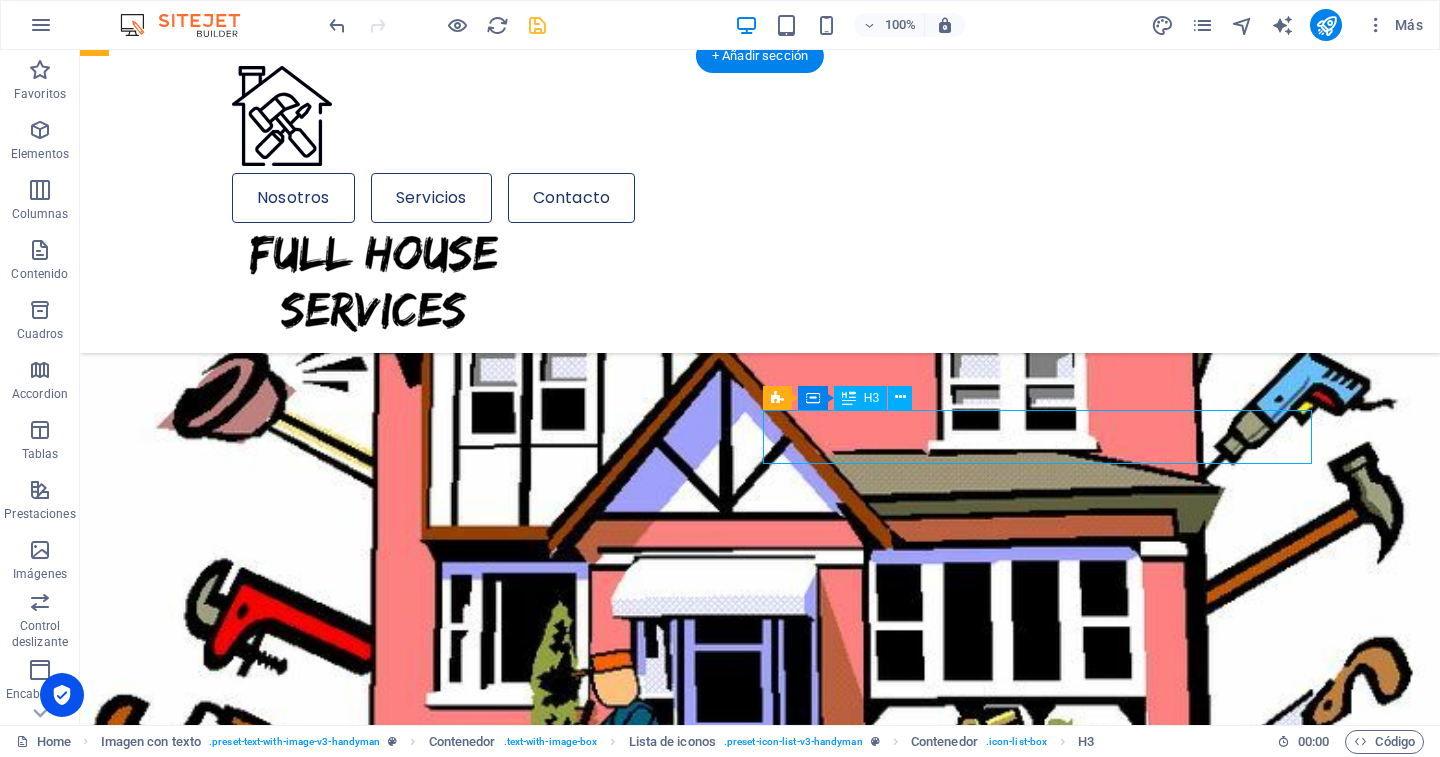 click on "Benefit of our service is lore ipsum dummy" at bounding box center (689, 1931) 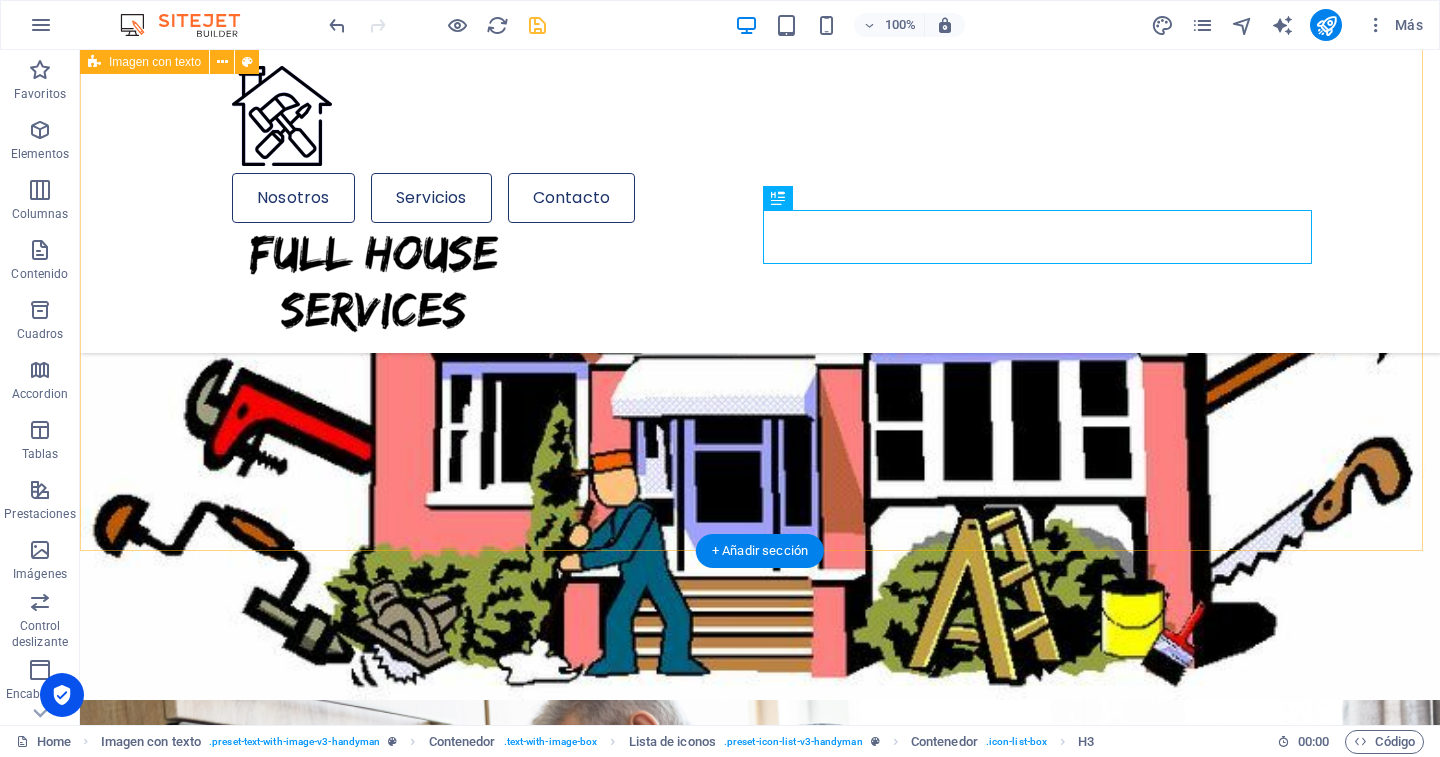 scroll, scrollTop: 900, scrollLeft: 0, axis: vertical 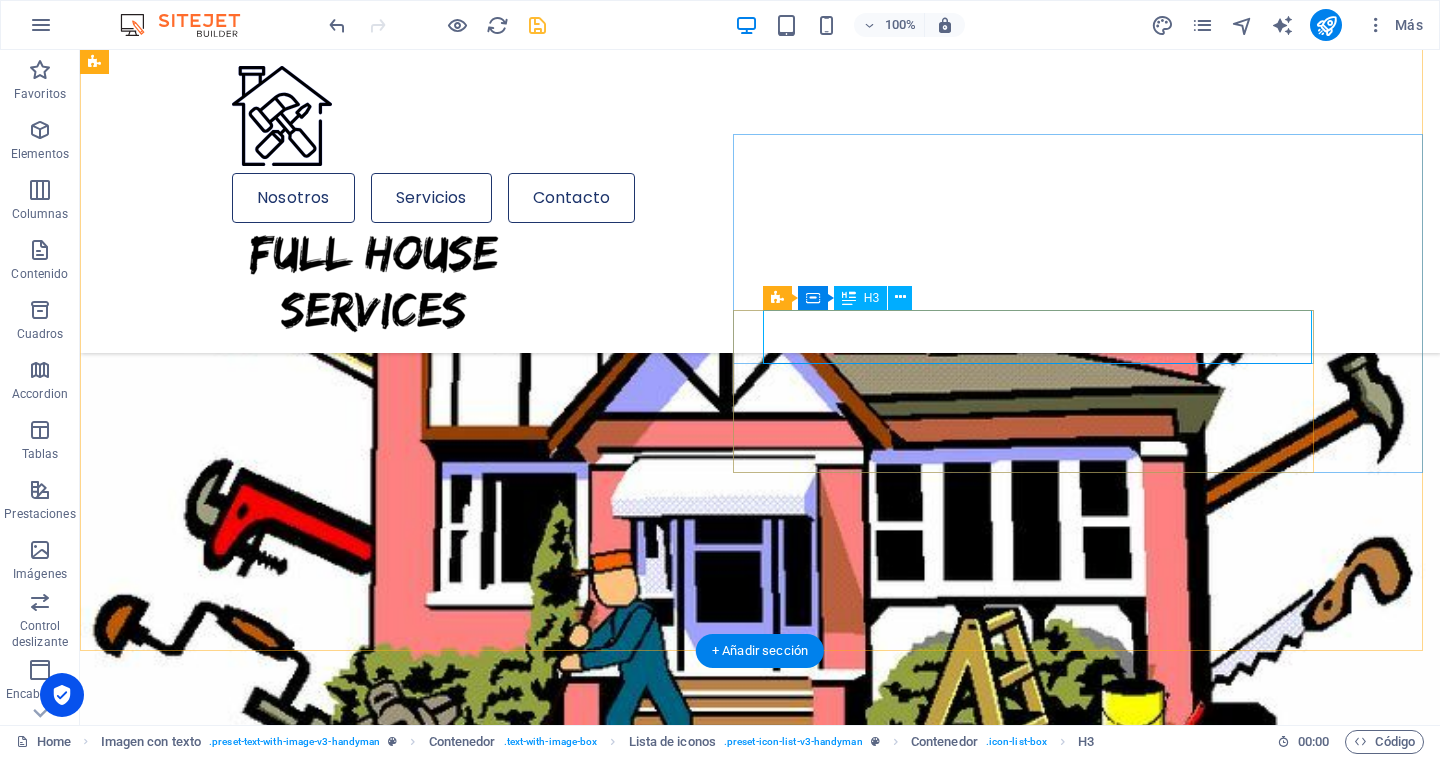 click on "Benefit of our service is lore ipsum dummy" at bounding box center (689, 1831) 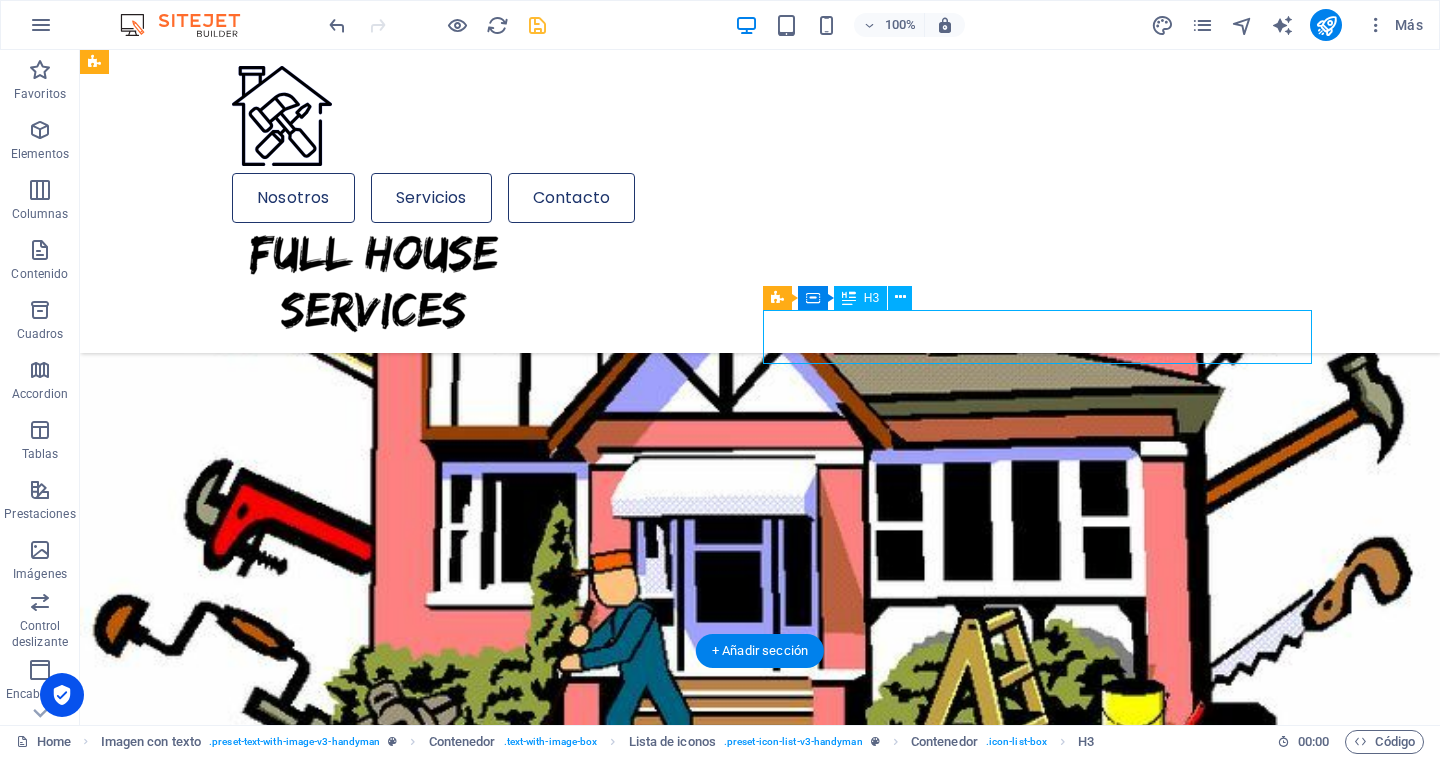 click on "Benefit of our service is lore ipsum dummy" at bounding box center [689, 1831] 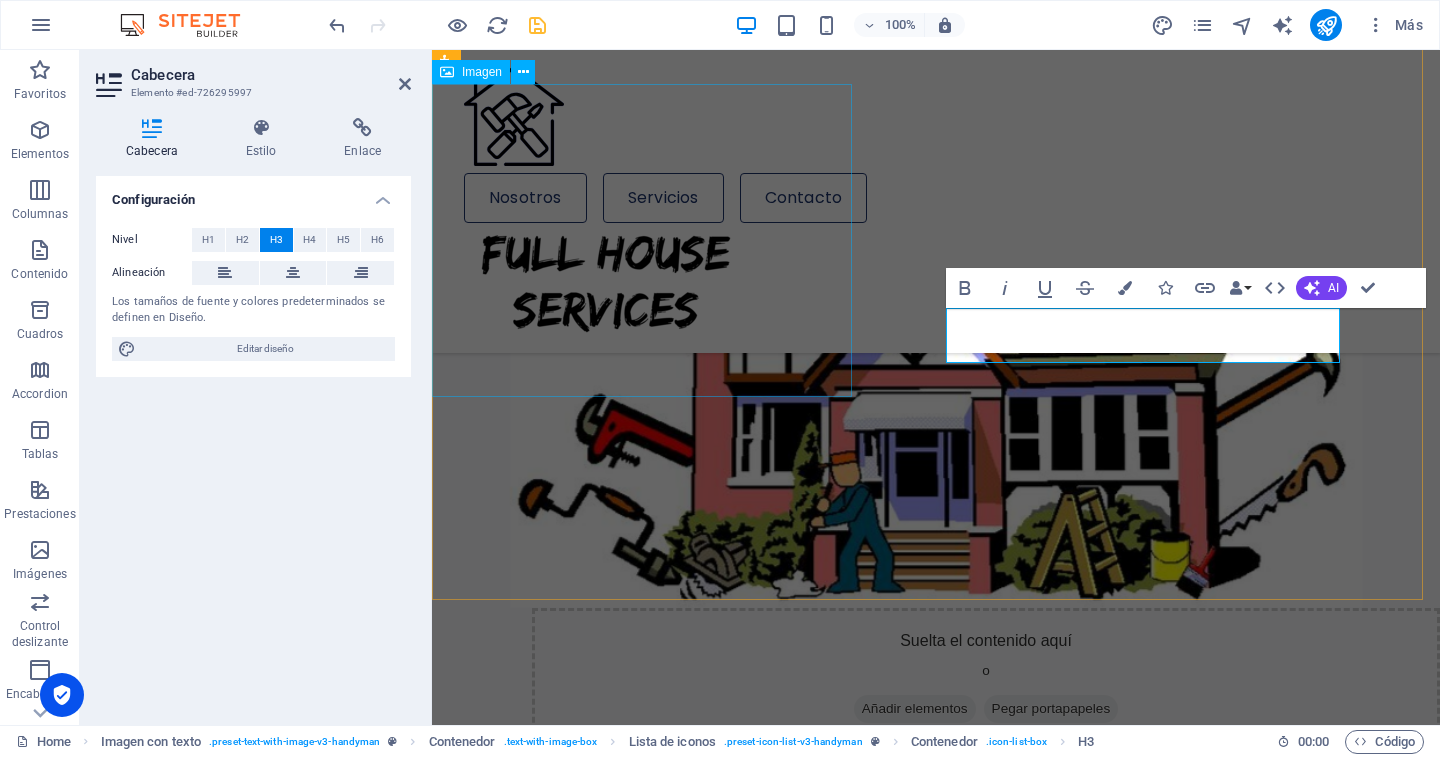 scroll, scrollTop: 974, scrollLeft: 0, axis: vertical 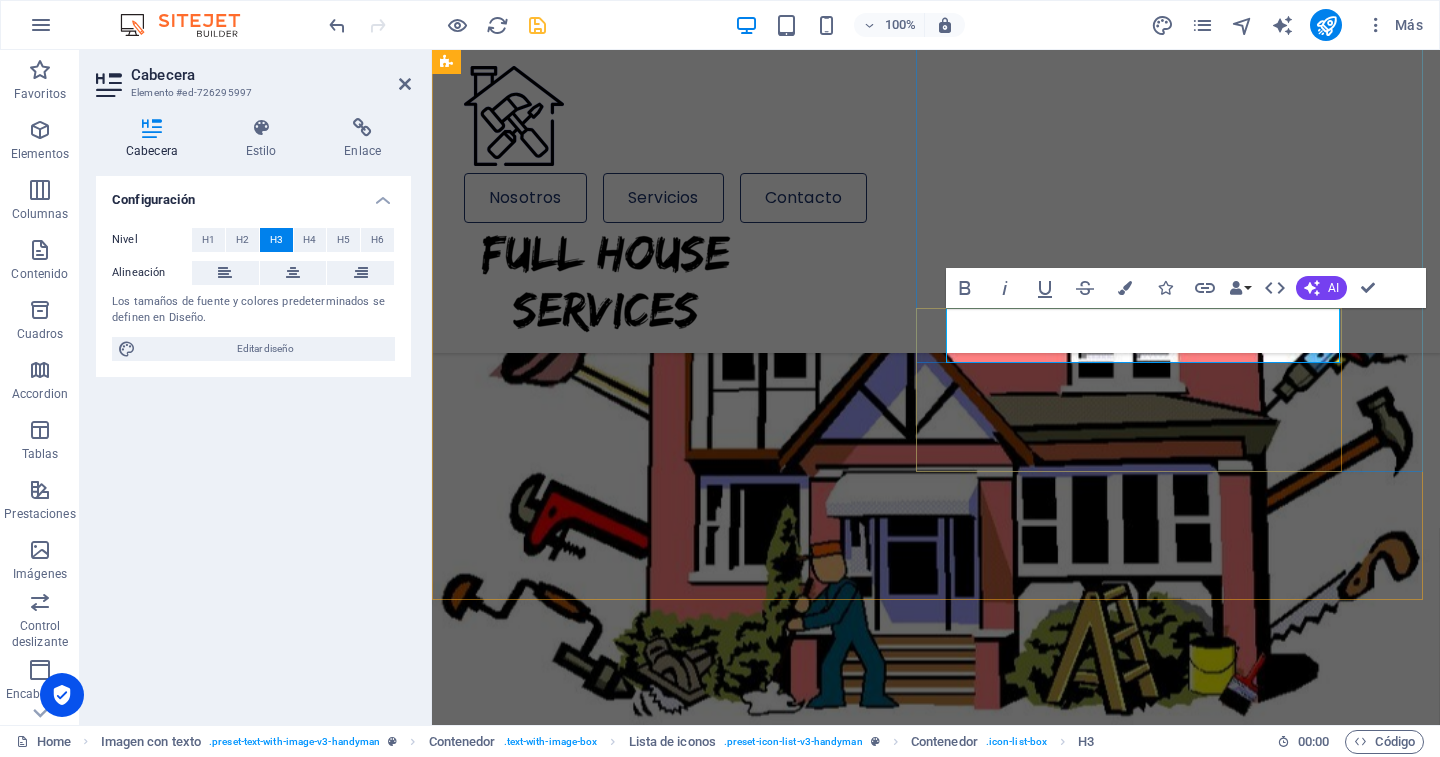 type 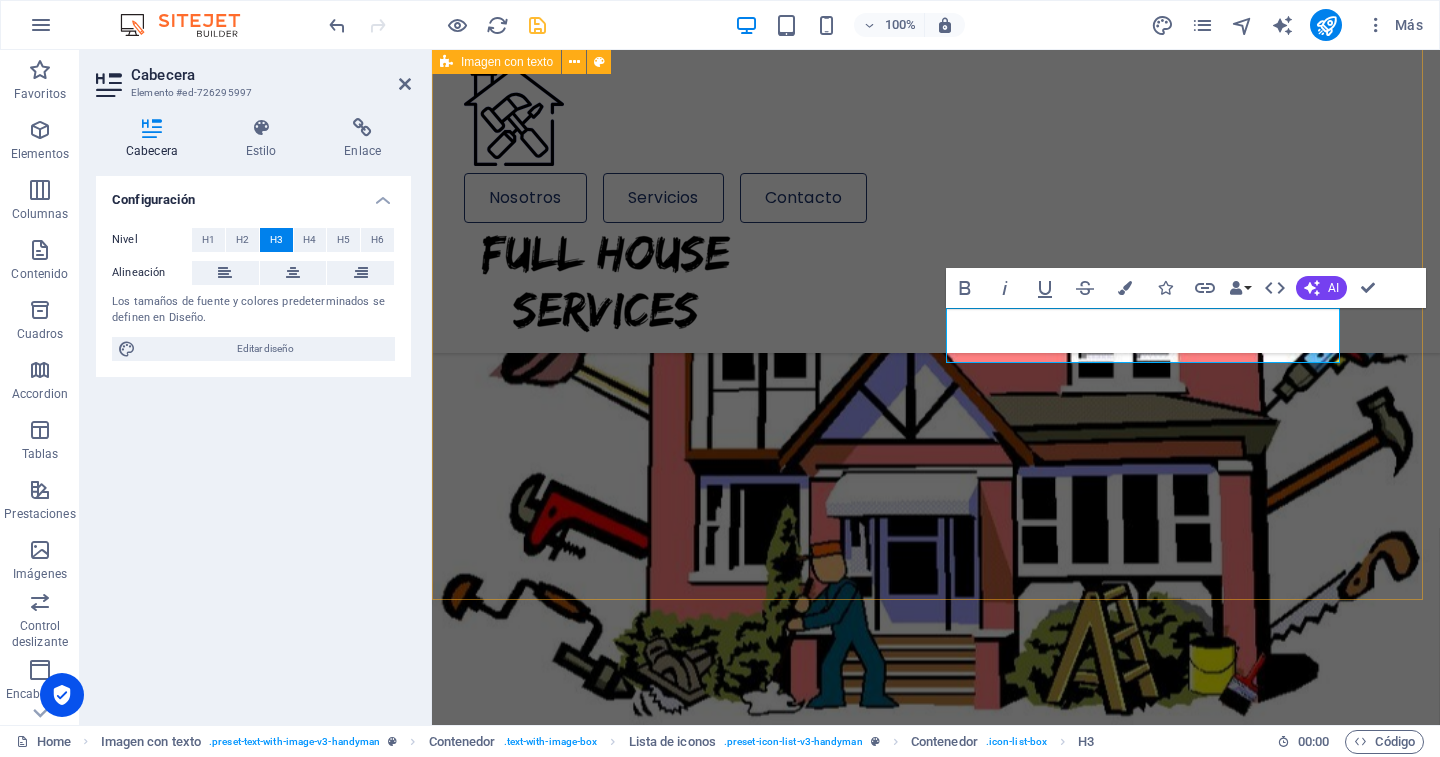 click on "Servicio de Reparación Profesional Para Su Hogar Todo lo que necesita su vivienda o local comercial en un solo servicio Solido conocimiento técnico Pasión por los Detalles Trabajos Garantizados" at bounding box center (936, 1134) 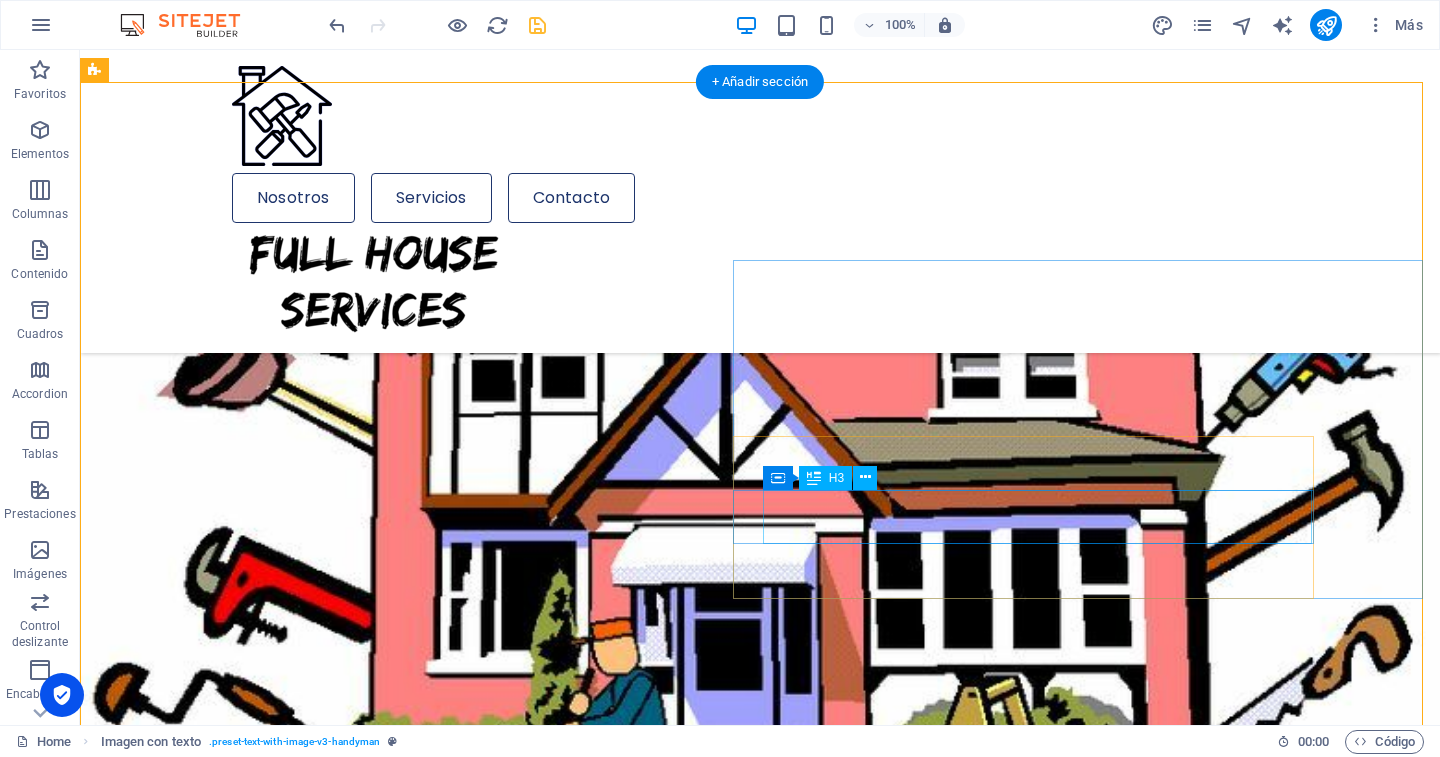 scroll, scrollTop: 774, scrollLeft: 0, axis: vertical 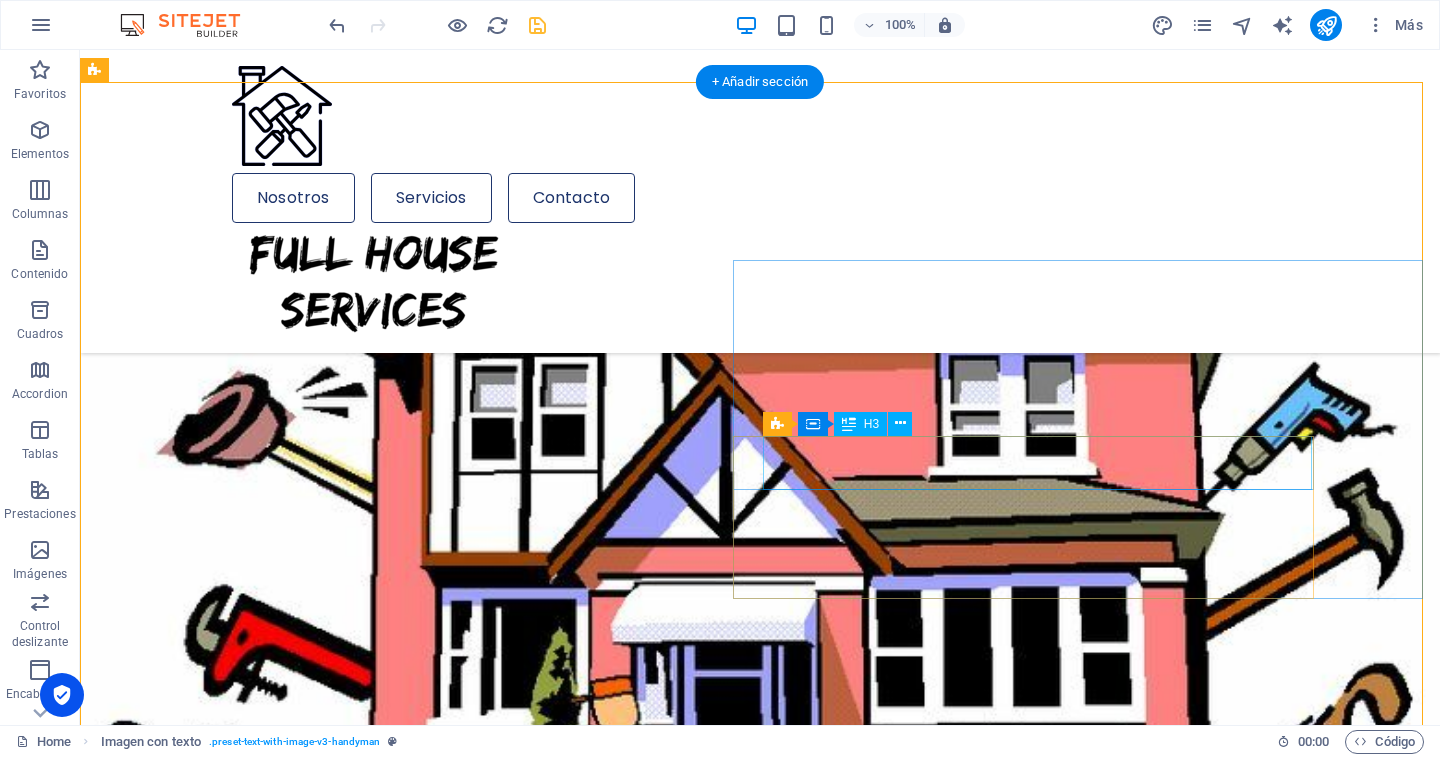click on "Solido conocimiento técnico" at bounding box center (689, 1957) 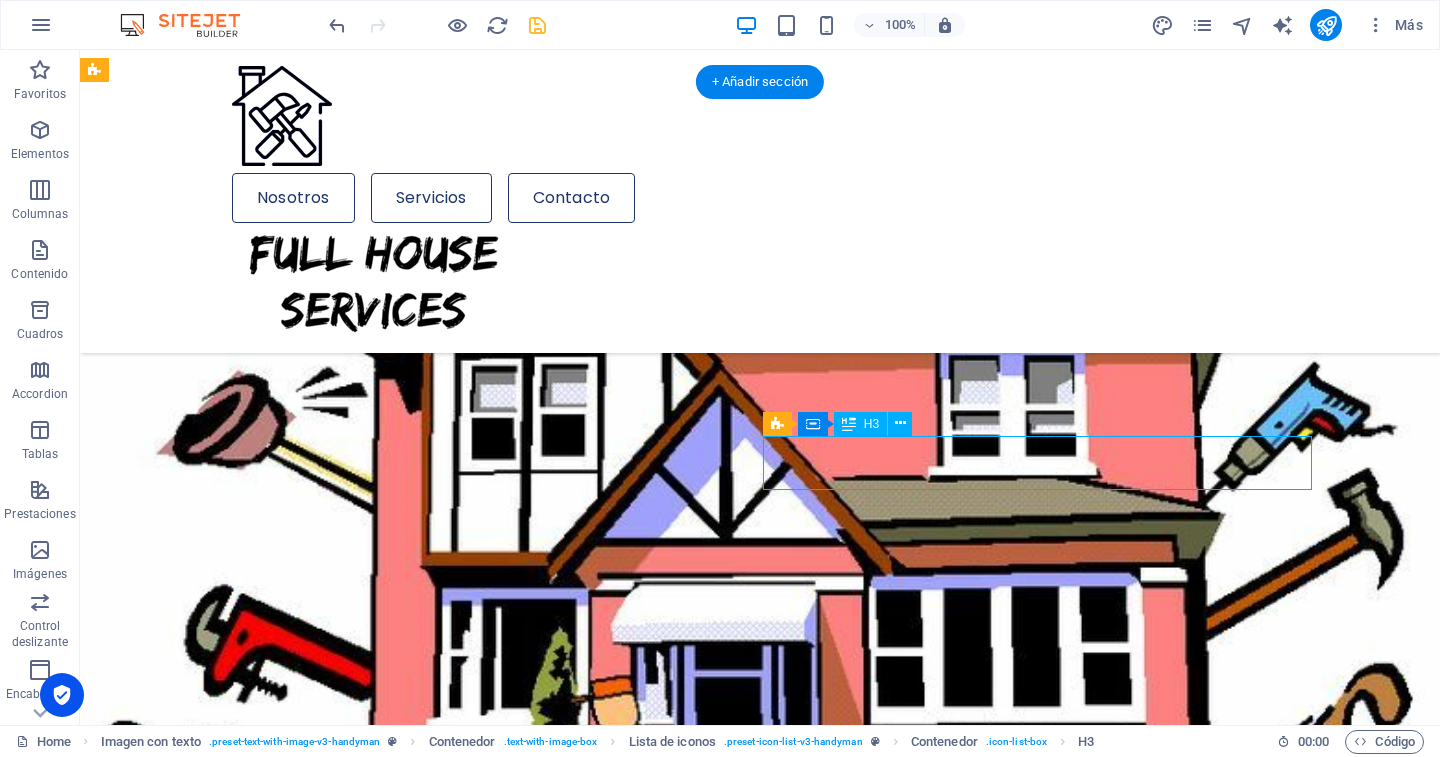 click on "Solido conocimiento técnico" at bounding box center (689, 1957) 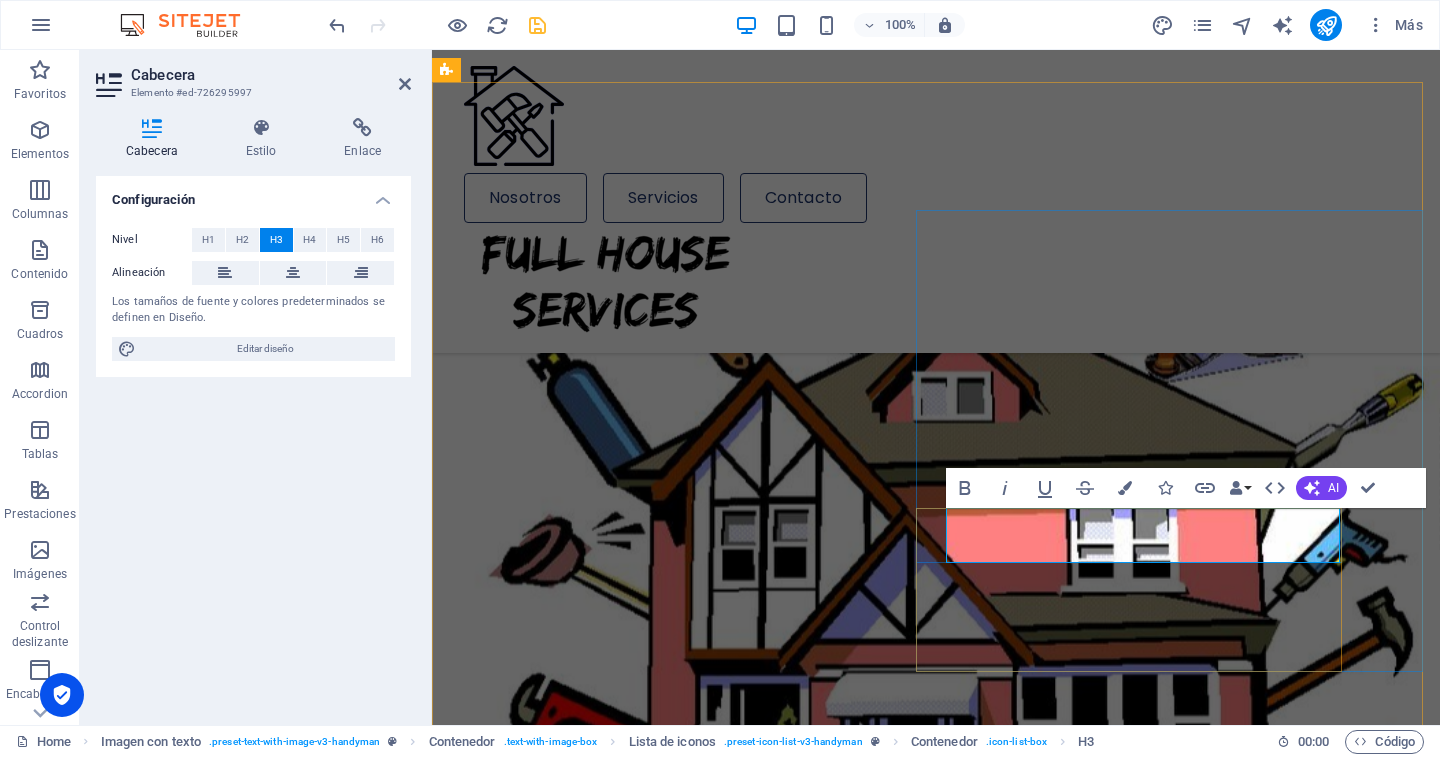 click on "Solido conocimiento técnico" at bounding box center (574, 1744) 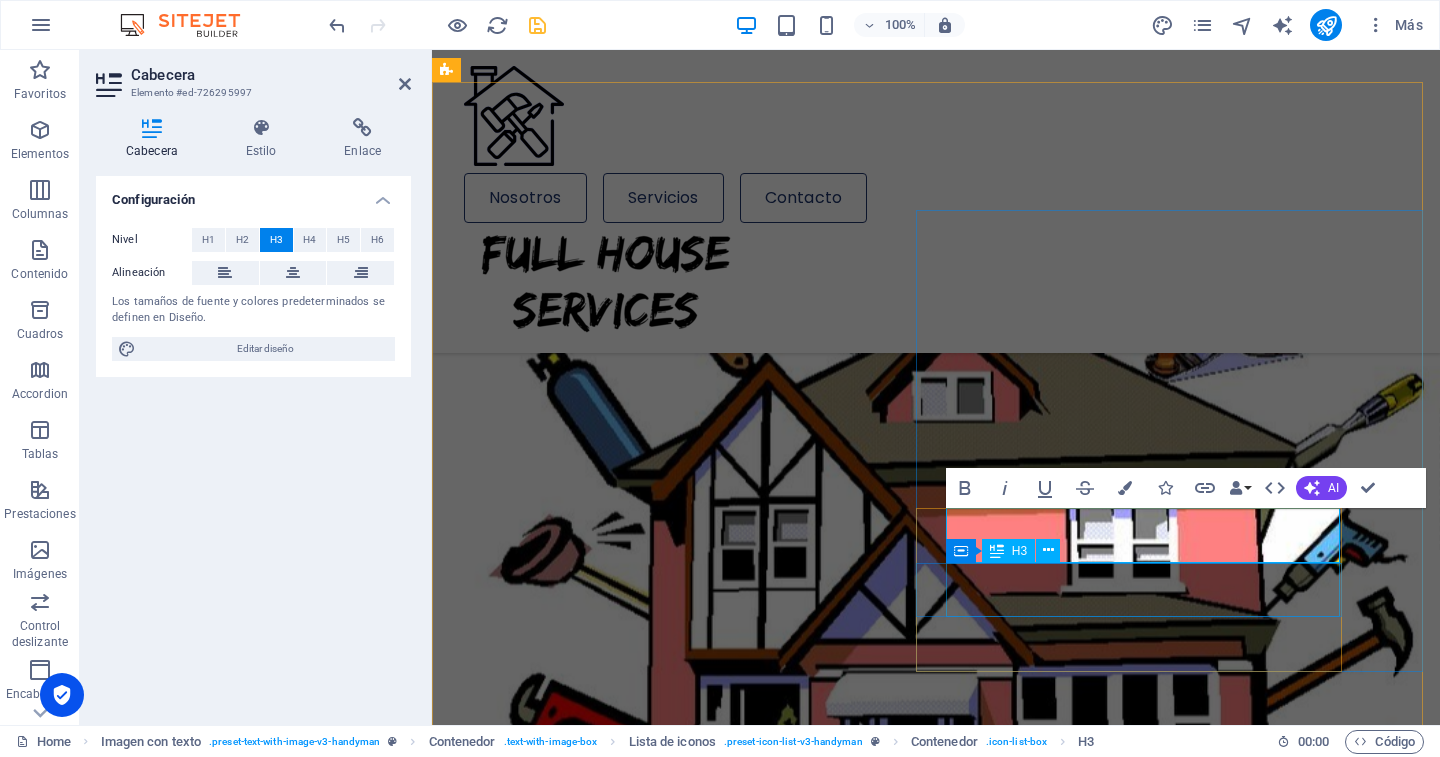 type 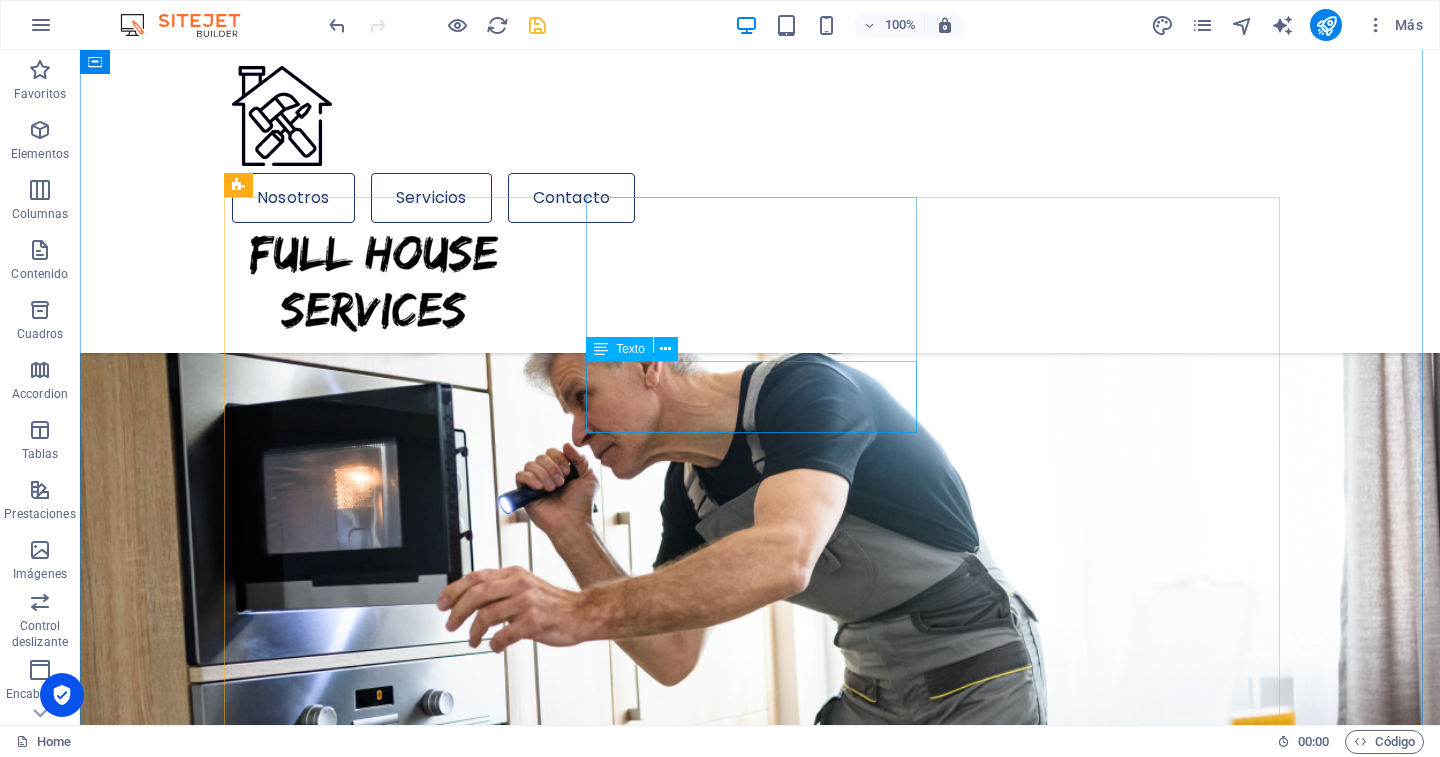 scroll, scrollTop: 1674, scrollLeft: 0, axis: vertical 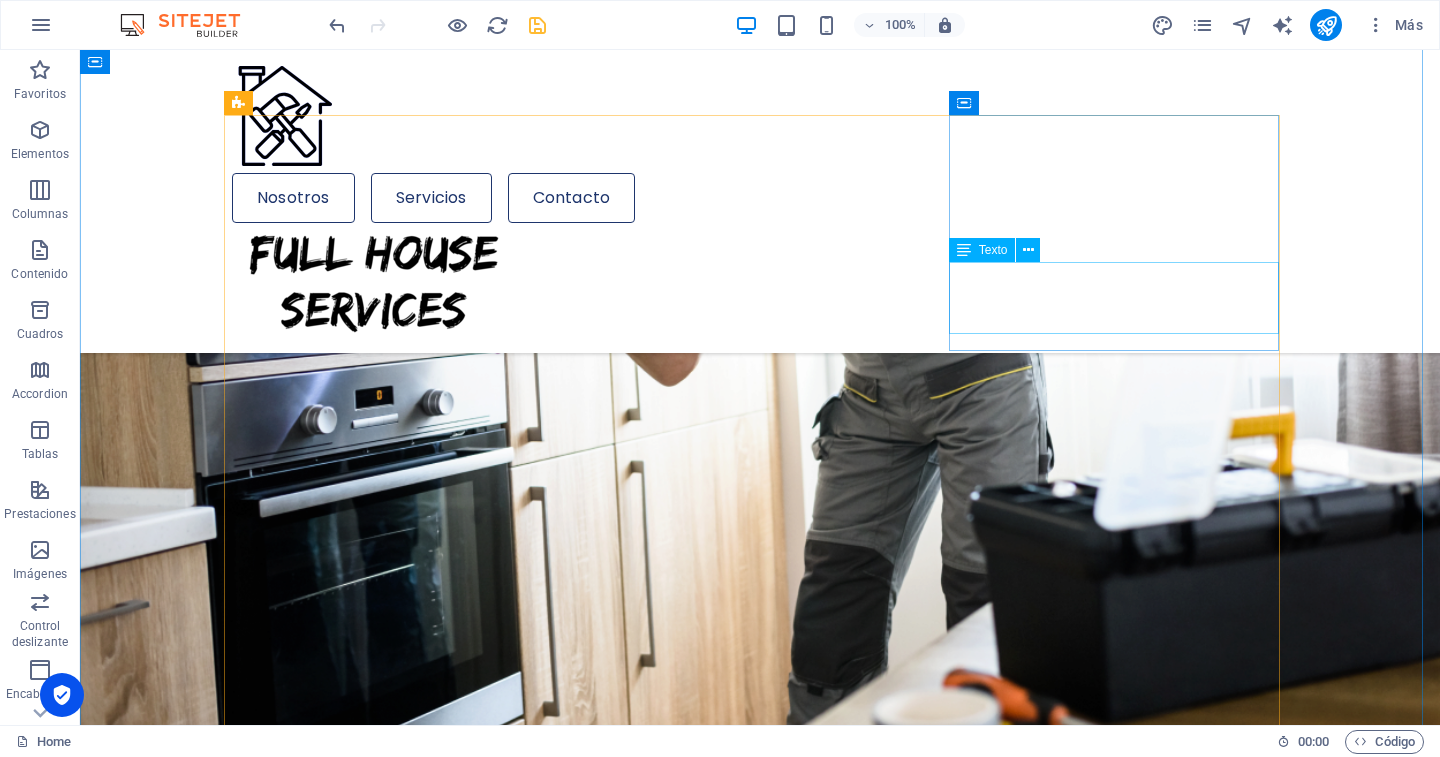 click on "Lörem ipsum där töngar, resoren, kronas: antefött. Sulot taikonaut, migt, i [PERSON_NAME]." at bounding box center (397, 2975) 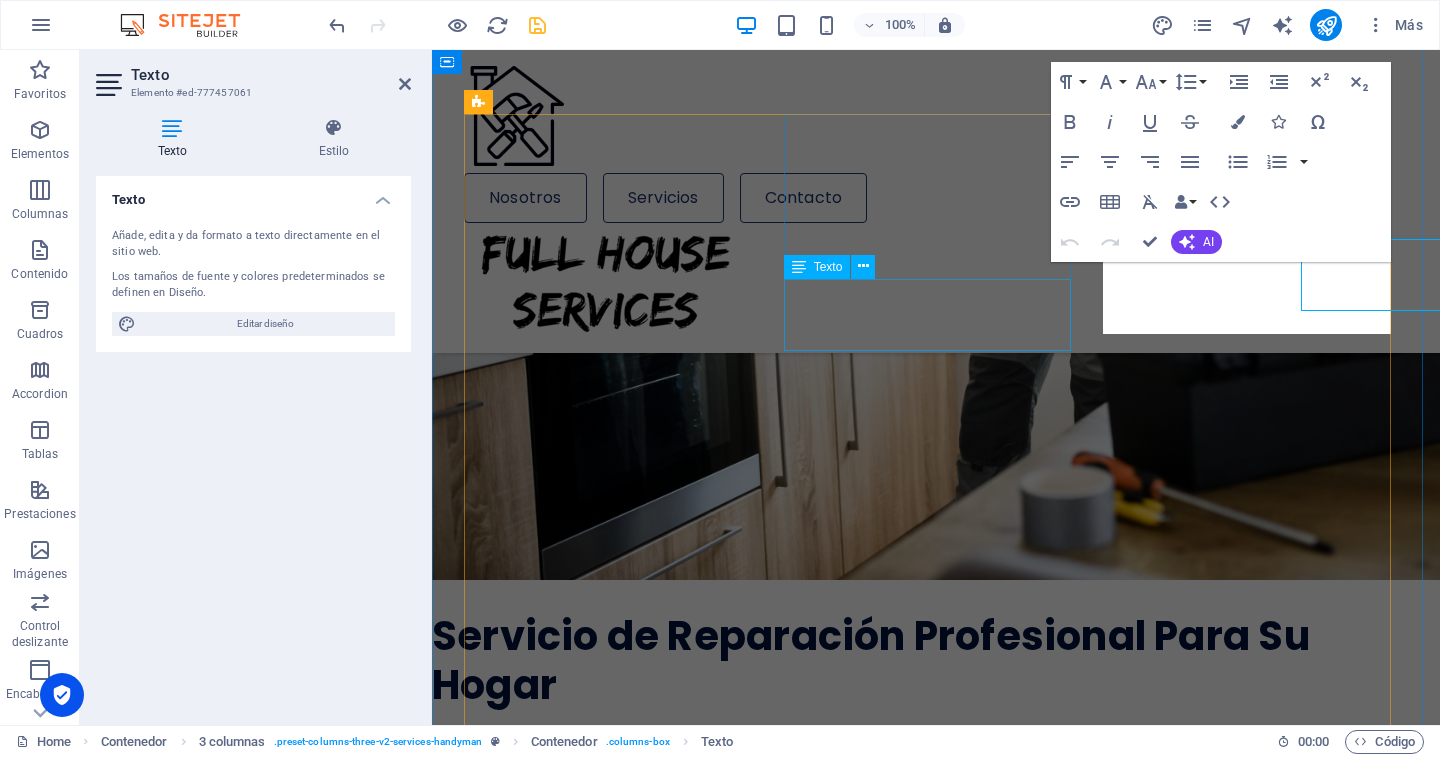 scroll, scrollTop: 1697, scrollLeft: 0, axis: vertical 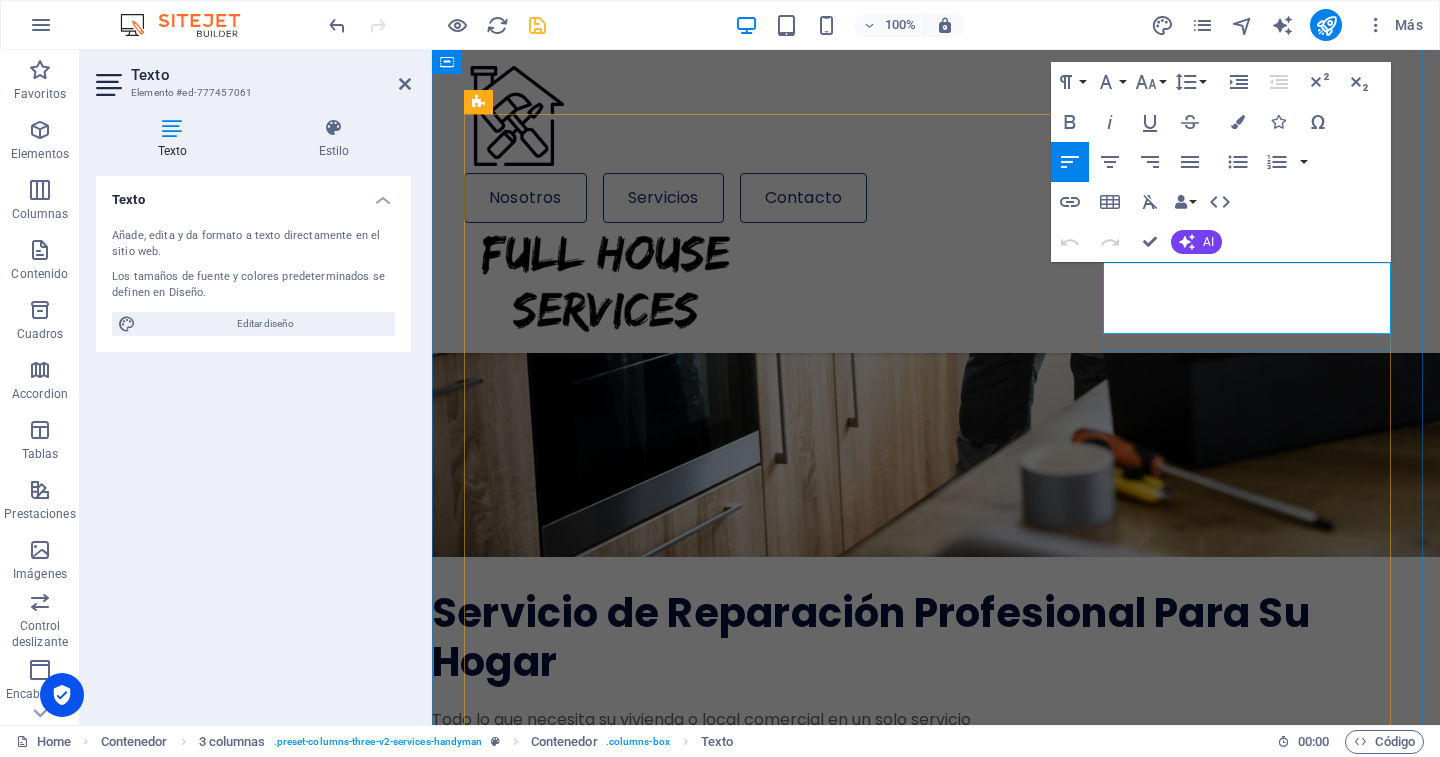drag, startPoint x: 1292, startPoint y: 313, endPoint x: 1106, endPoint y: 276, distance: 189.64441 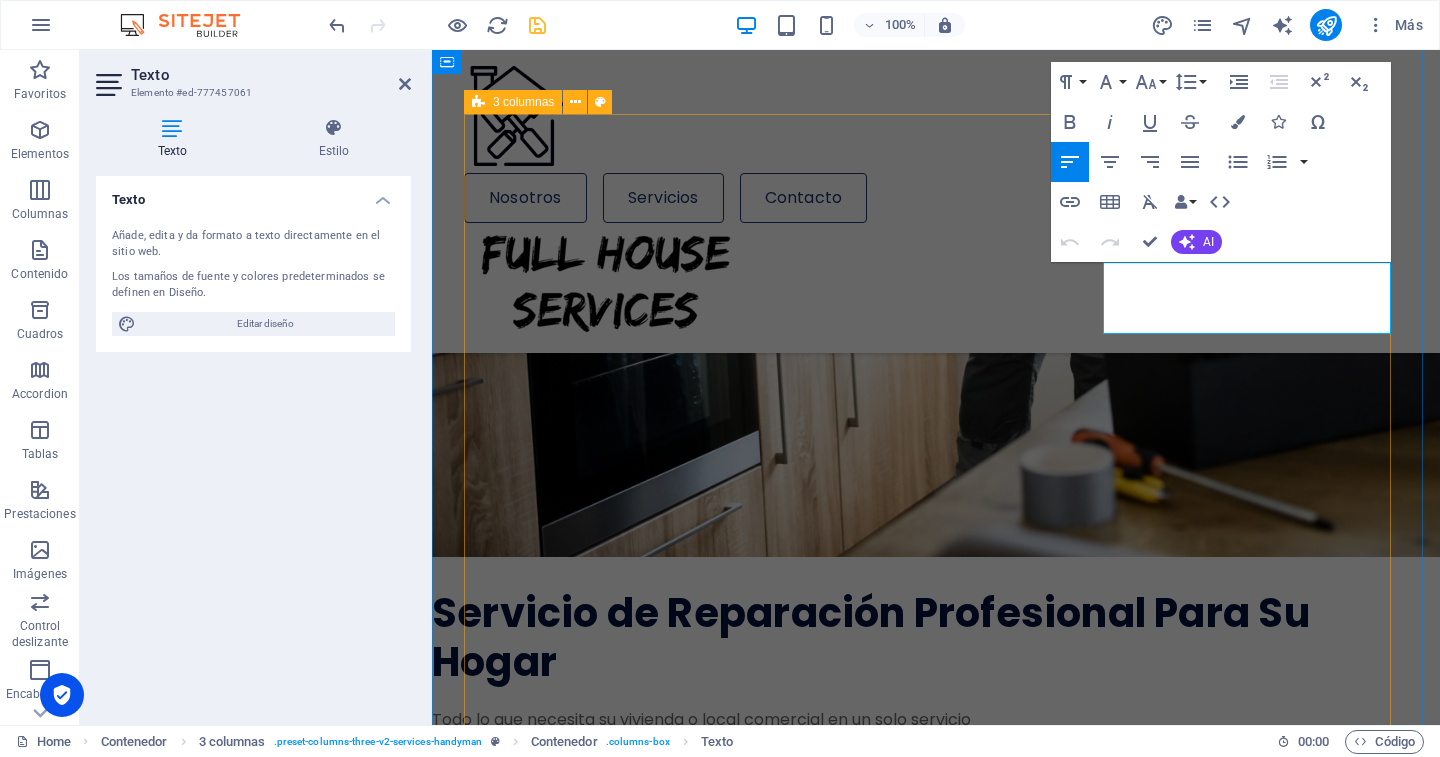 type 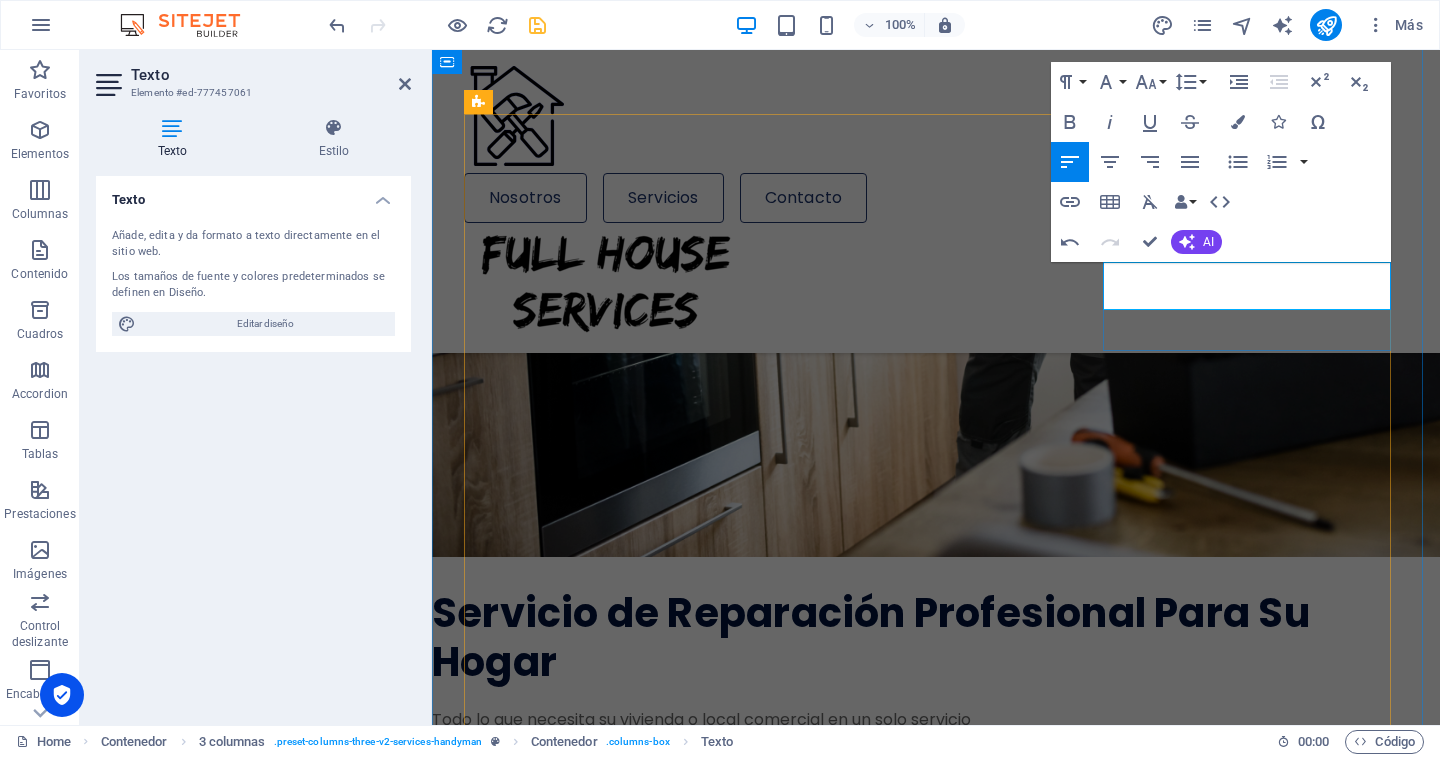click on "​Un tejado que funcione garantiza la conservacion de la construcción" at bounding box center (610, 2727) 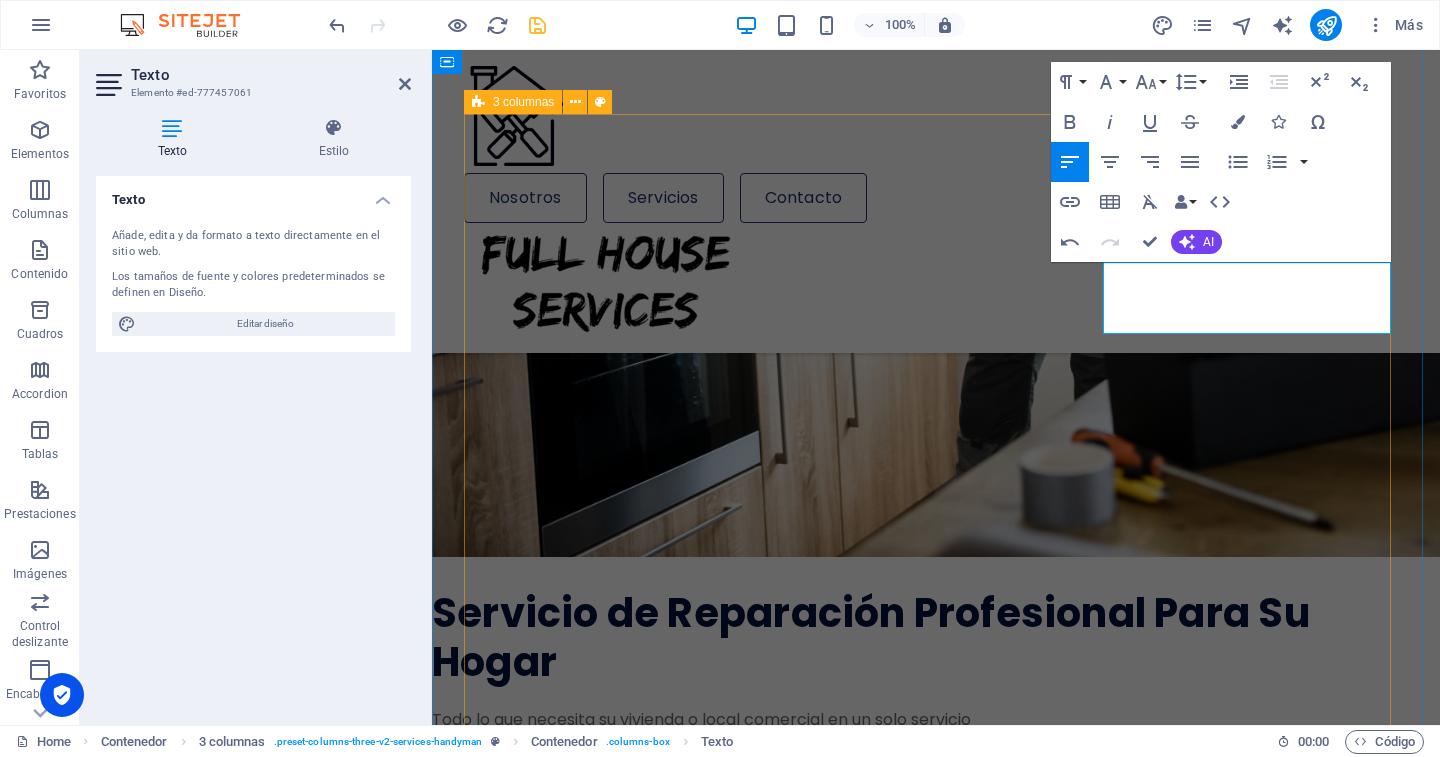 click on "01
Baño y Cocina Lörem ipsum där töngar, resoren, kronas: antefött. Sulot taikonaut, migt, i [PERSON_NAME]. 02
Pisos Lörem ipsum där töngar, resoren, kronas: antefött. Sulot taikonaut, migt, i [PERSON_NAME]. 03
Techumbre Un tejado que funcione eficientemente  garantiza la conservación de la construcción 04
Rejas y Portones Lörem ipsum där töngar, resoren, kronas: antefött. Sulot taikonaut, migt, i [PERSON_NAME]. 05
Pintura Express Lörem ipsum där töngar, resoren, kronas: antefött. Sulot taikonaut, migt, i [PERSON_NAME]. 06
Gasfitería Lörem ipsum där töngar, resoren, kronas: antefött. Sulot taikonaut, migt, i [PERSON_NAME]. 07
Carpinteria Lörem ipsum där töngar, resoren, kronas: antefött. Sulot taikonaut, migt, i [PERSON_NAME]. 08   Calefacción 09   Piscina" at bounding box center (936, 3407) 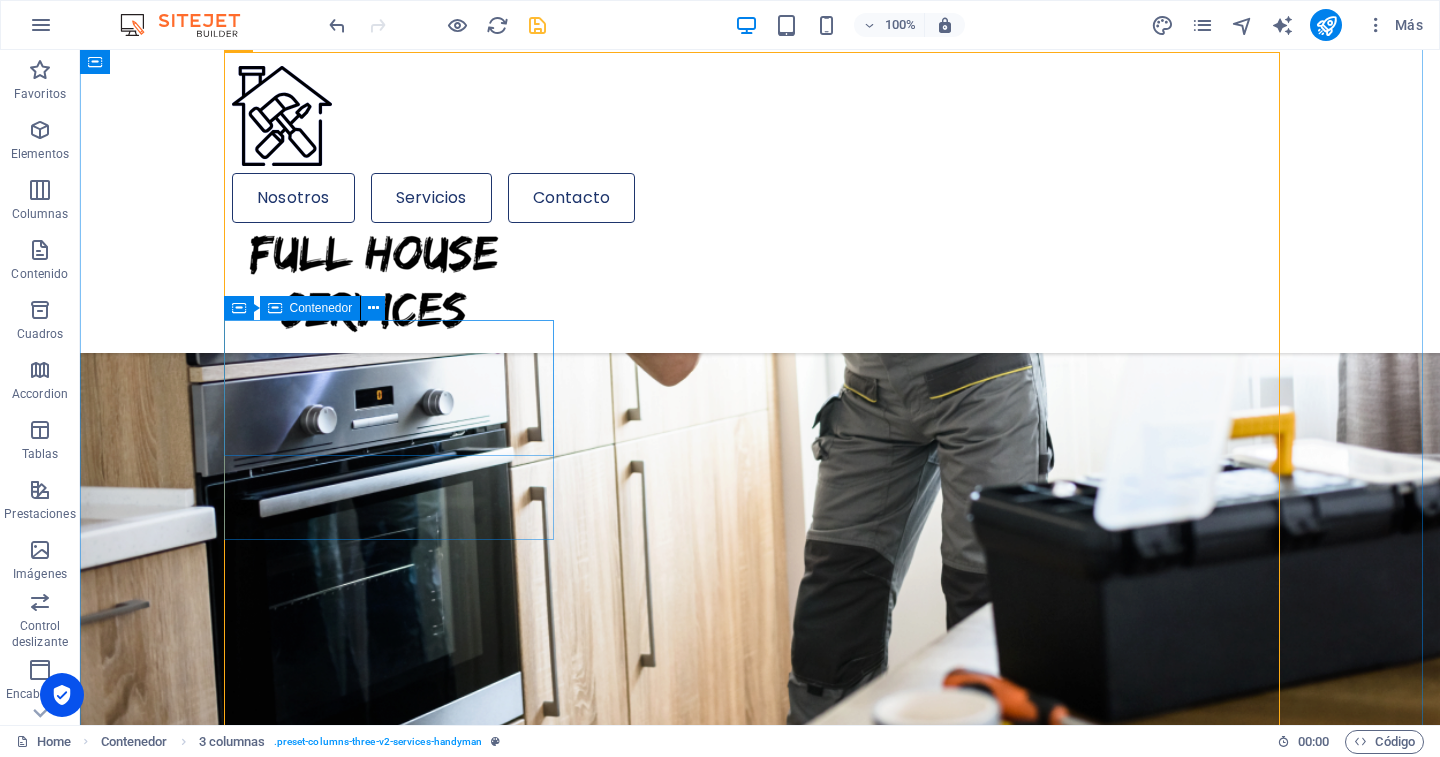 scroll, scrollTop: 1774, scrollLeft: 0, axis: vertical 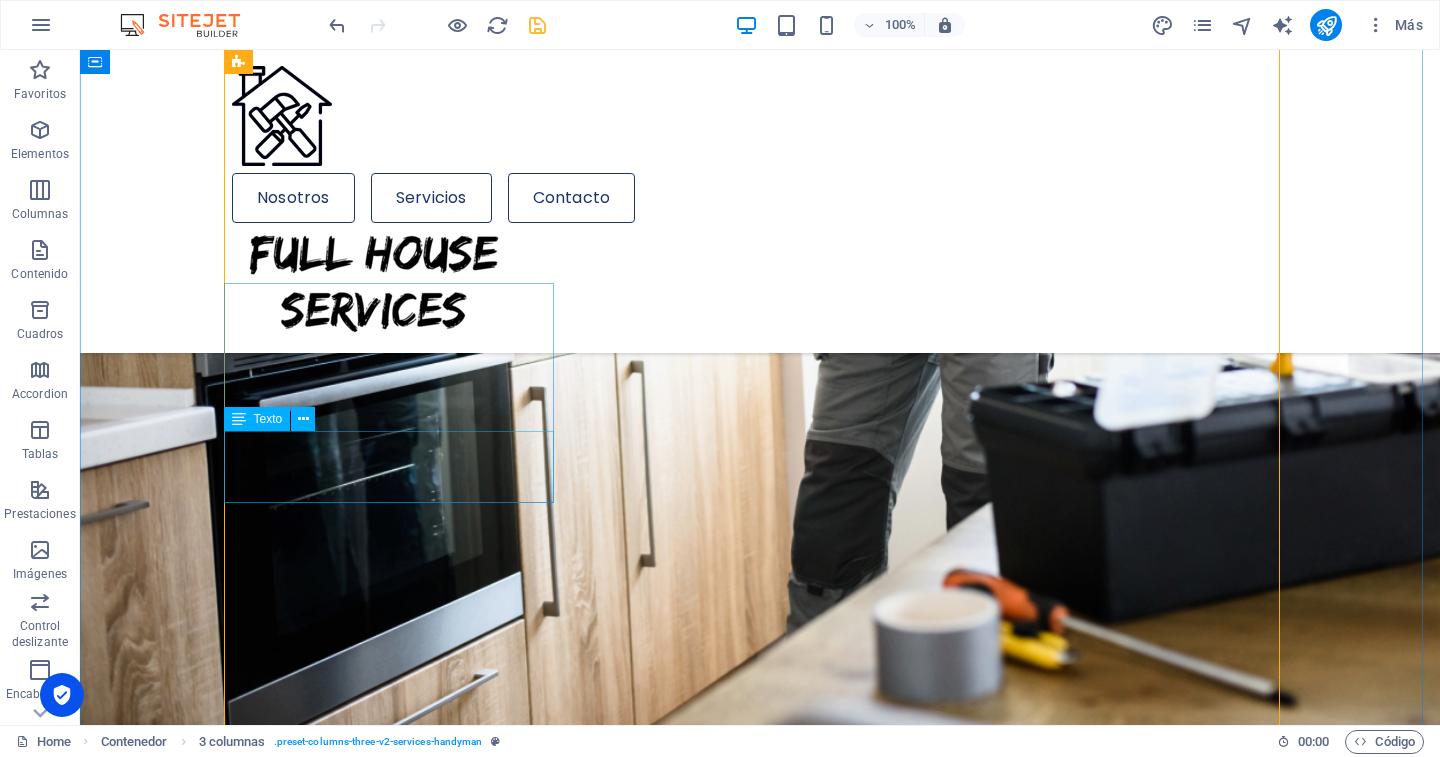 click on "Lörem ipsum där töngar, resoren, kronas: antefött. Sulot taikonaut, migt, i [PERSON_NAME]." at bounding box center [397, 3318] 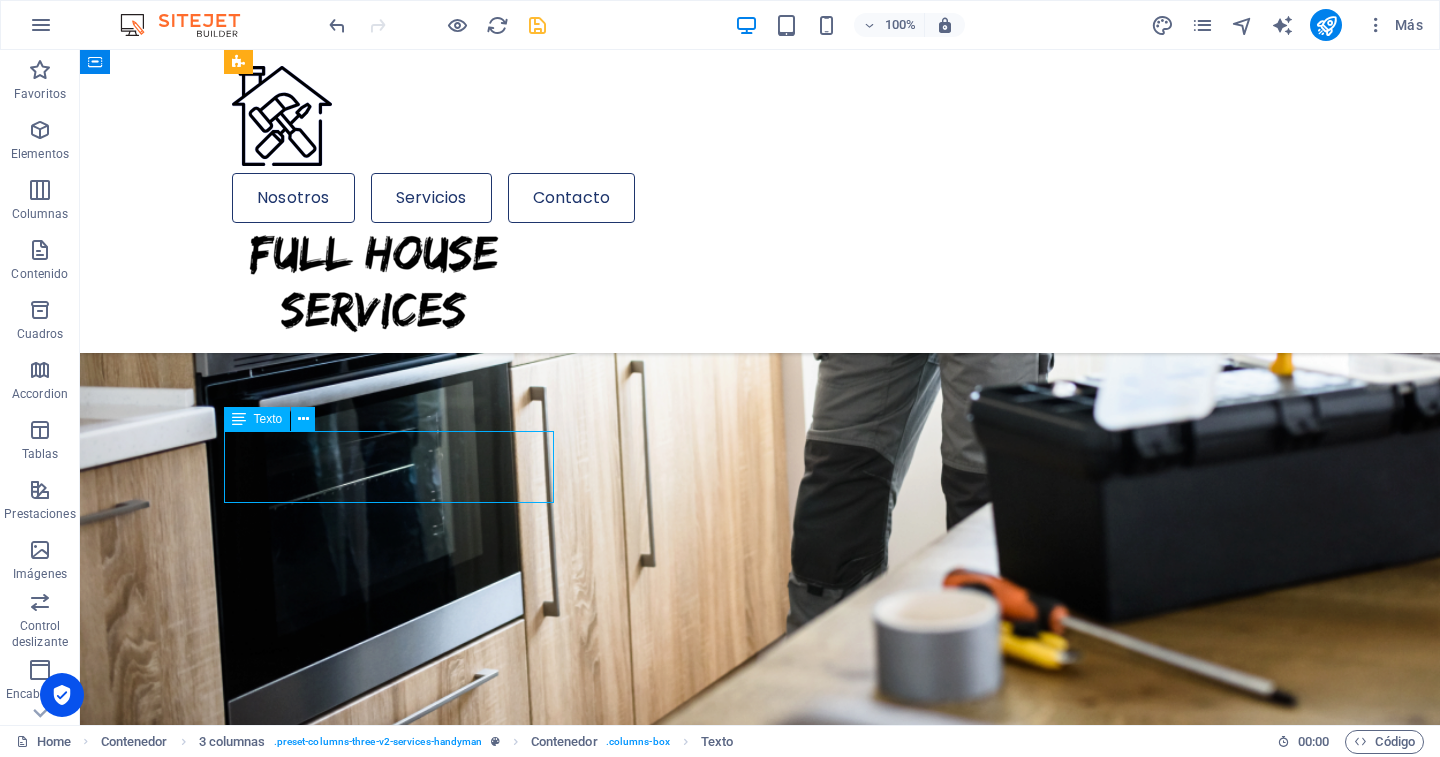 click on "Lörem ipsum där töngar, resoren, kronas: antefött. Sulot taikonaut, migt, i [PERSON_NAME]." at bounding box center (397, 3318) 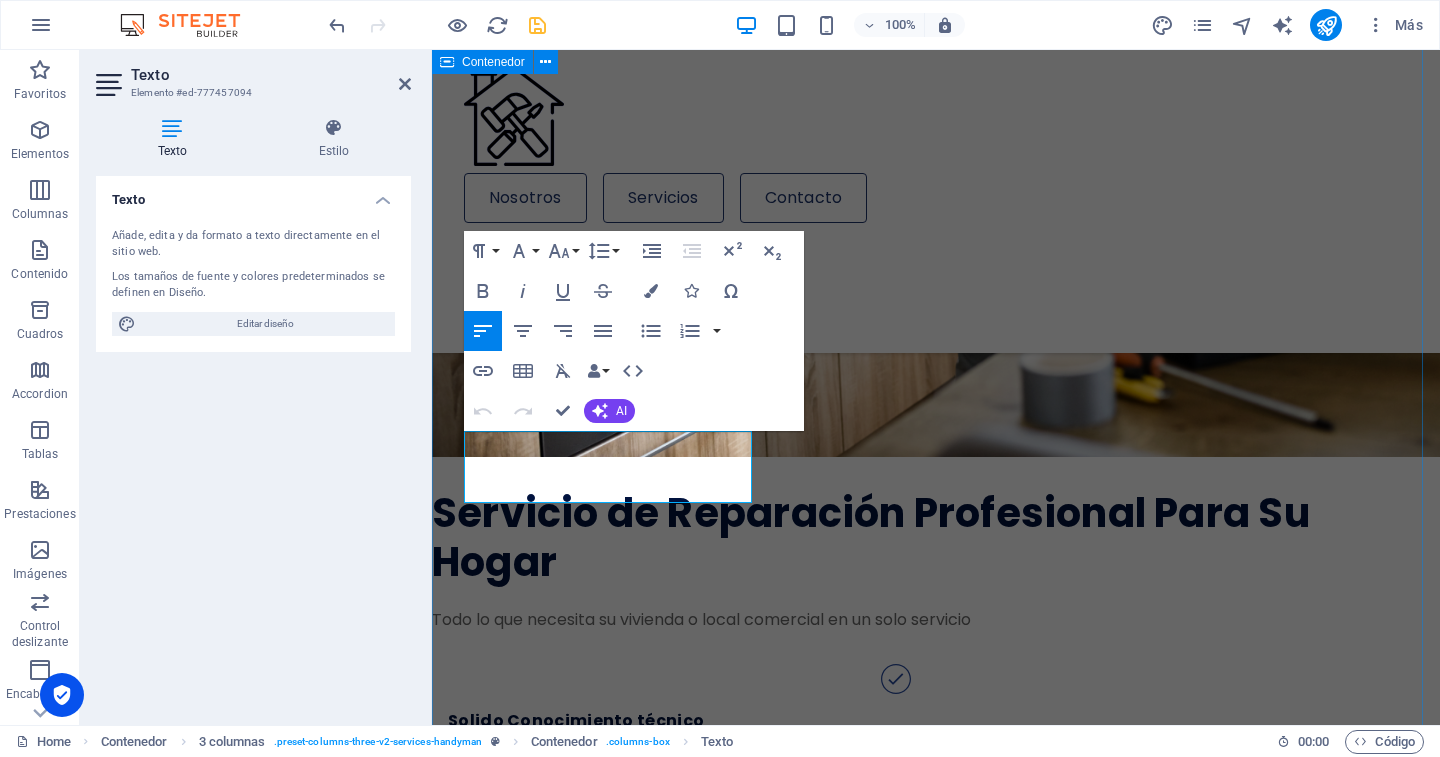 drag, startPoint x: 643, startPoint y: 495, endPoint x: 444, endPoint y: 447, distance: 204.7071 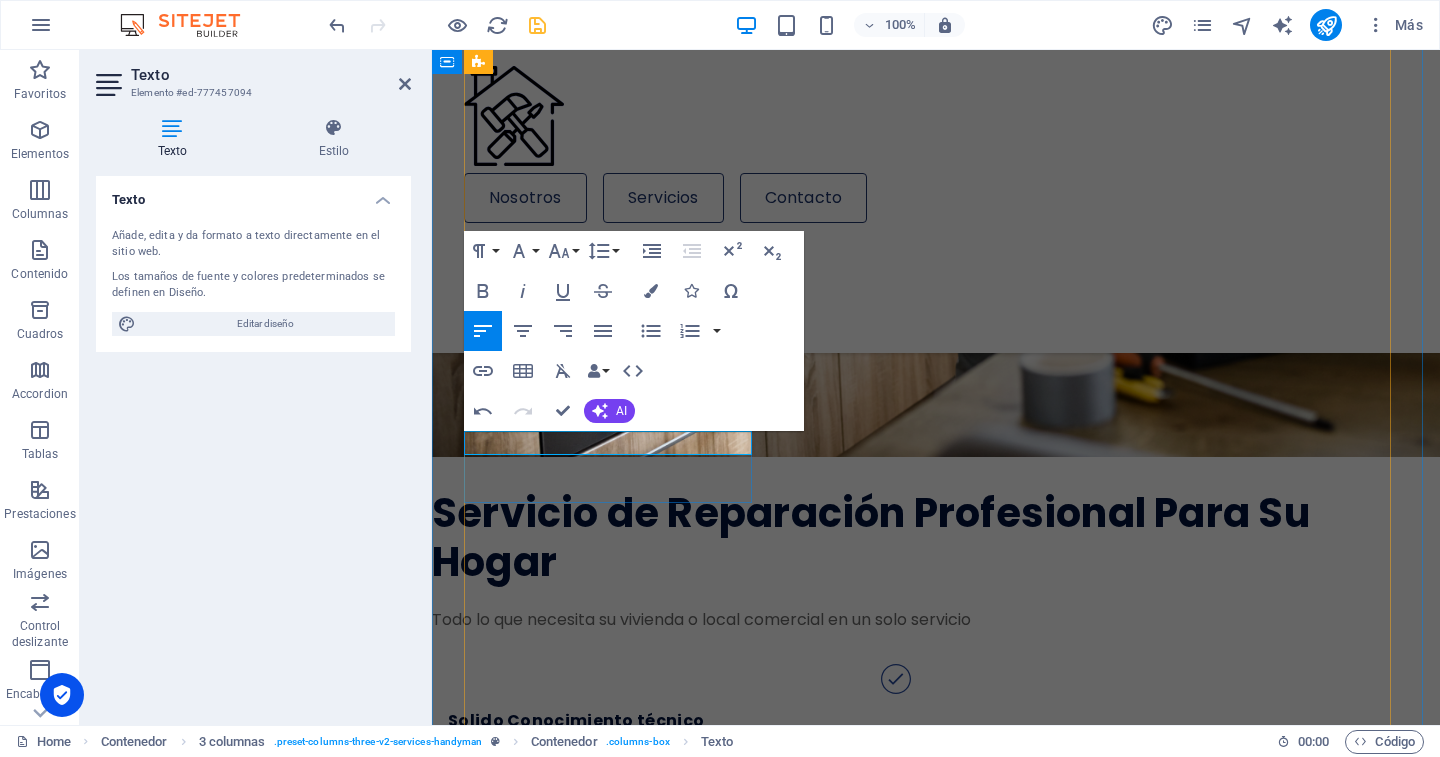 click on "Estética y Seguridad. lo hacemos" at bounding box center [610, 3058] 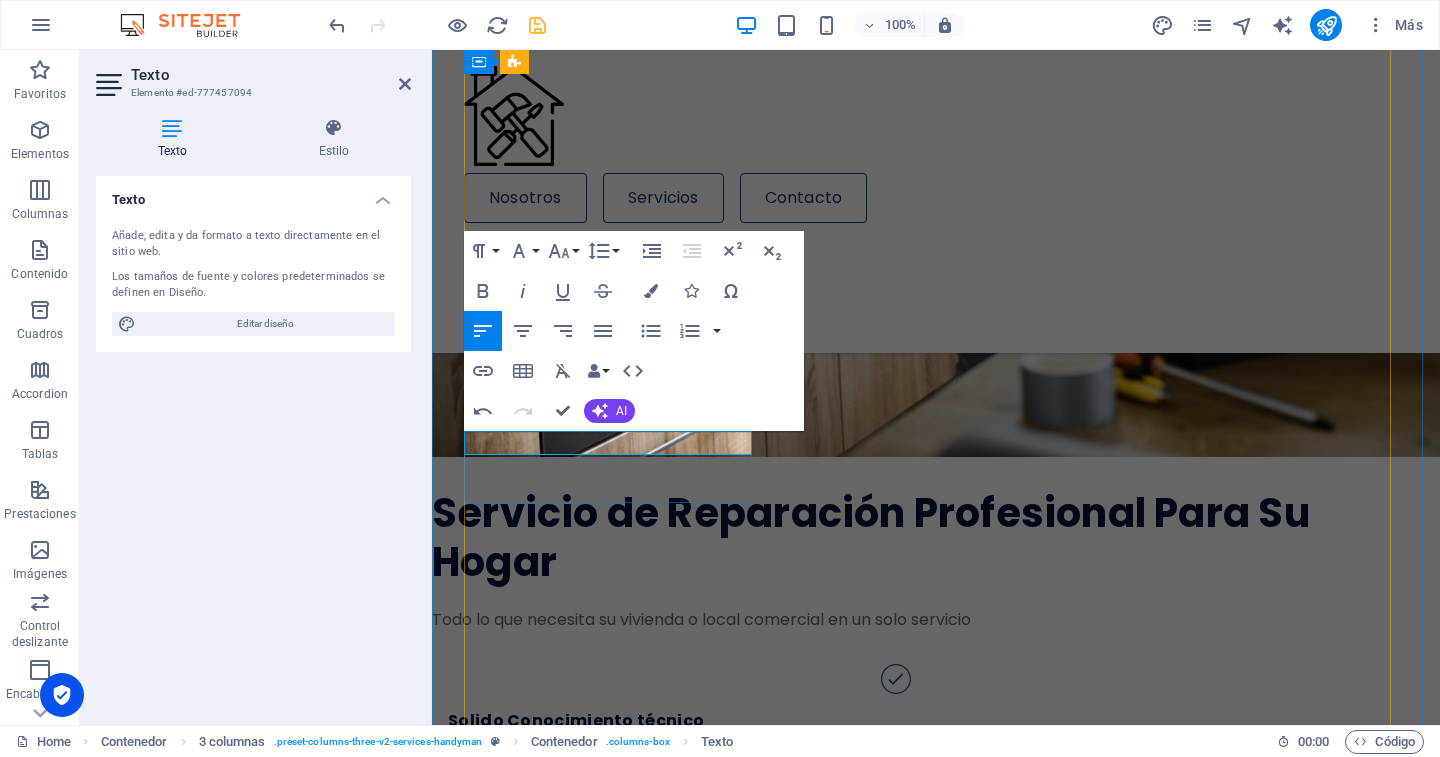 click on "Estética y Seguridad. lo hacemos" at bounding box center [610, 3058] 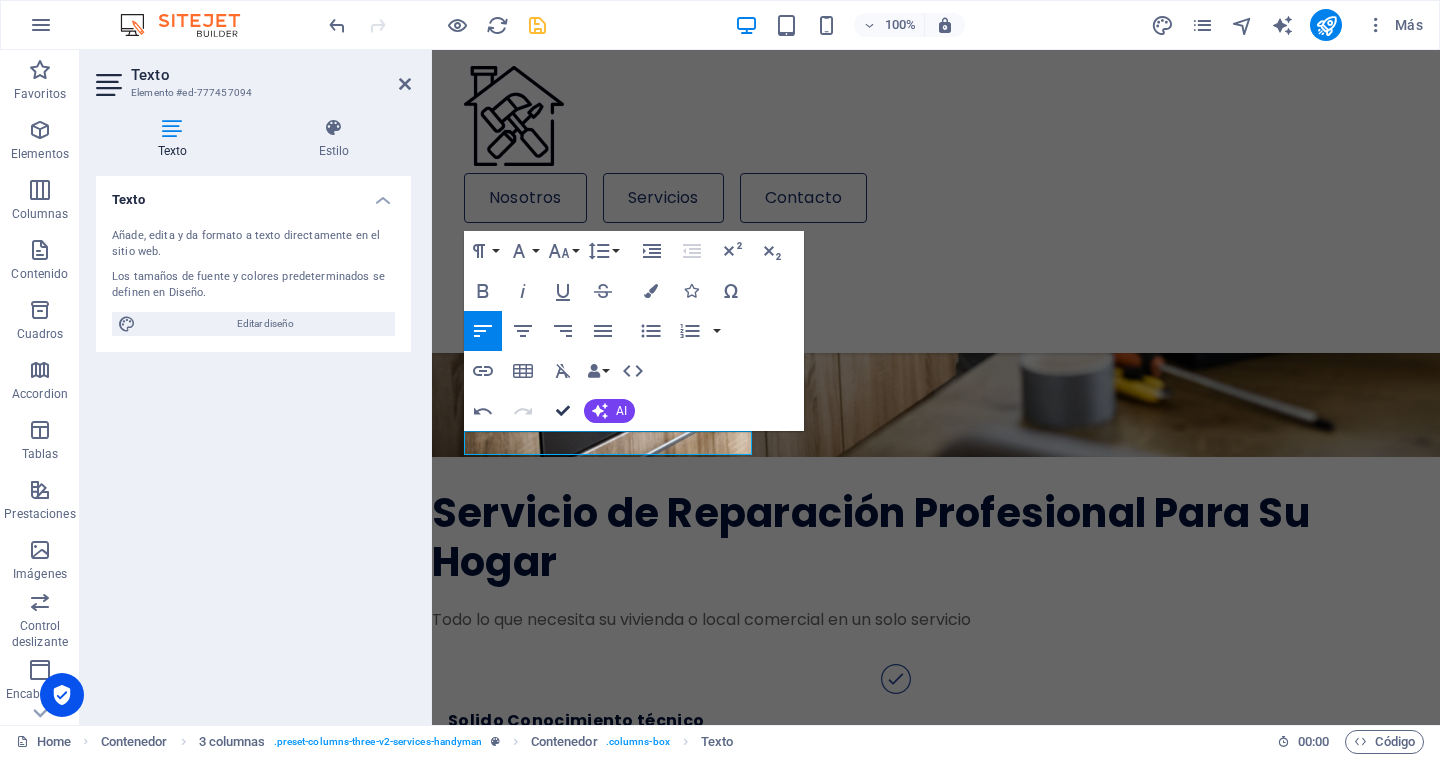 scroll, scrollTop: 1774, scrollLeft: 0, axis: vertical 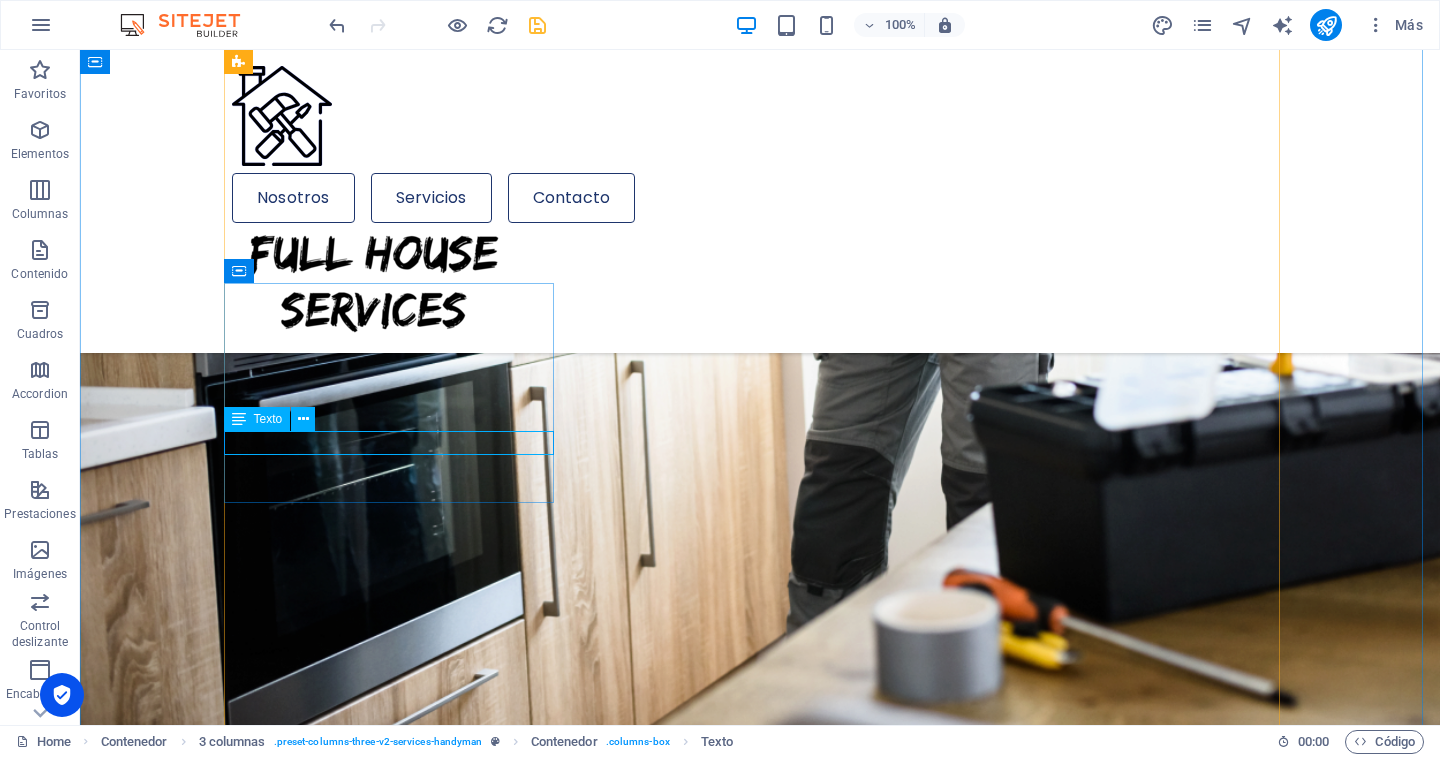 click on "'Estética y Seguridad. ¡lo hacemos!" at bounding box center (397, 3294) 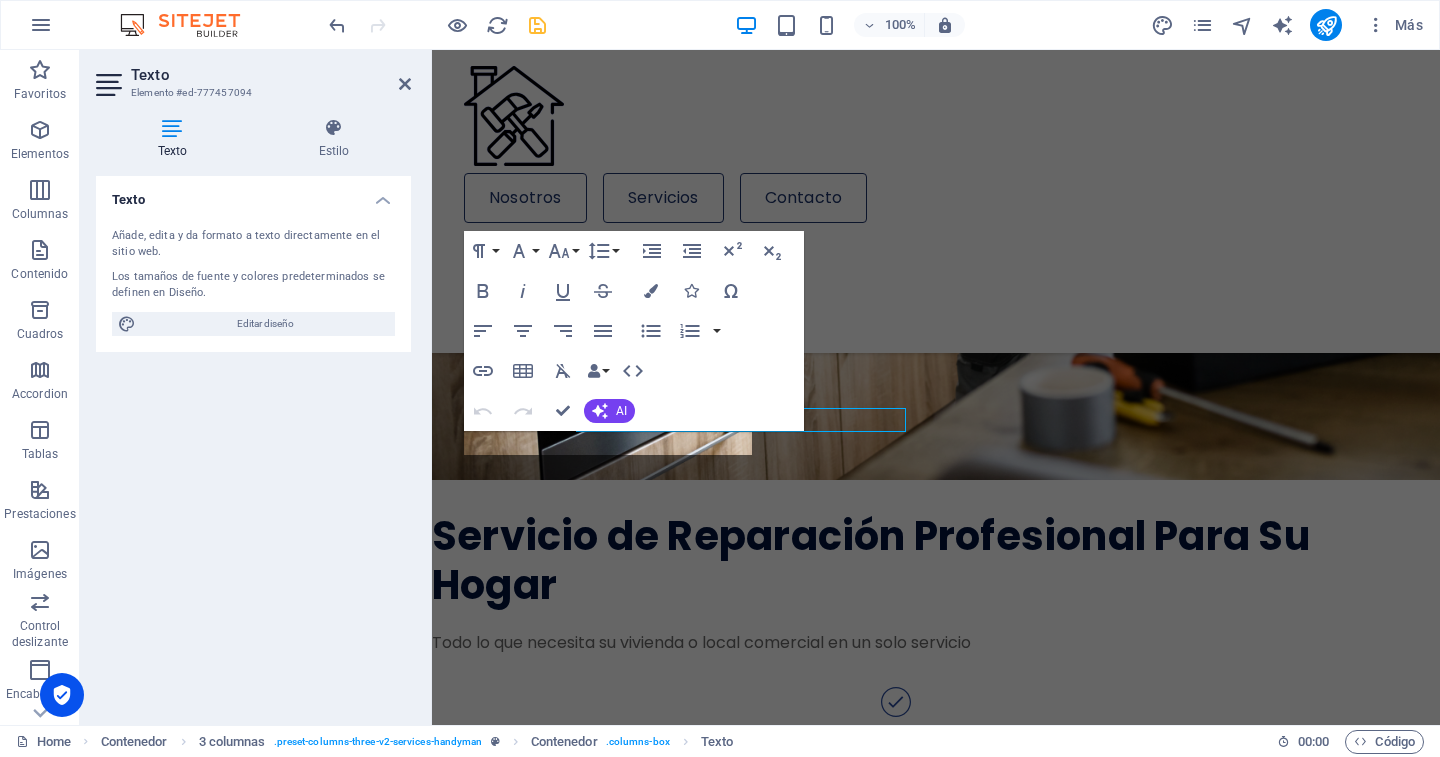 scroll, scrollTop: 1797, scrollLeft: 0, axis: vertical 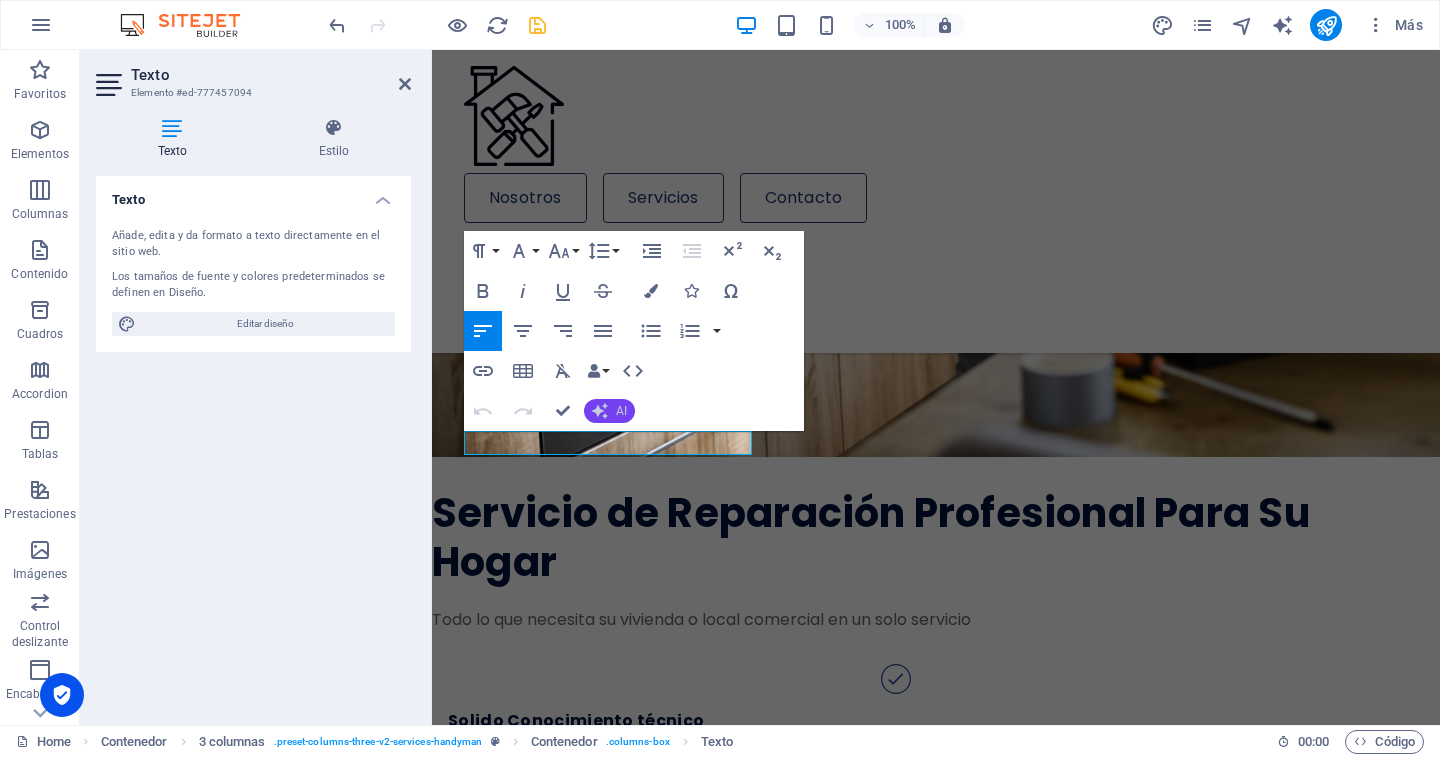 click on "AI" at bounding box center [621, 411] 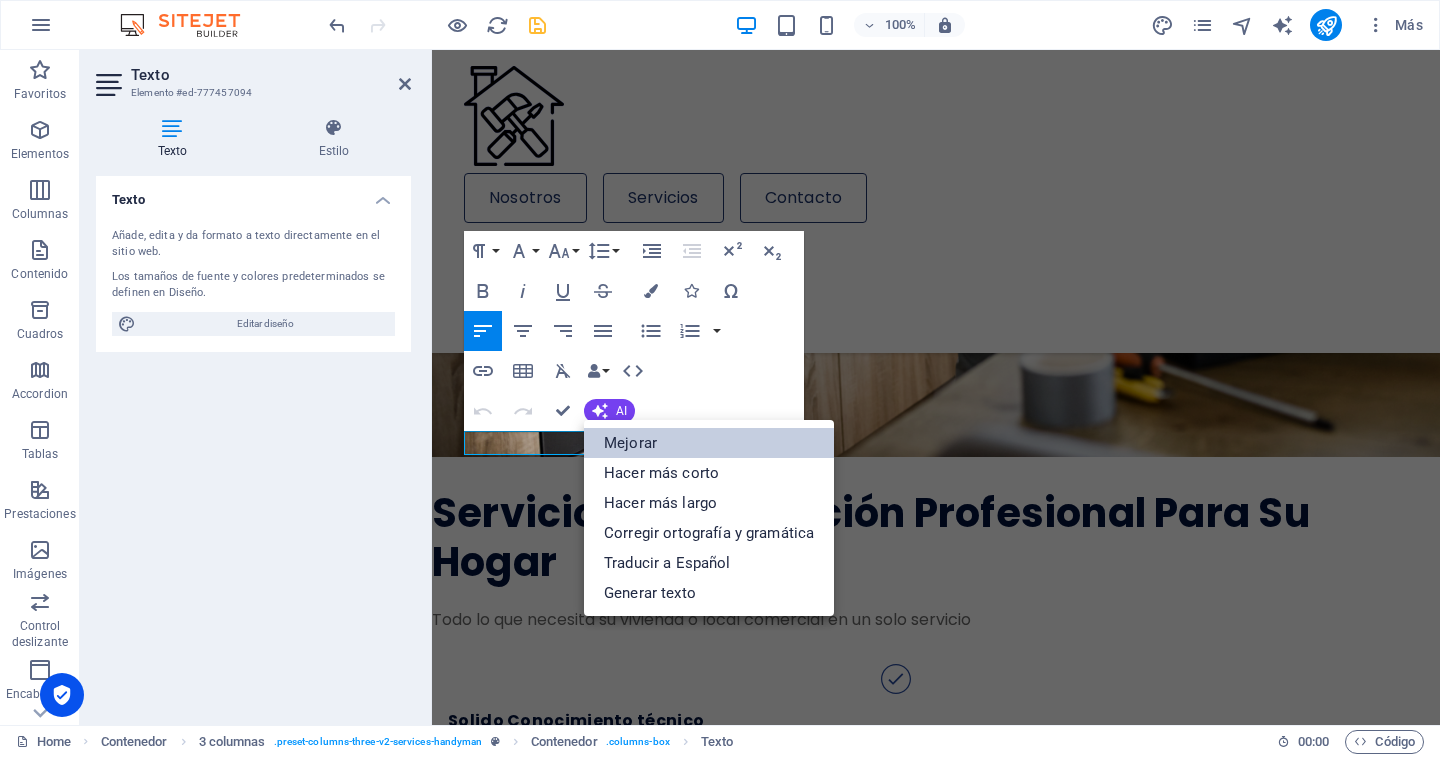 click on "Mejorar" at bounding box center [709, 443] 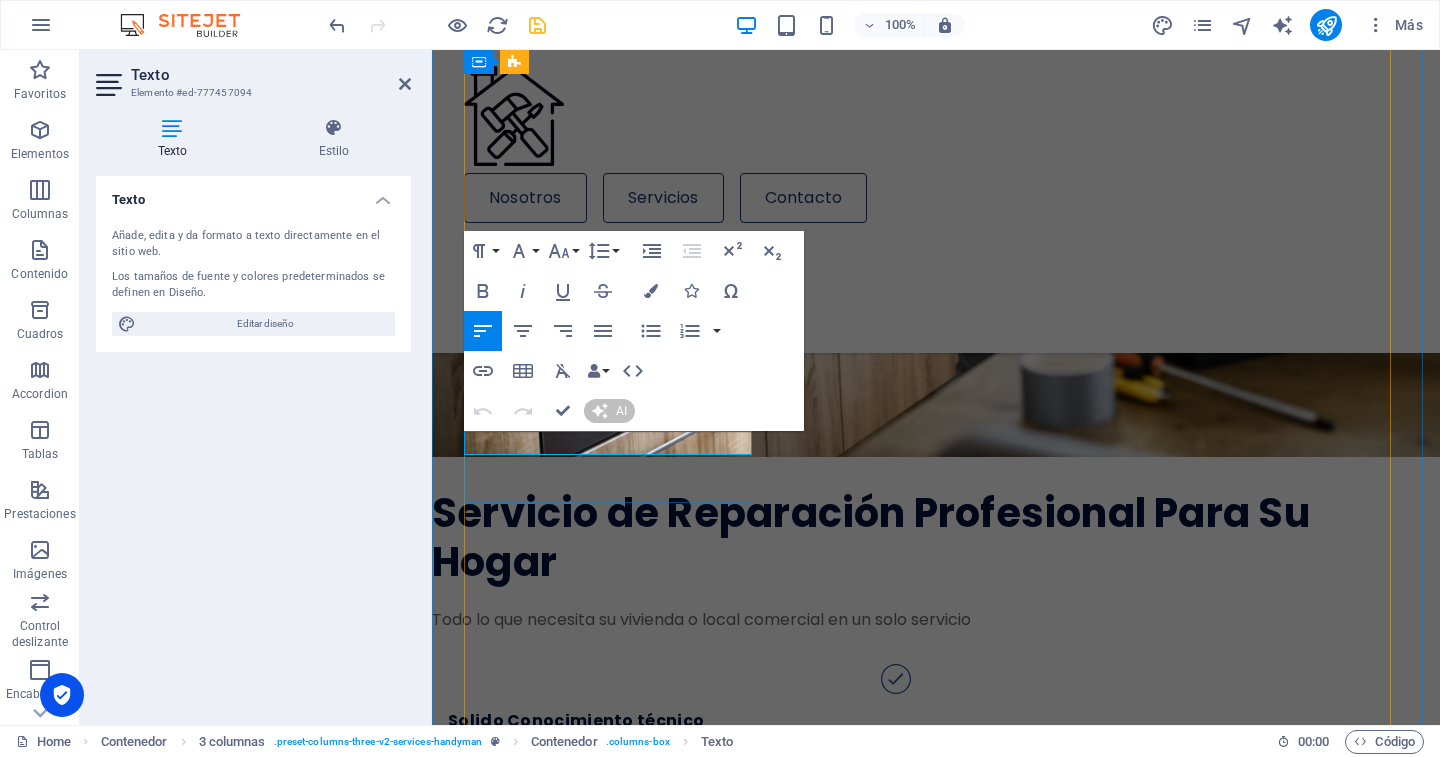 type 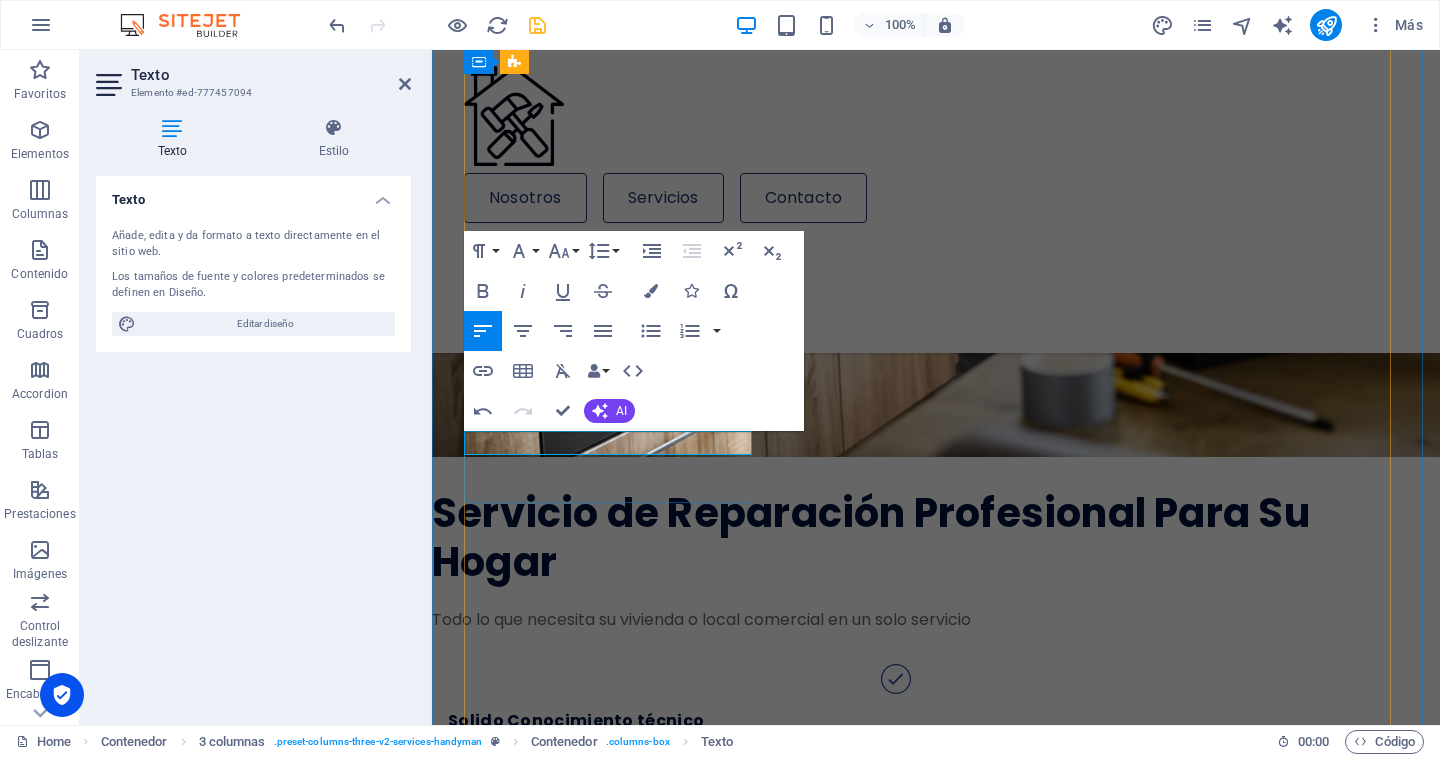 click on "Estética y Seguridad. ¡Lo hacemos!" at bounding box center (610, 3058) 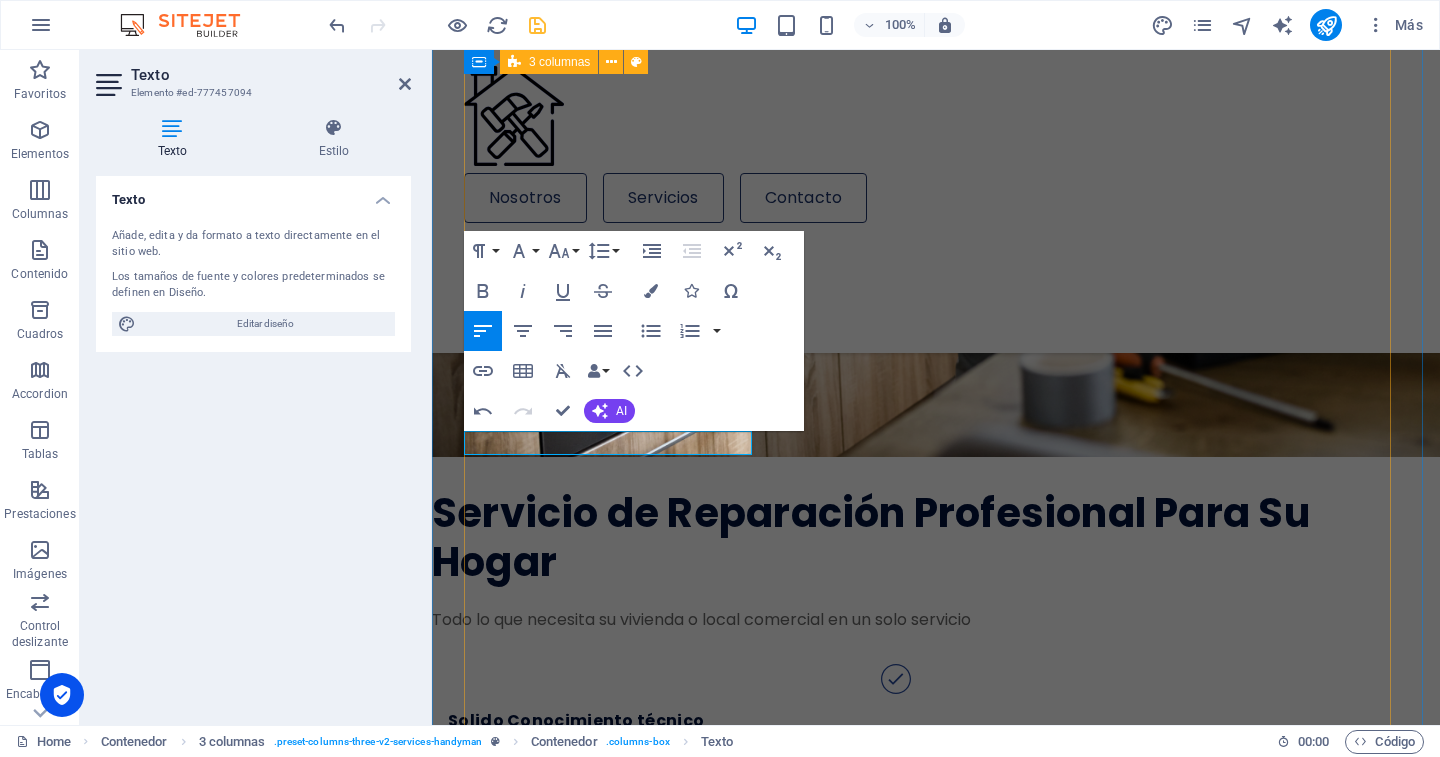 click on "01
Baño y Cocina Lörem ipsum där töngar, resoren, kronas: antefött. Sulot taikonaut, migt, i [PERSON_NAME]. 02
Pisos Lörem ipsum där töngar, resoren, kronas: antefött. Sulot taikonaut, migt, i [PERSON_NAME]. 03
Techumbre Un tejado que funcione eficientemente garantiza la conservación de la construcción 04
Rejas y Portones Estética y Seguridad. ¡Lo hacemos! 05
Pintura Express Lörem ipsum där töngar, resoren, kronas: antefött. Sulot taikonaut, migt, i [PERSON_NAME]. 06
Gasfitería Lörem ipsum där töngar, resoren, kronas: antefött. Sulot taikonaut, migt, i [PERSON_NAME]. 07
Carpinteria Lörem ipsum där töngar, resoren, kronas: antefött. Sulot taikonaut, migt, i [PERSON_NAME]. 08   .cls-1{fill:none;stroke:#020202;stroke-miterlimit:10;stroke-width:1.91px;}.cls-2{fill:#020202;} Calefacción 09   Piscina" at bounding box center [936, 3283] 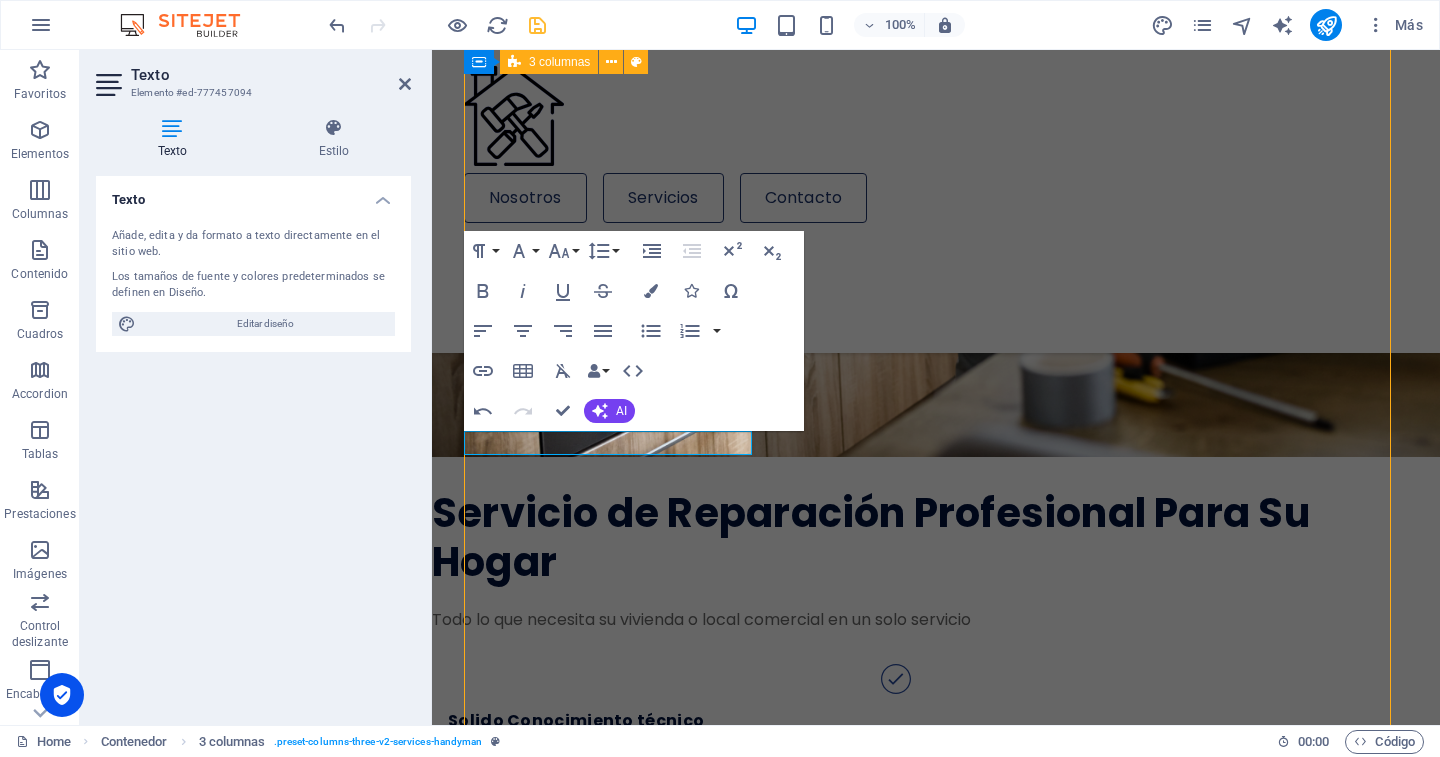 click on "01
Baño y Cocina Lörem ipsum där töngar, resoren, kronas: antefött. Sulot taikonaut, migt, i [PERSON_NAME]. 02
Pisos Lörem ipsum där töngar, resoren, kronas: antefött. Sulot taikonaut, migt, i [PERSON_NAME]. 03
Techumbre Un tejado que funcione eficientemente garantiza la conservación de la construcción 04
Rejas y Portones Estética y Seguridad. ¡Lo hacemos! 05
Pintura Express Lörem ipsum där töngar, resoren, kronas: antefött. Sulot taikonaut, migt, i [PERSON_NAME]. 06
Gasfitería Lörem ipsum där töngar, resoren, kronas: antefött. Sulot taikonaut, migt, i [PERSON_NAME]. 07
Carpinteria Lörem ipsum där töngar, resoren, kronas: antefött. Sulot taikonaut, migt, i [PERSON_NAME]. 08   .cls-1{fill:none;stroke:#020202;stroke-miterlimit:10;stroke-width:1.91px;}.cls-2{fill:#020202;} Calefacción 09   Piscina" at bounding box center [936, 3283] 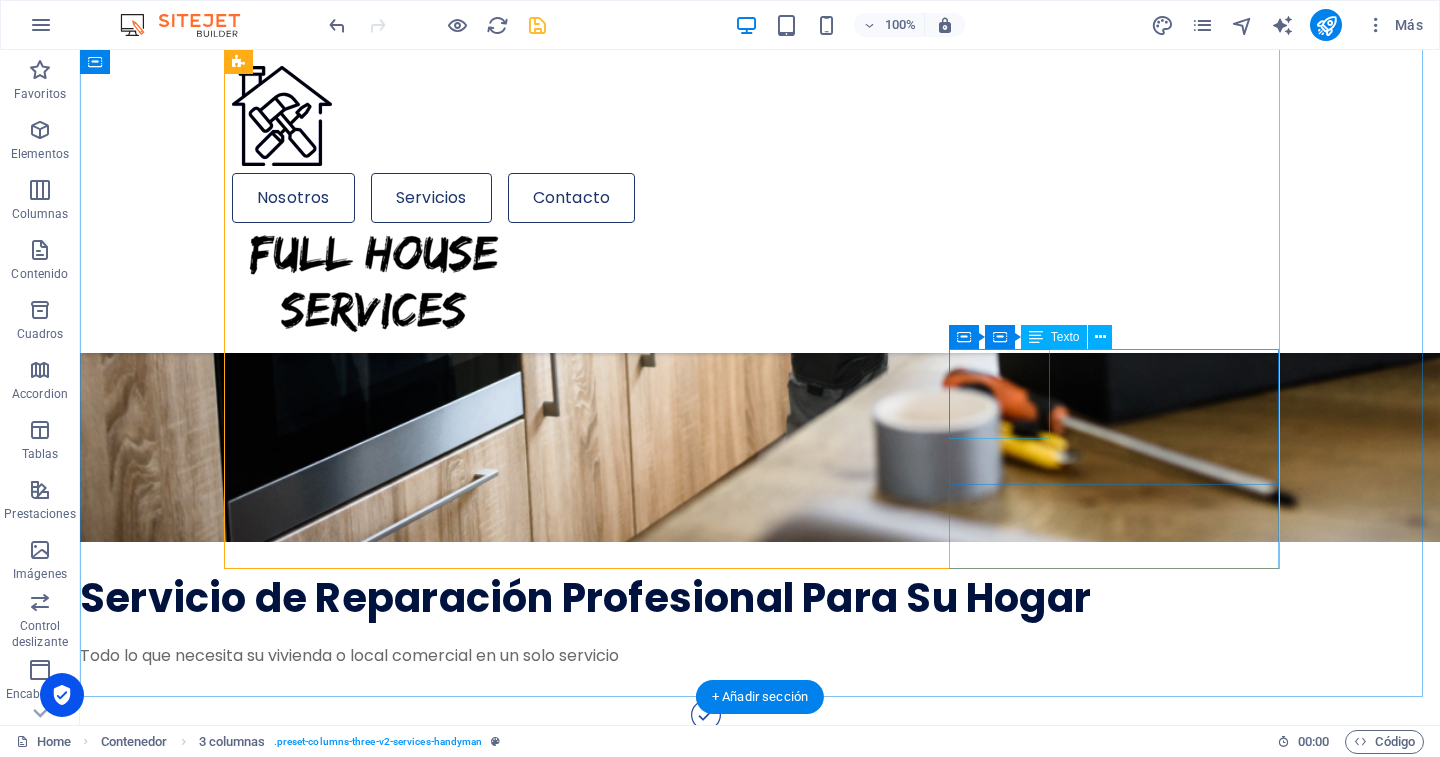 scroll, scrollTop: 1674, scrollLeft: 0, axis: vertical 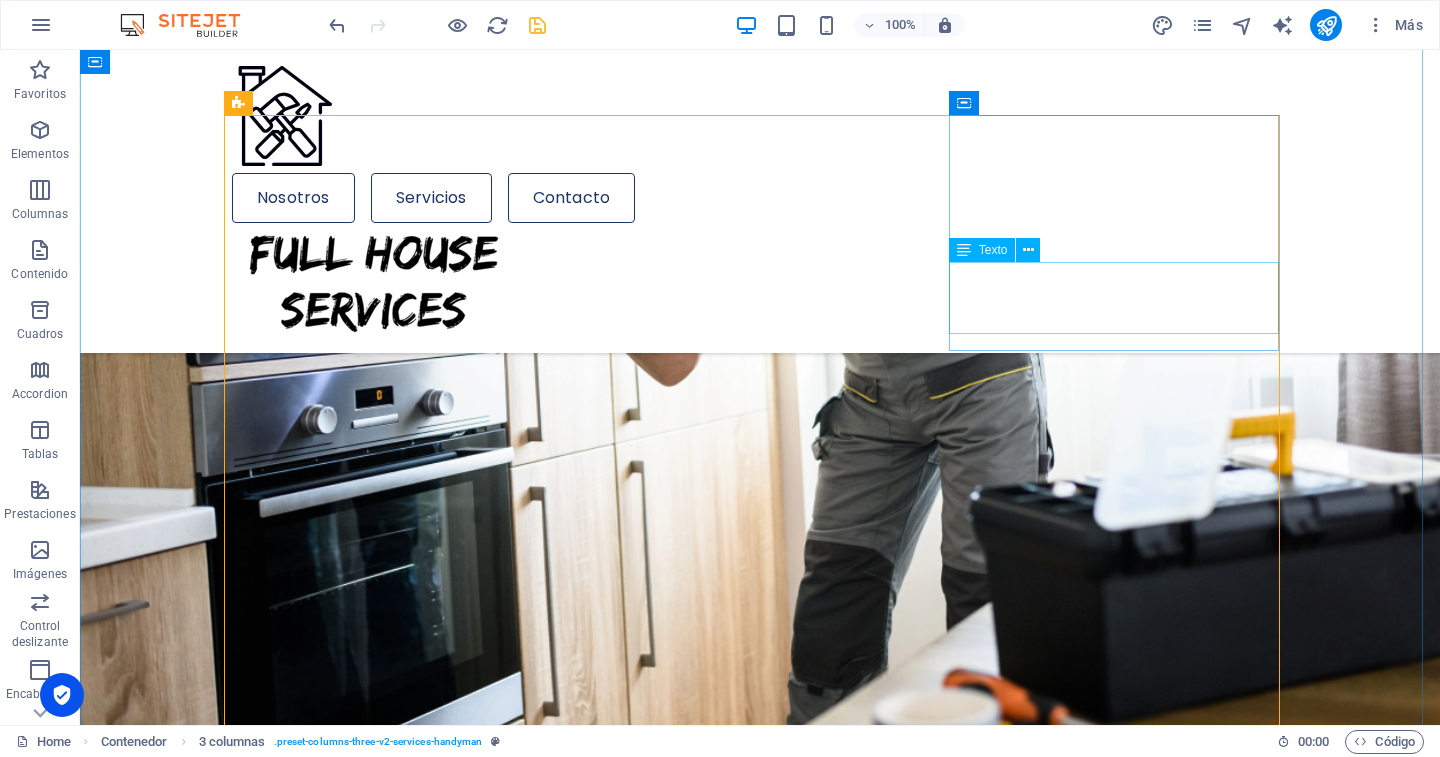 click on "Un tejado que funcione eficientemente garantiza la conservación de la construcción" at bounding box center (397, 2975) 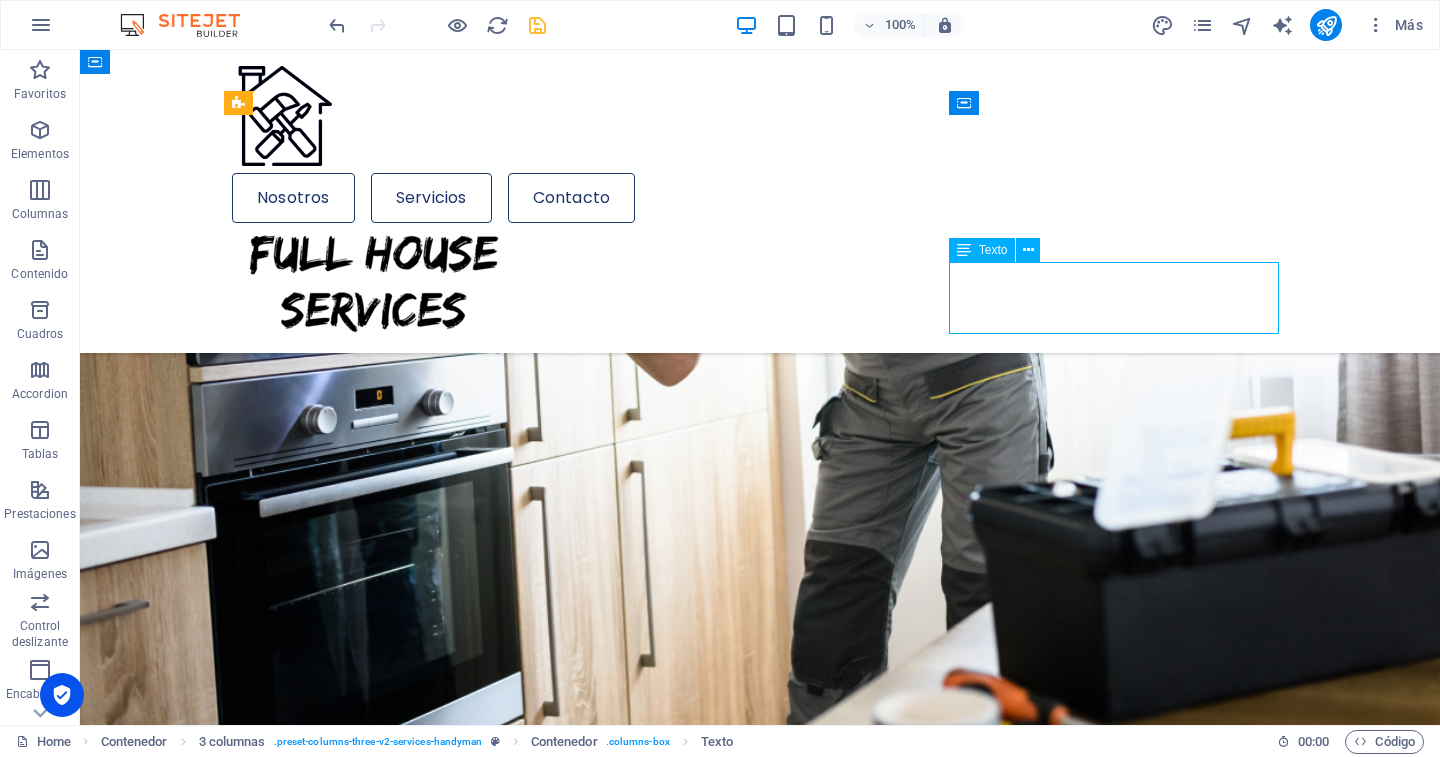 click on "Un tejado que funcione eficientemente garantiza la conservación de la construcción" at bounding box center (397, 2975) 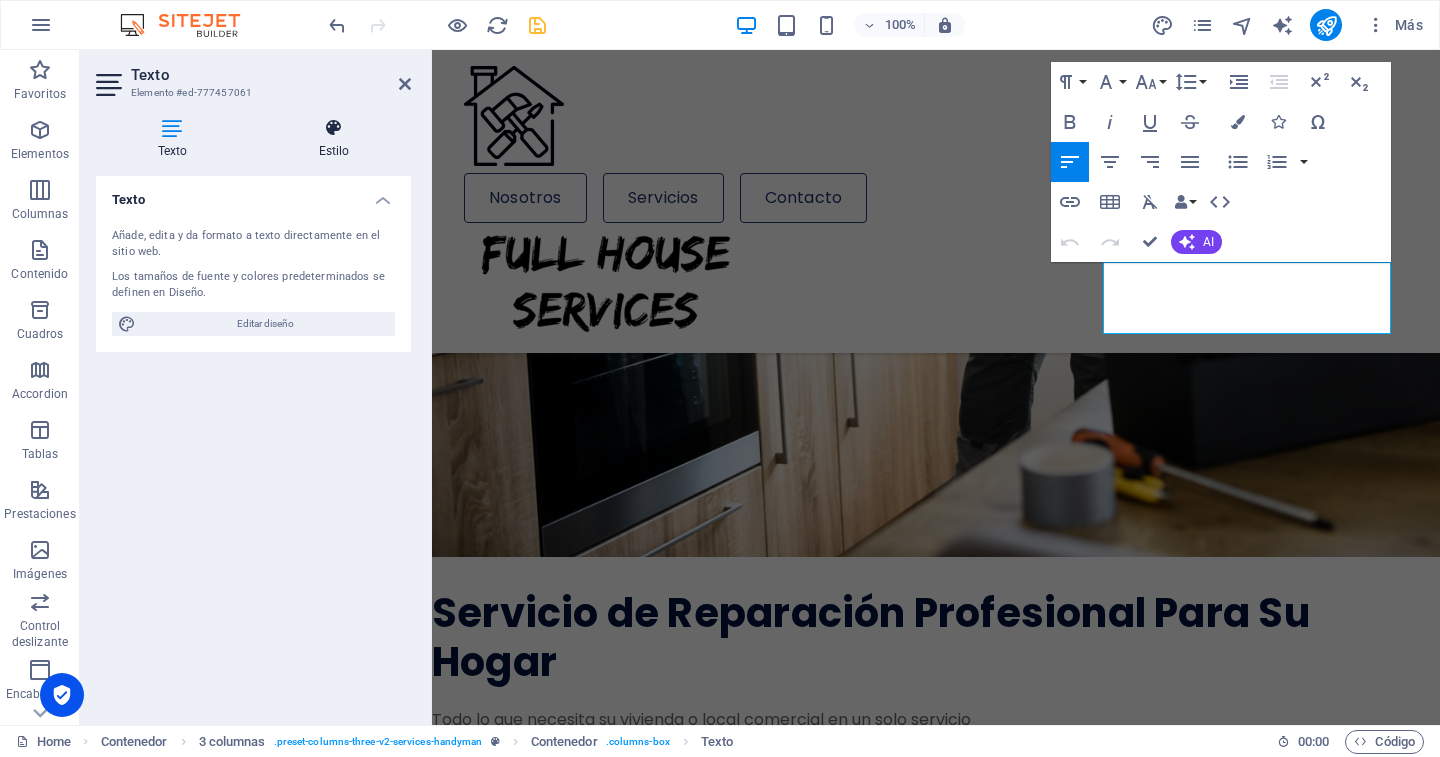 click on "Estilo" at bounding box center [334, 139] 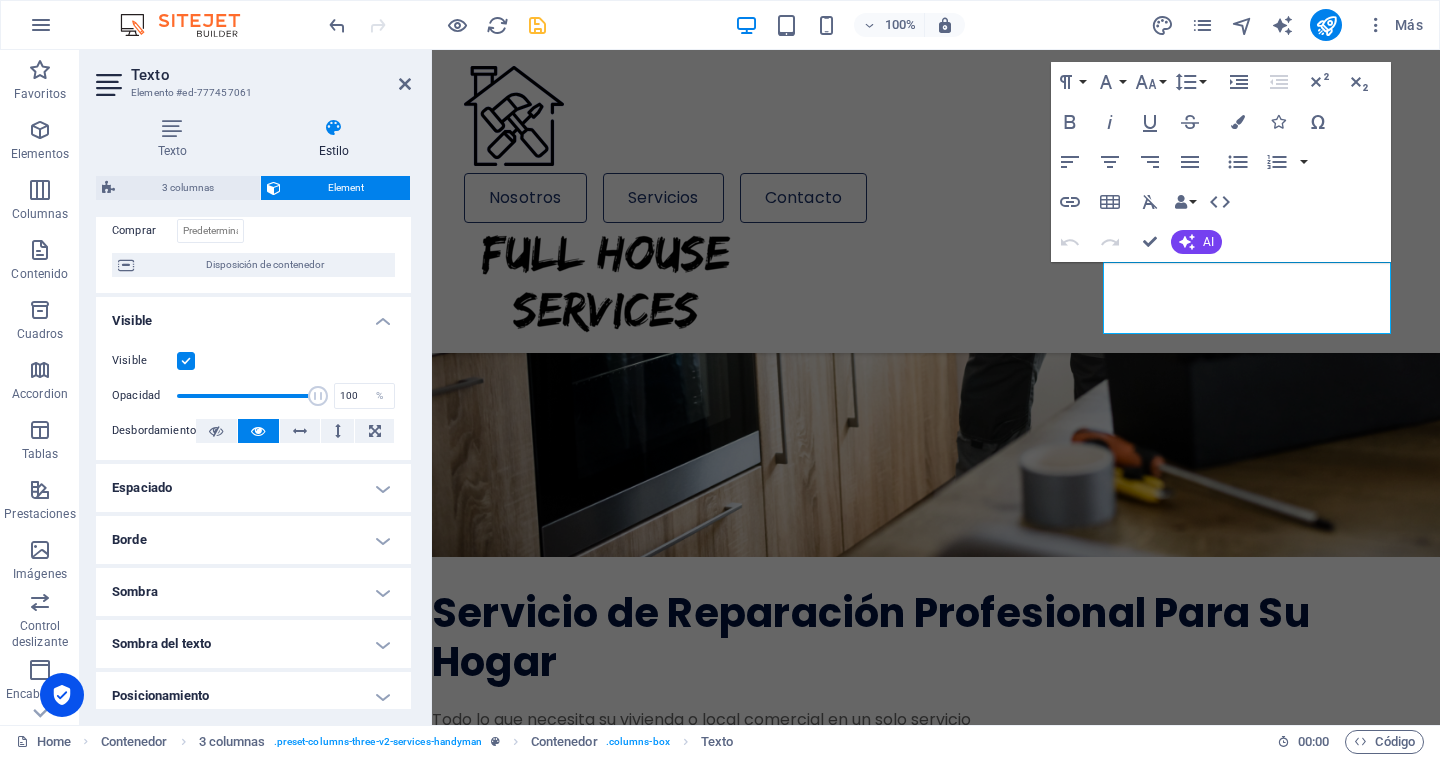 scroll, scrollTop: 370, scrollLeft: 0, axis: vertical 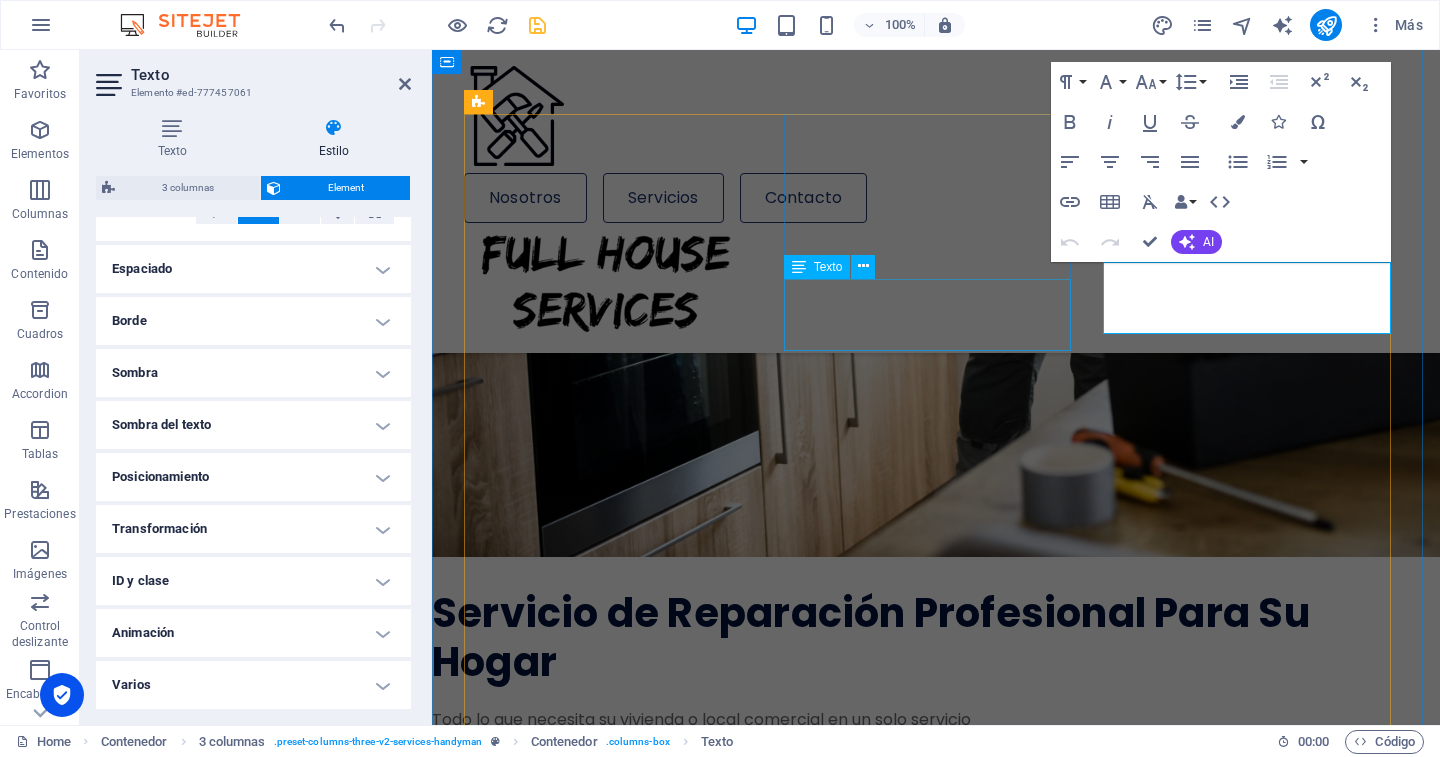 click on "Lörem ipsum där töngar, resoren, kronas: antefött. Sulot taikonaut, migt, i [PERSON_NAME]." at bounding box center (610, 2296) 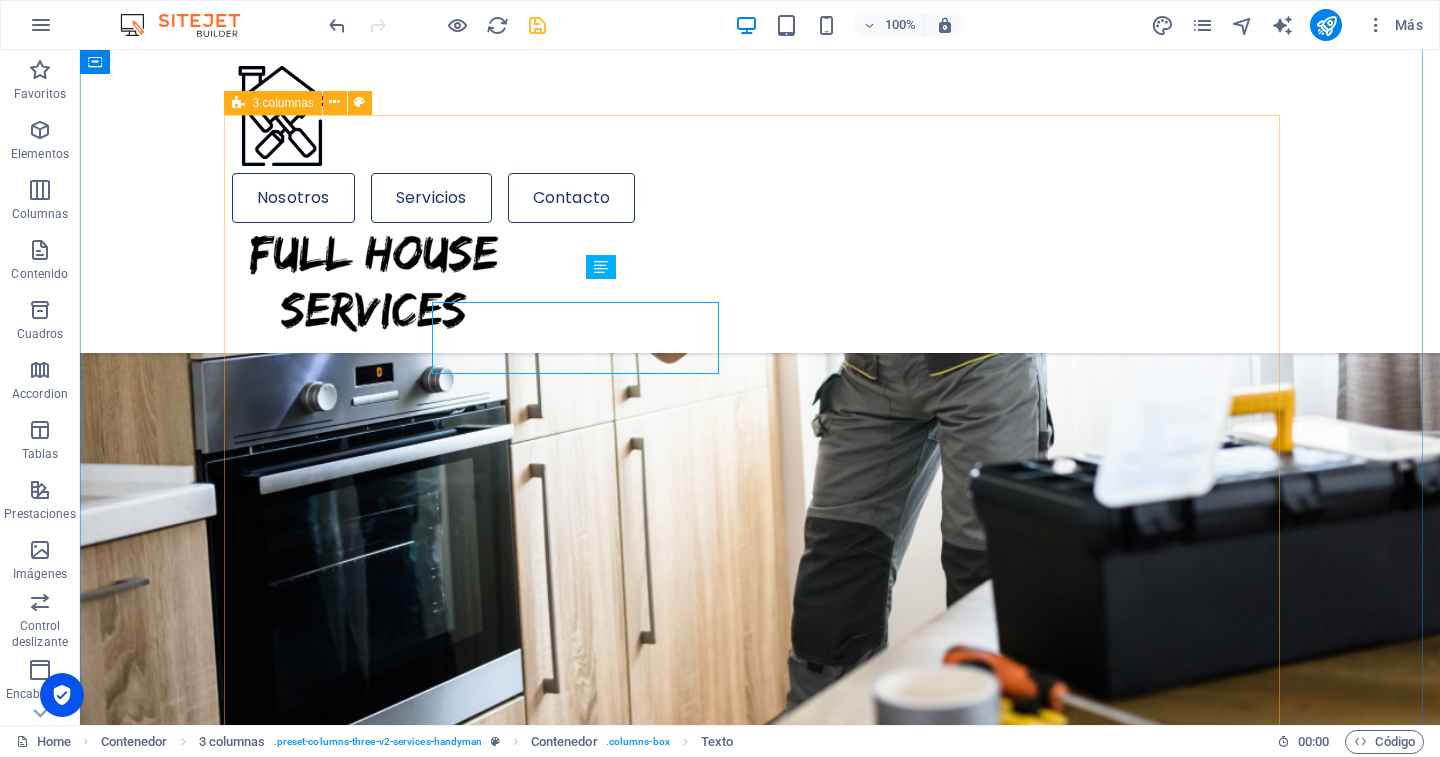 scroll, scrollTop: 1674, scrollLeft: 0, axis: vertical 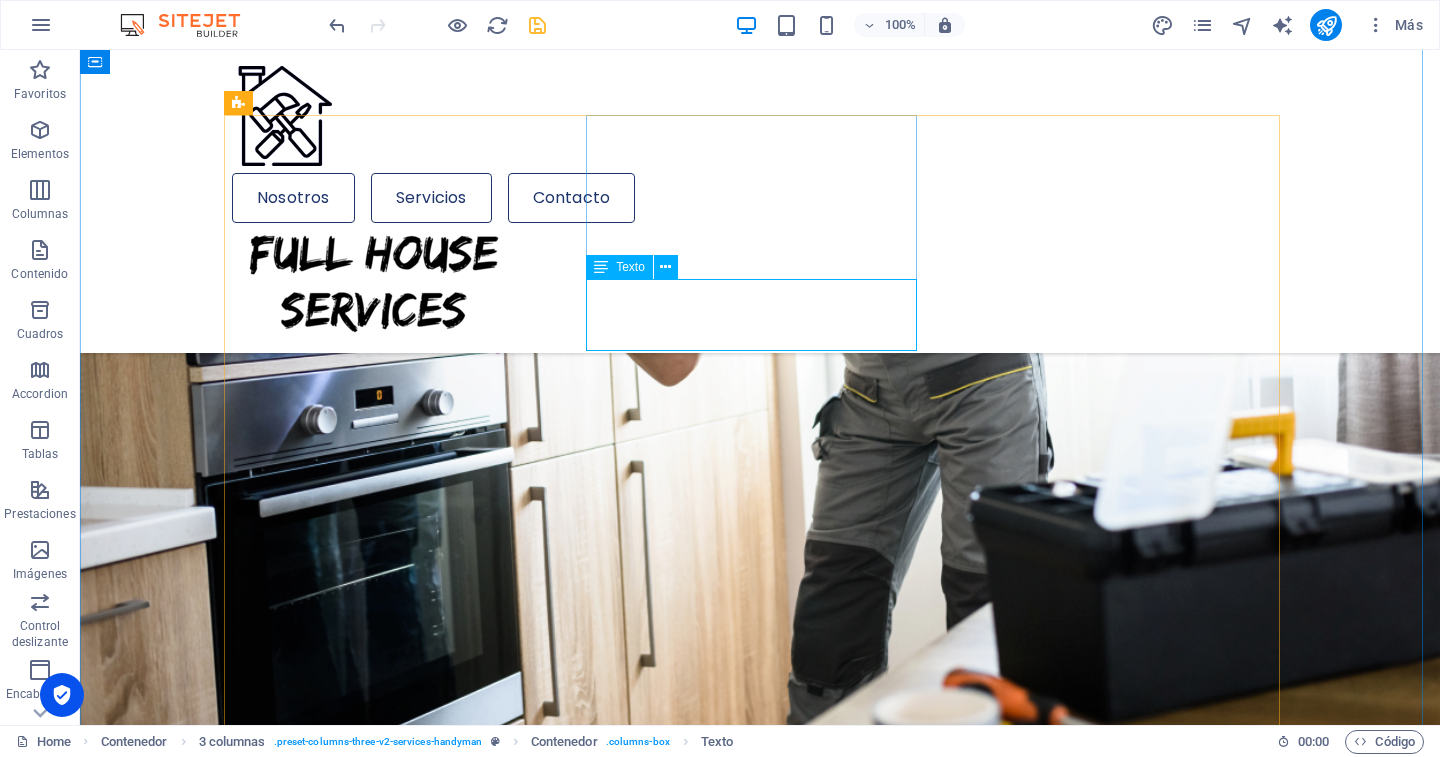 click on "Lörem ipsum där töngar, resoren, kronas: antefött. Sulot taikonaut, migt, i [PERSON_NAME]." at bounding box center (397, 2532) 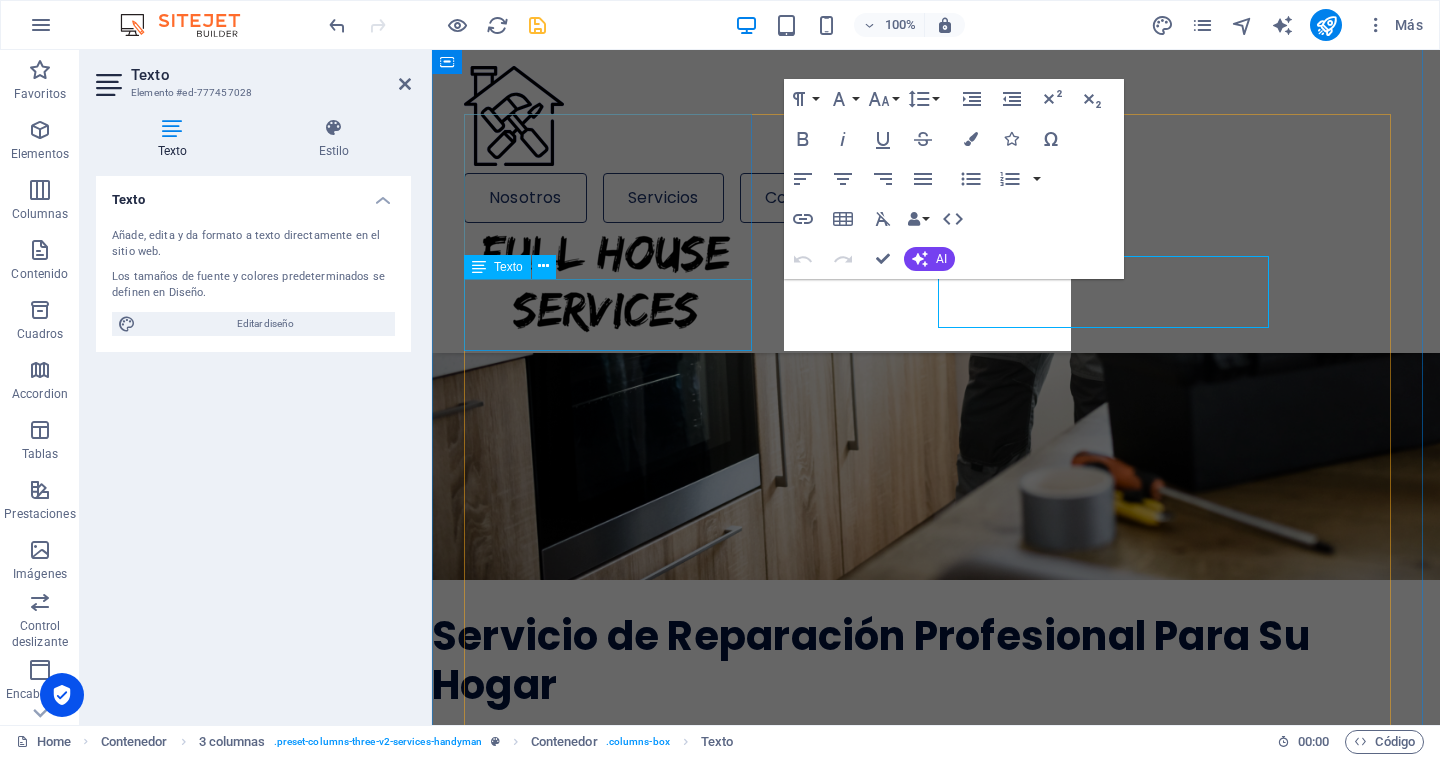 scroll, scrollTop: 1697, scrollLeft: 0, axis: vertical 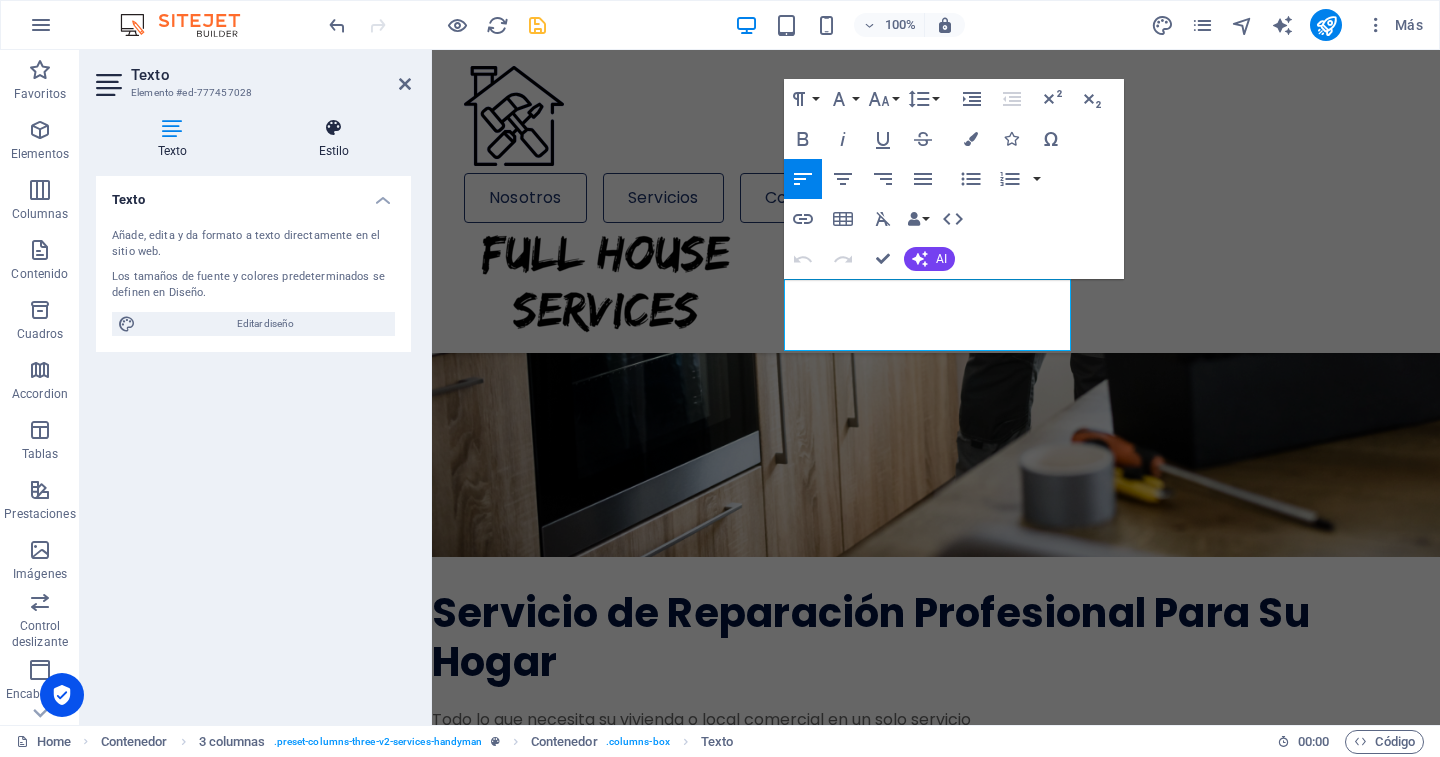 click at bounding box center (334, 128) 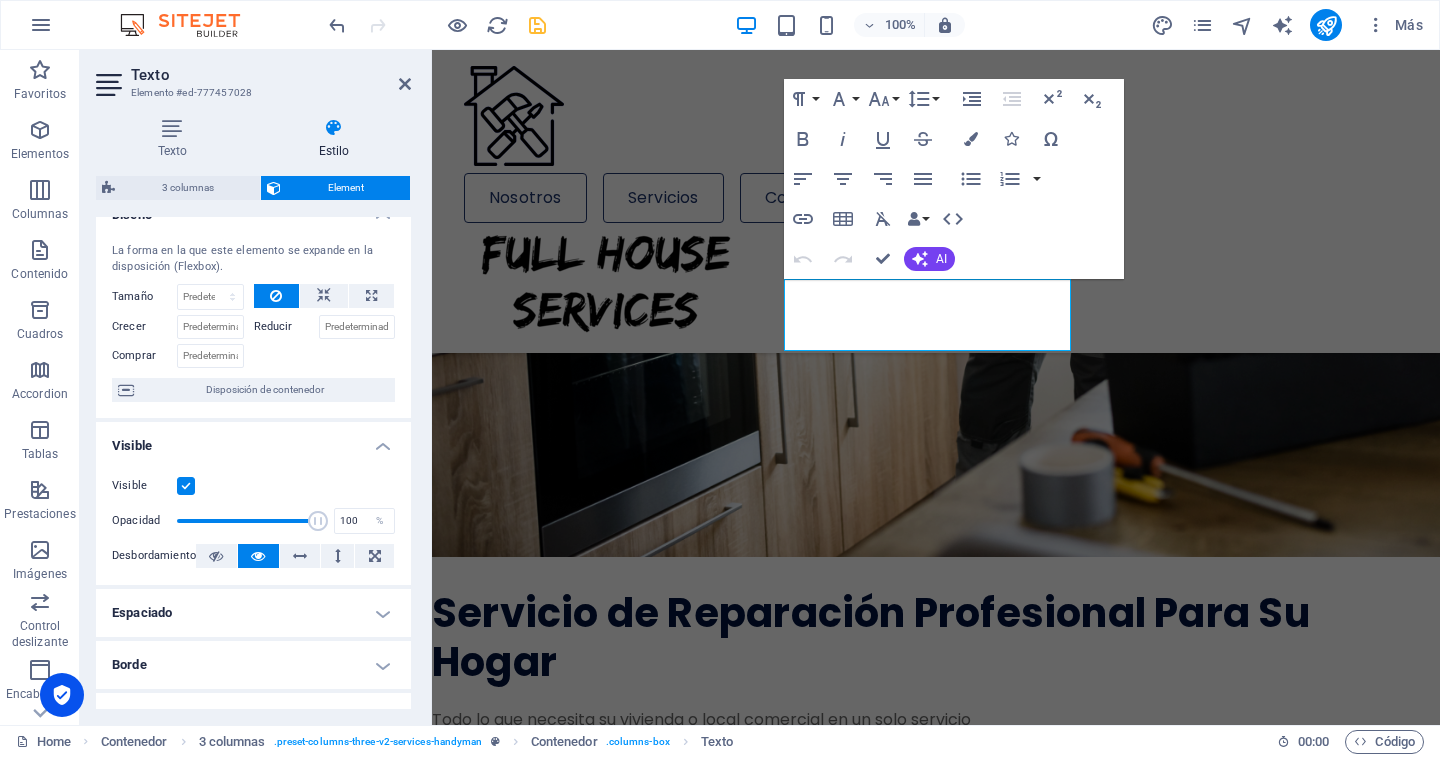 scroll, scrollTop: 0, scrollLeft: 0, axis: both 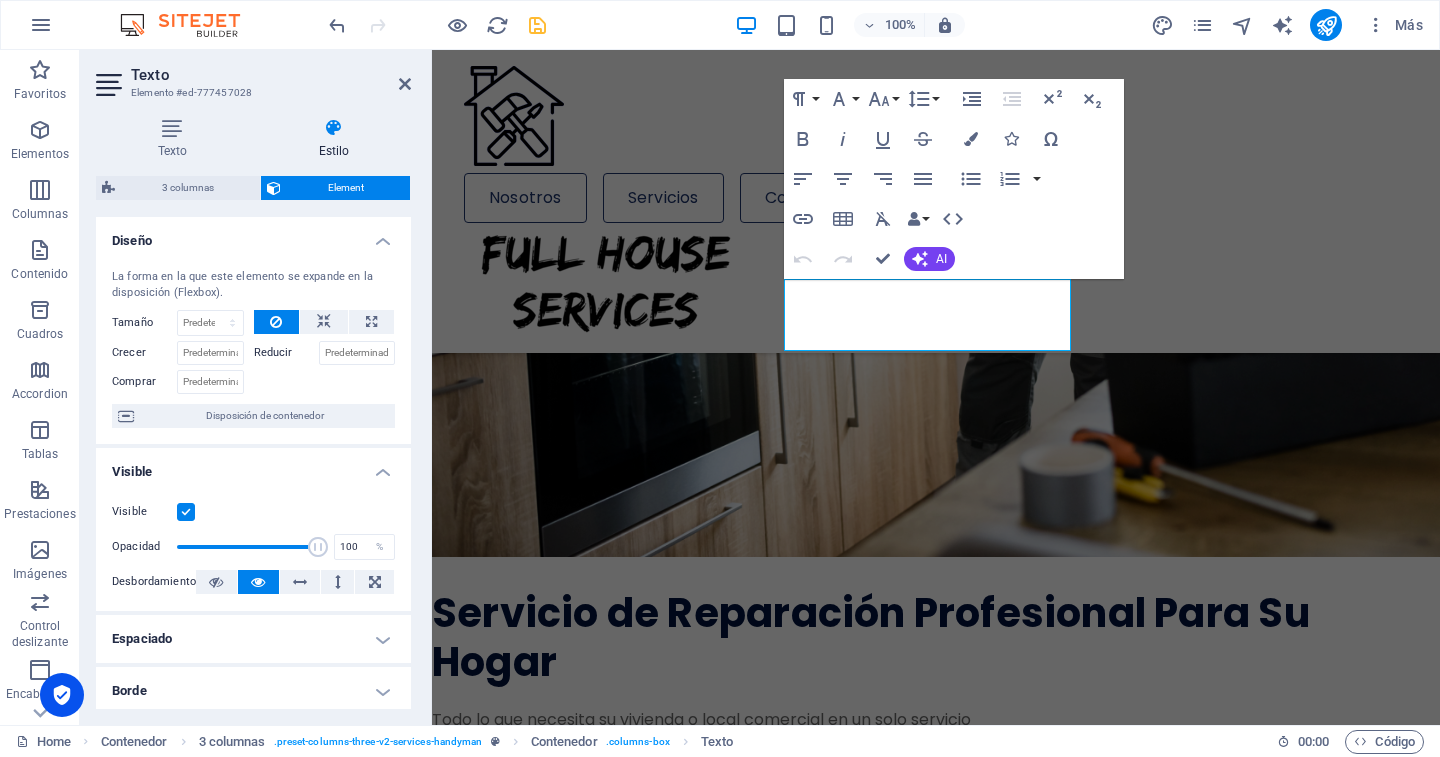 click on "Element" at bounding box center [345, 188] 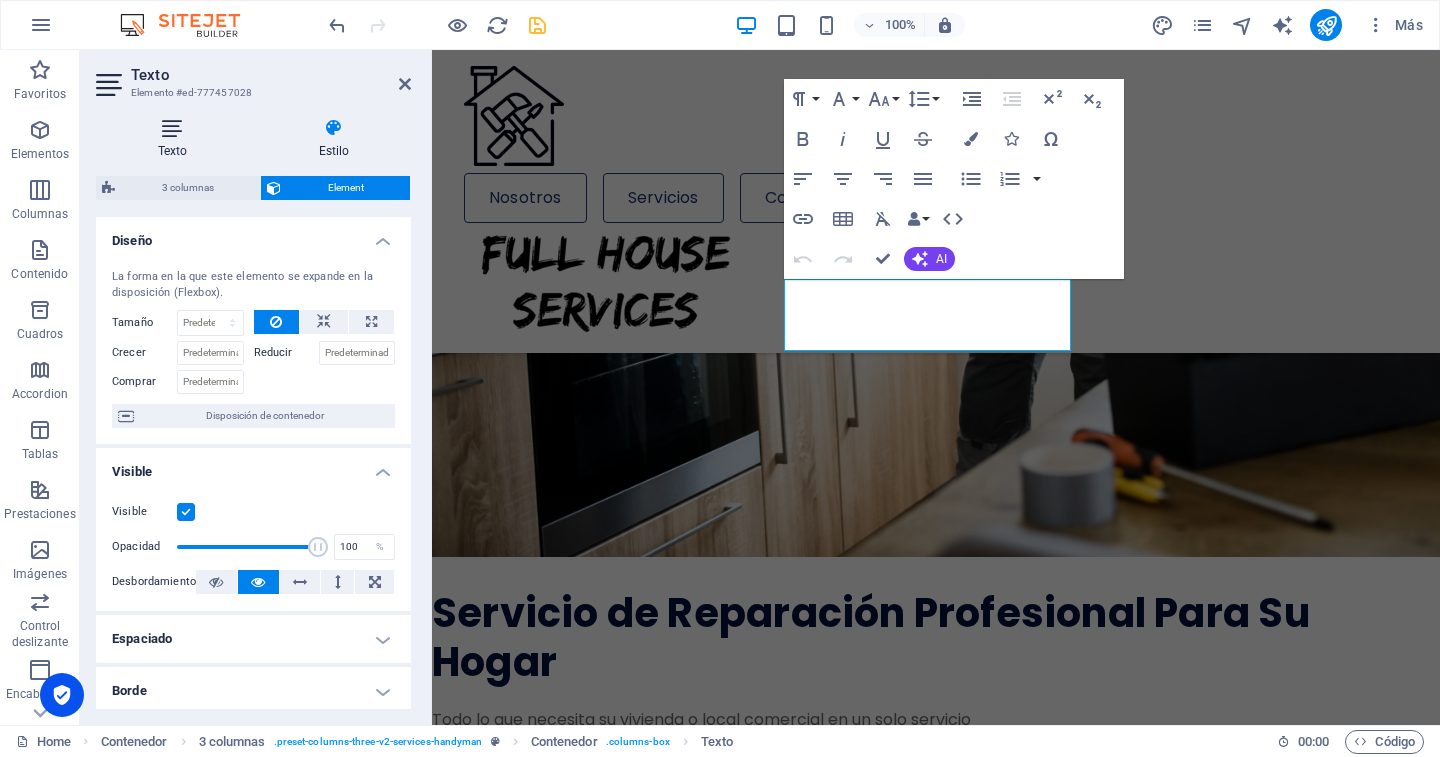 click on "Texto" at bounding box center (176, 139) 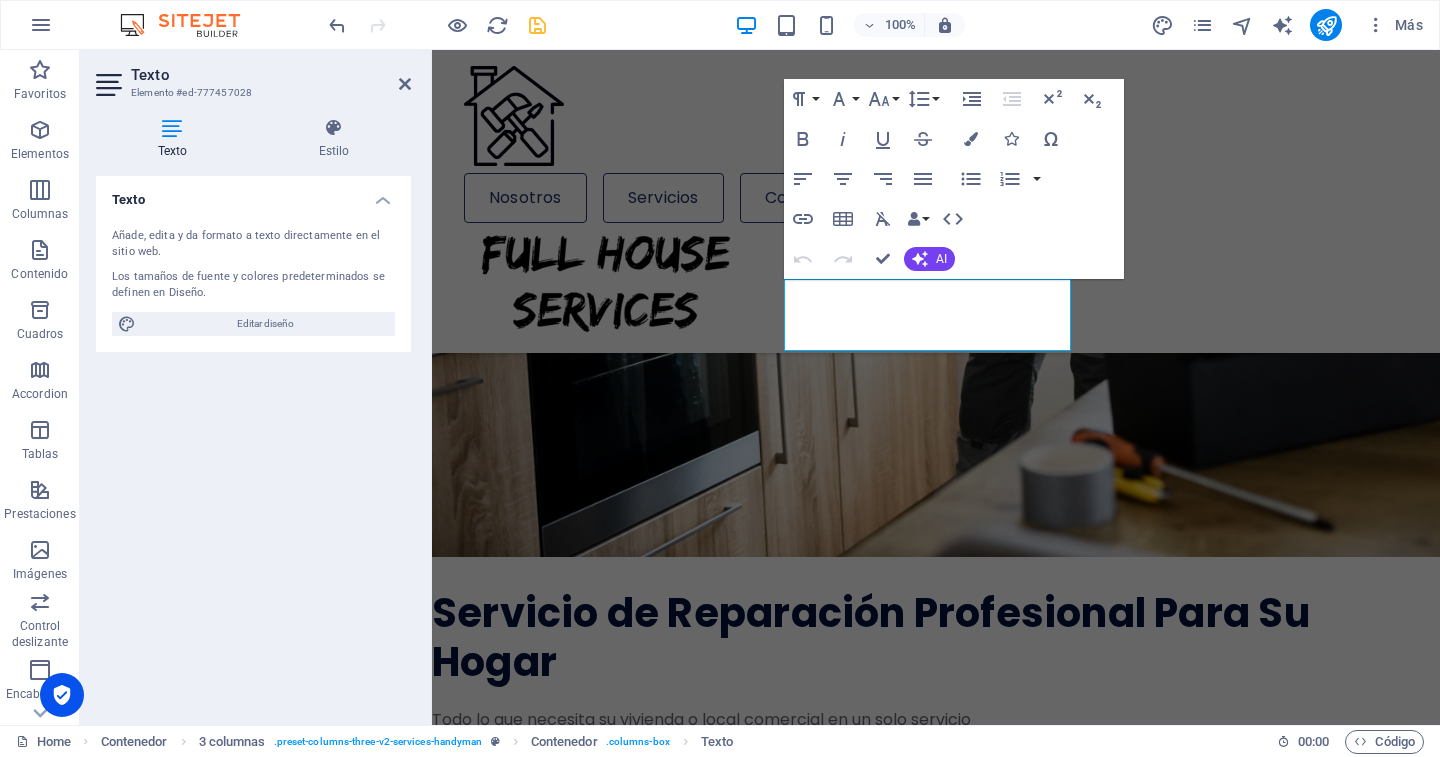 click at bounding box center [172, 128] 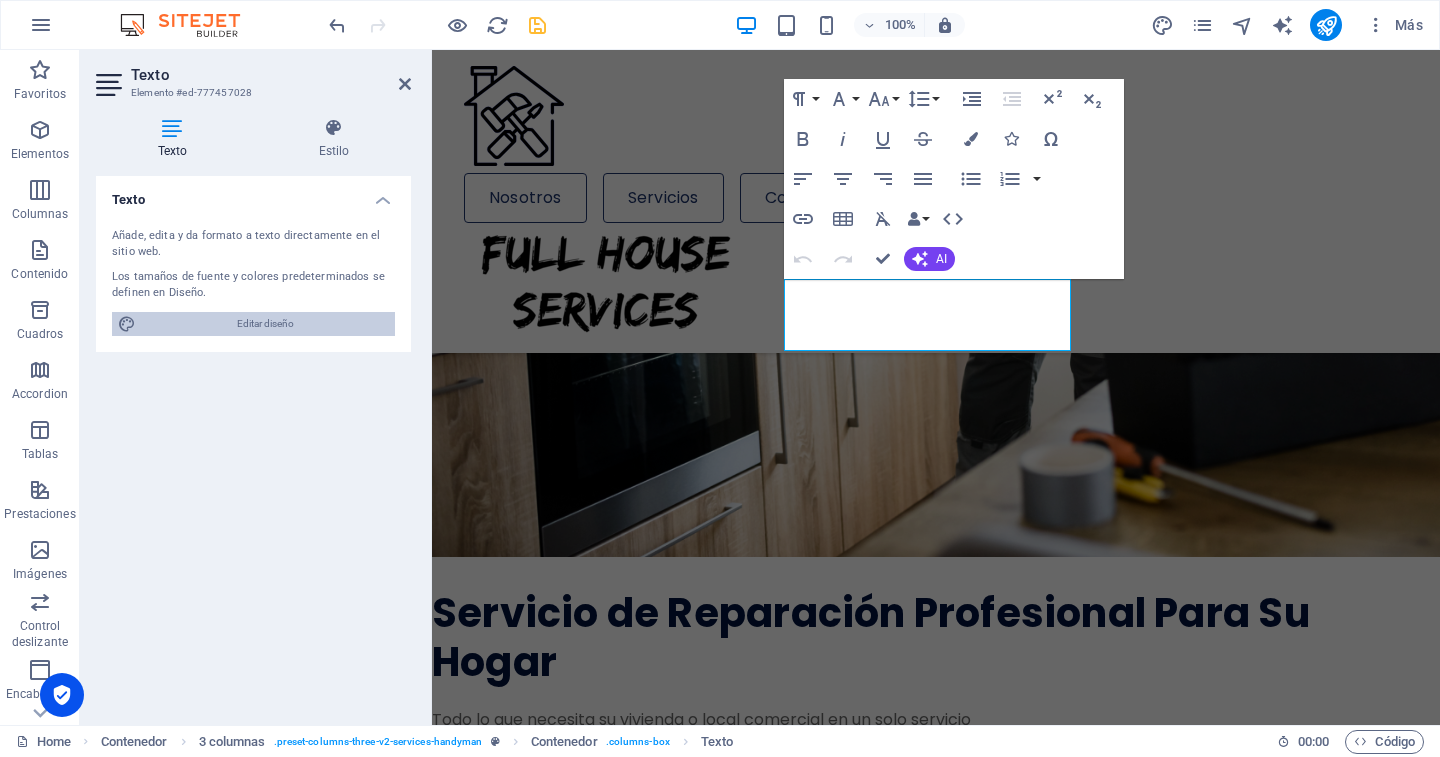 click on "Editar diseño" at bounding box center (265, 324) 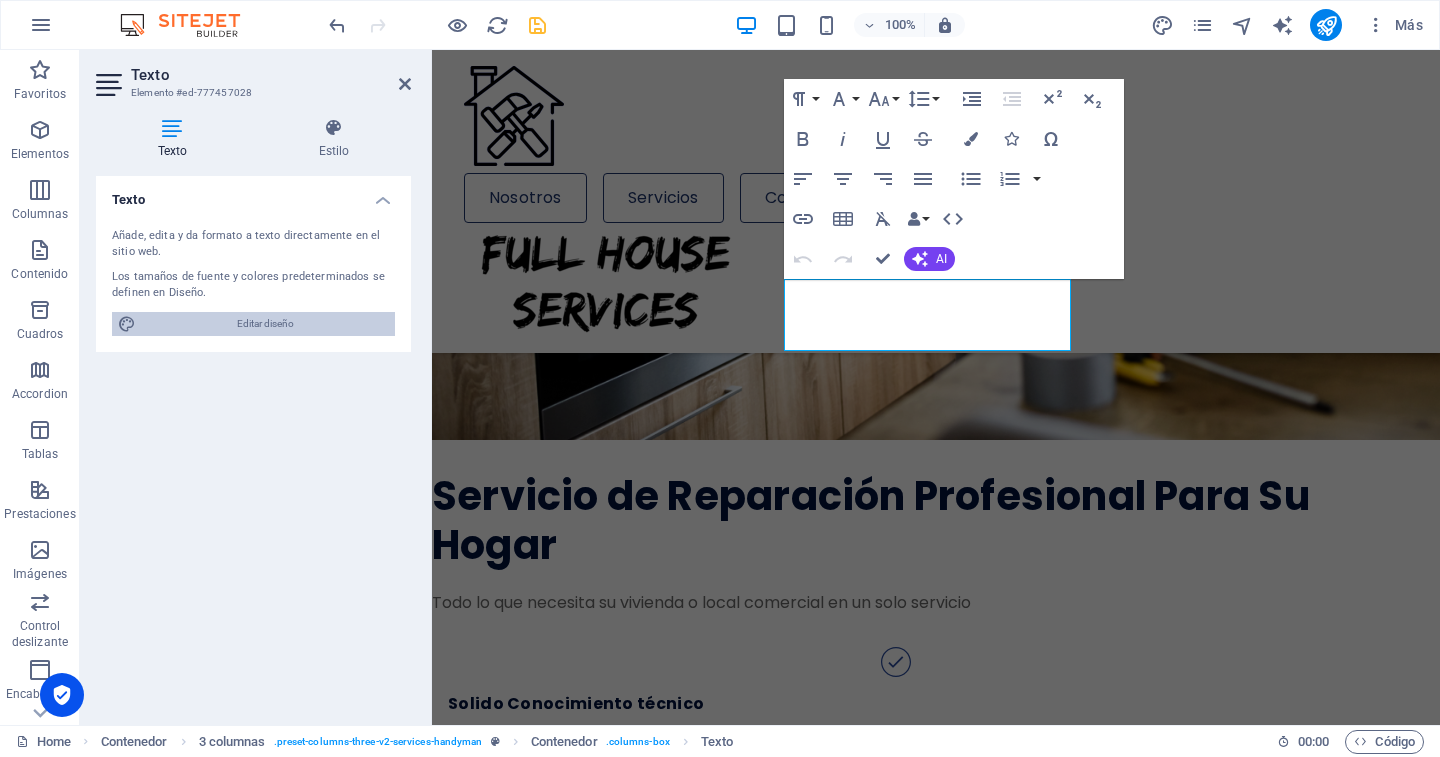select on "px" 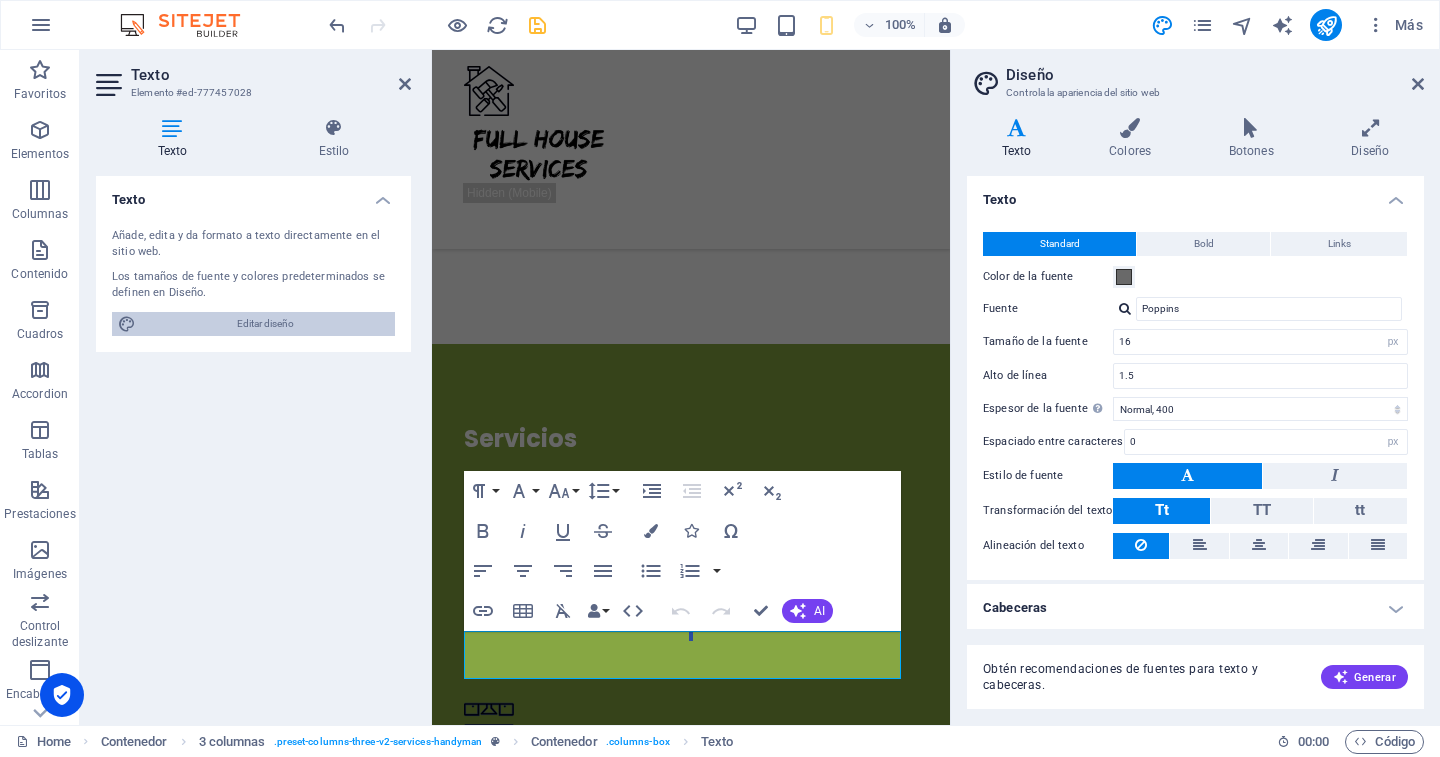 scroll, scrollTop: 1643, scrollLeft: 0, axis: vertical 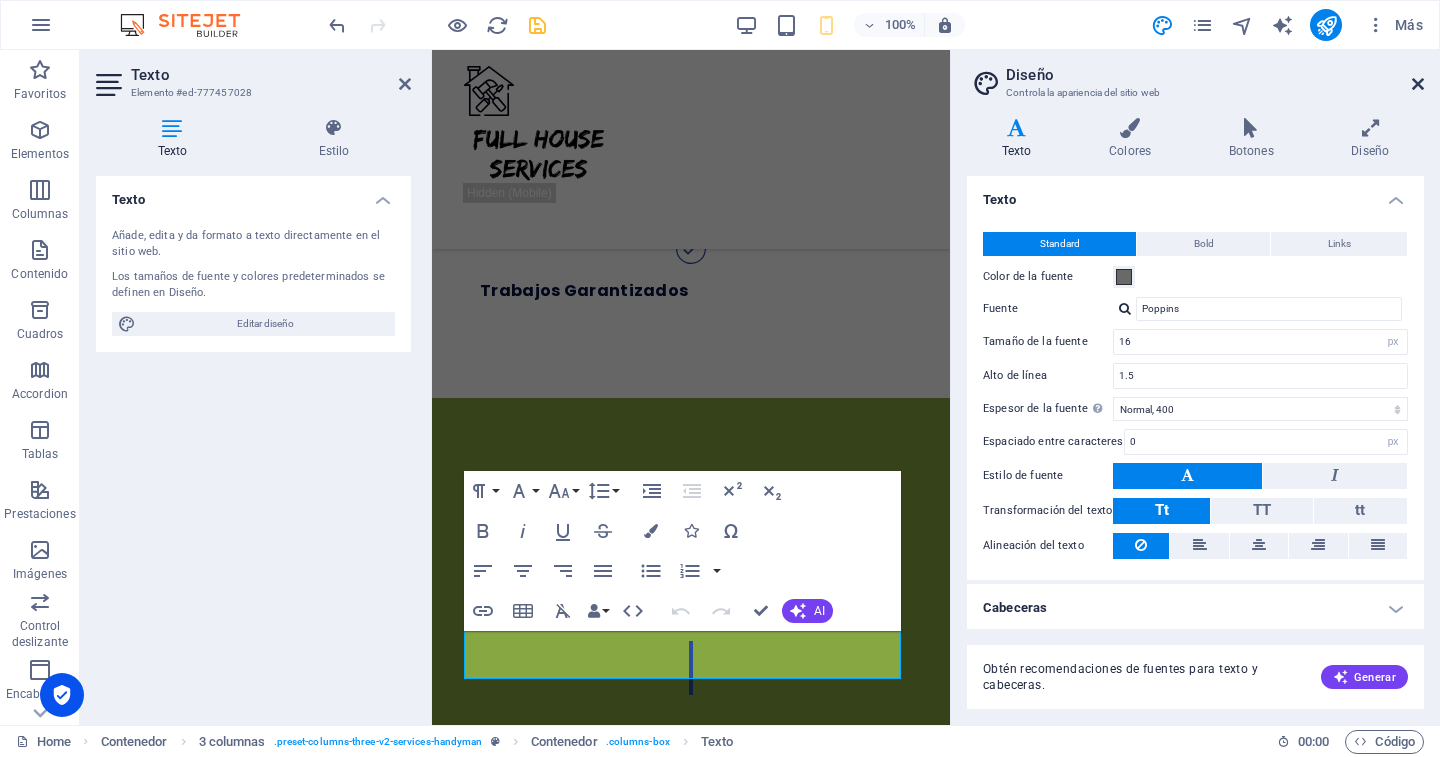 drag, startPoint x: 1416, startPoint y: 81, endPoint x: 597, endPoint y: 339, distance: 858.67633 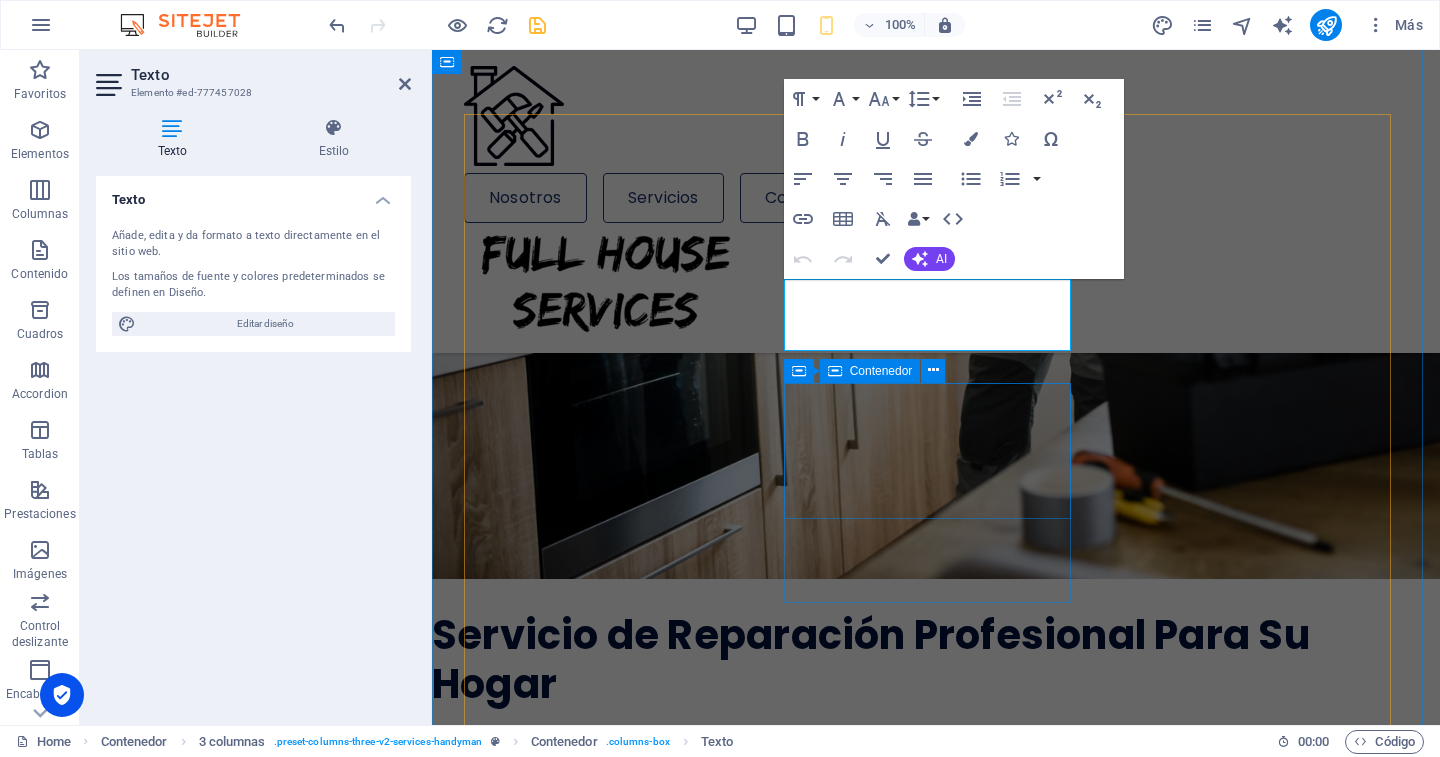 scroll, scrollTop: 1697, scrollLeft: 0, axis: vertical 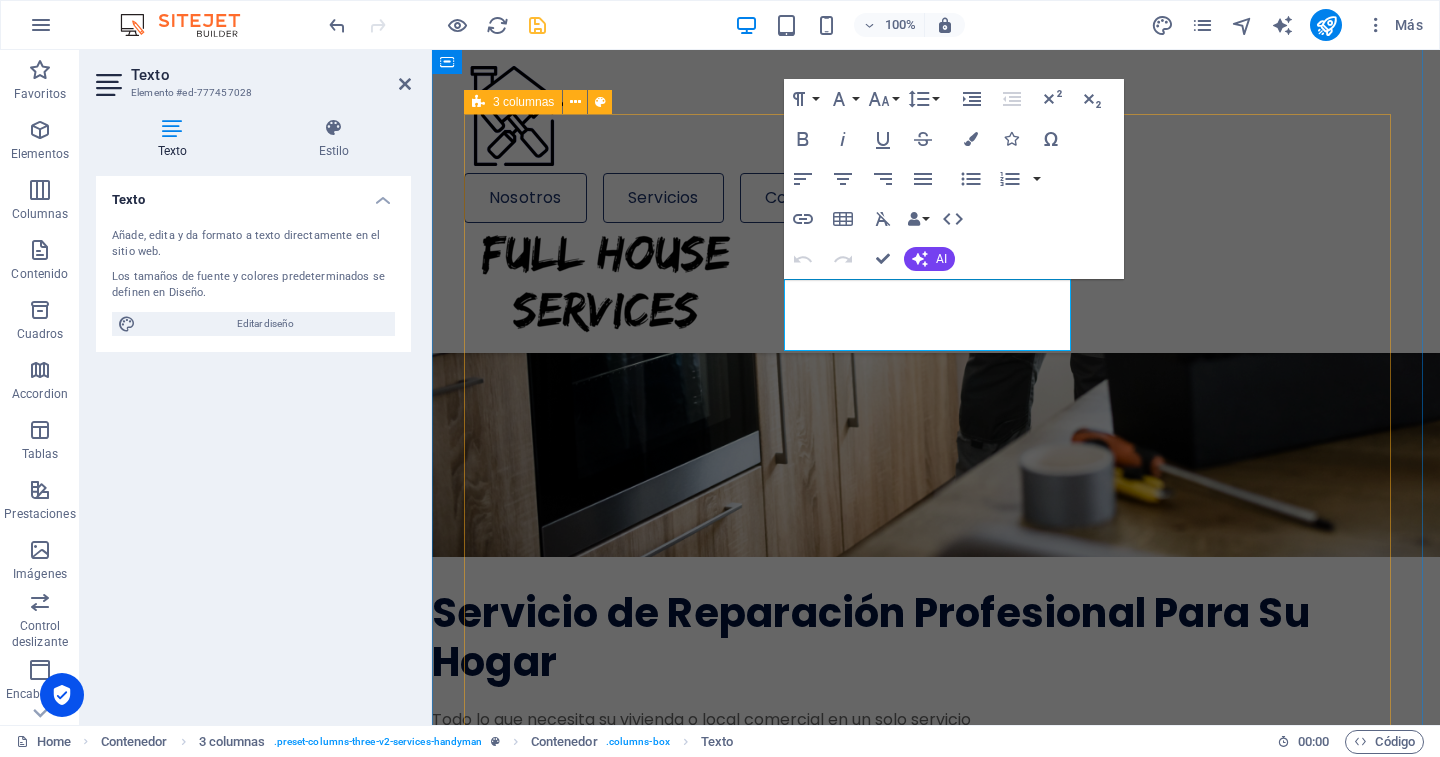 click on "01
Baño y Cocina Lörem ipsum där töngar, resoren, kronas: antefött. Sulot taikonaut, migt, i [PERSON_NAME]. 02
Pisos Lörem ipsum där töngar, resoren, kronas: antefött. Sulot taikonaut, migt, i [PERSON_NAME]. 03
Techumbre Un tejado que funcione eficientemente garantiza la conservación de la construcción 04
Rejas y Portones Estética y Seguridad. ¡Lo hacemos! 05
Pintura Express Lörem ipsum där töngar, resoren, kronas: antefött. Sulot taikonaut, migt, i [PERSON_NAME]. 06
Gasfitería Lörem ipsum där töngar, resoren, kronas: antefött. Sulot taikonaut, migt, i [PERSON_NAME]. 07
Carpinteria Lörem ipsum där töngar, resoren, kronas: antefött. Sulot taikonaut, migt, i [PERSON_NAME]. 08   .cls-1{fill:none;stroke:#020202;stroke-miterlimit:10;stroke-width:1.91px;}.cls-2{fill:#020202;} Calefacción 09   Piscina" at bounding box center [936, 3383] 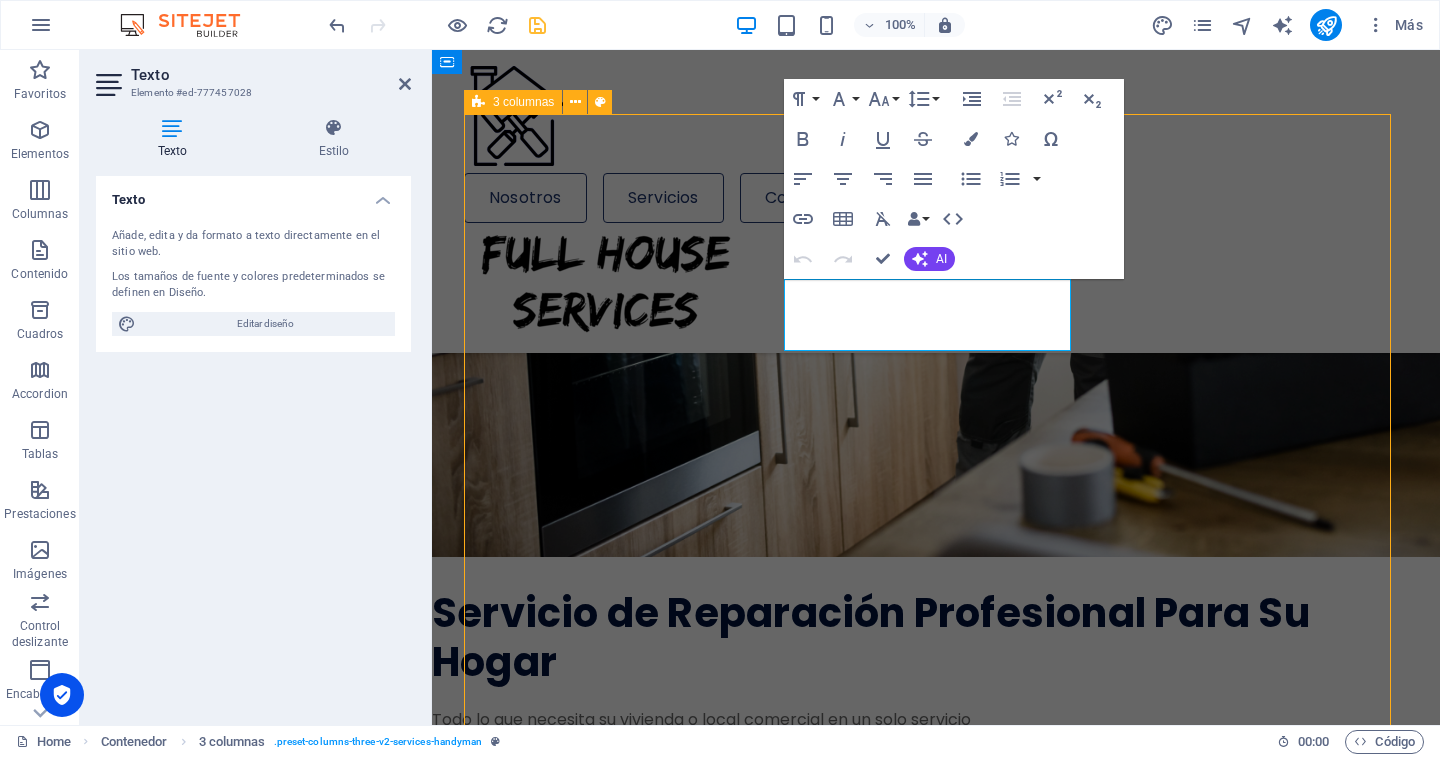 scroll, scrollTop: 1674, scrollLeft: 0, axis: vertical 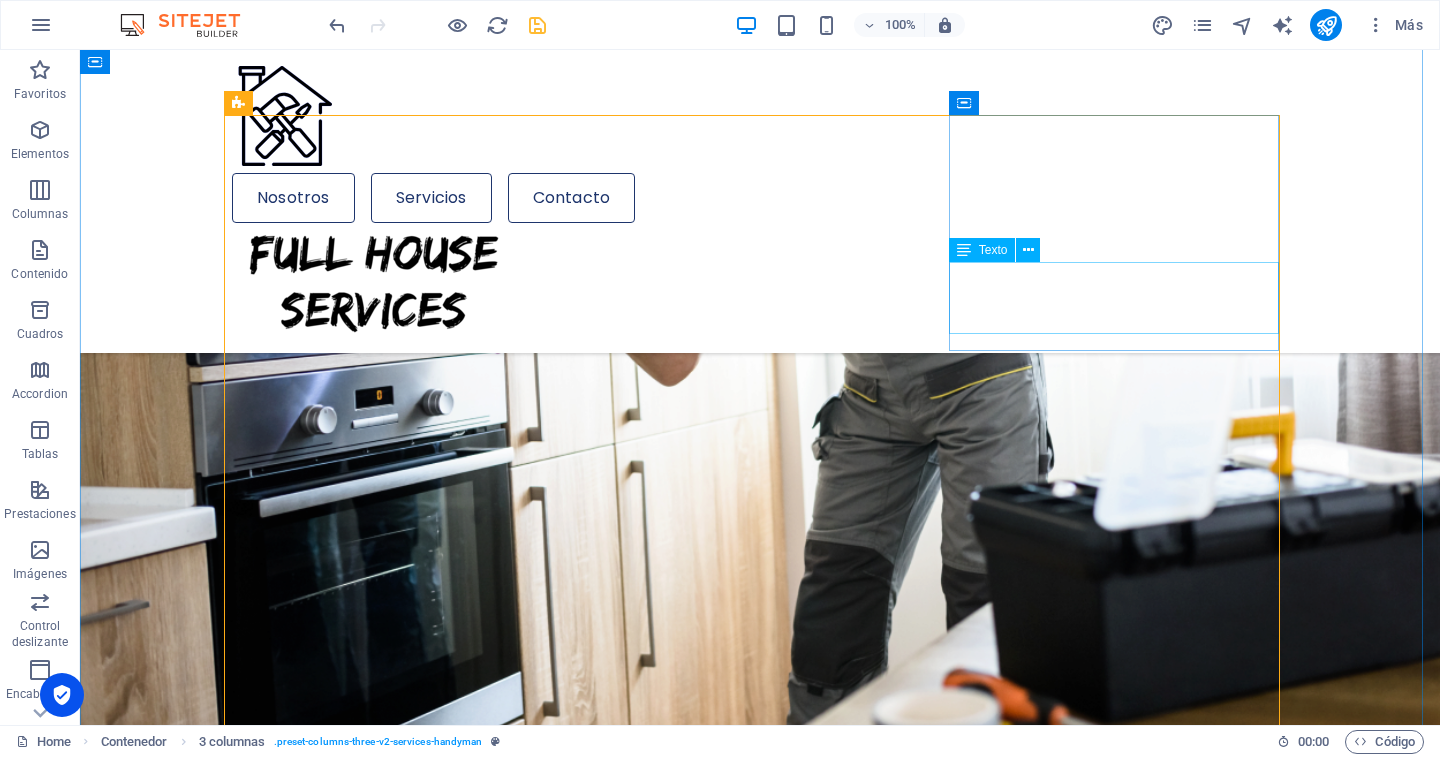 click on "Un tejado que funcione eficientemente garantiza la conservación de la construcción" at bounding box center (397, 2975) 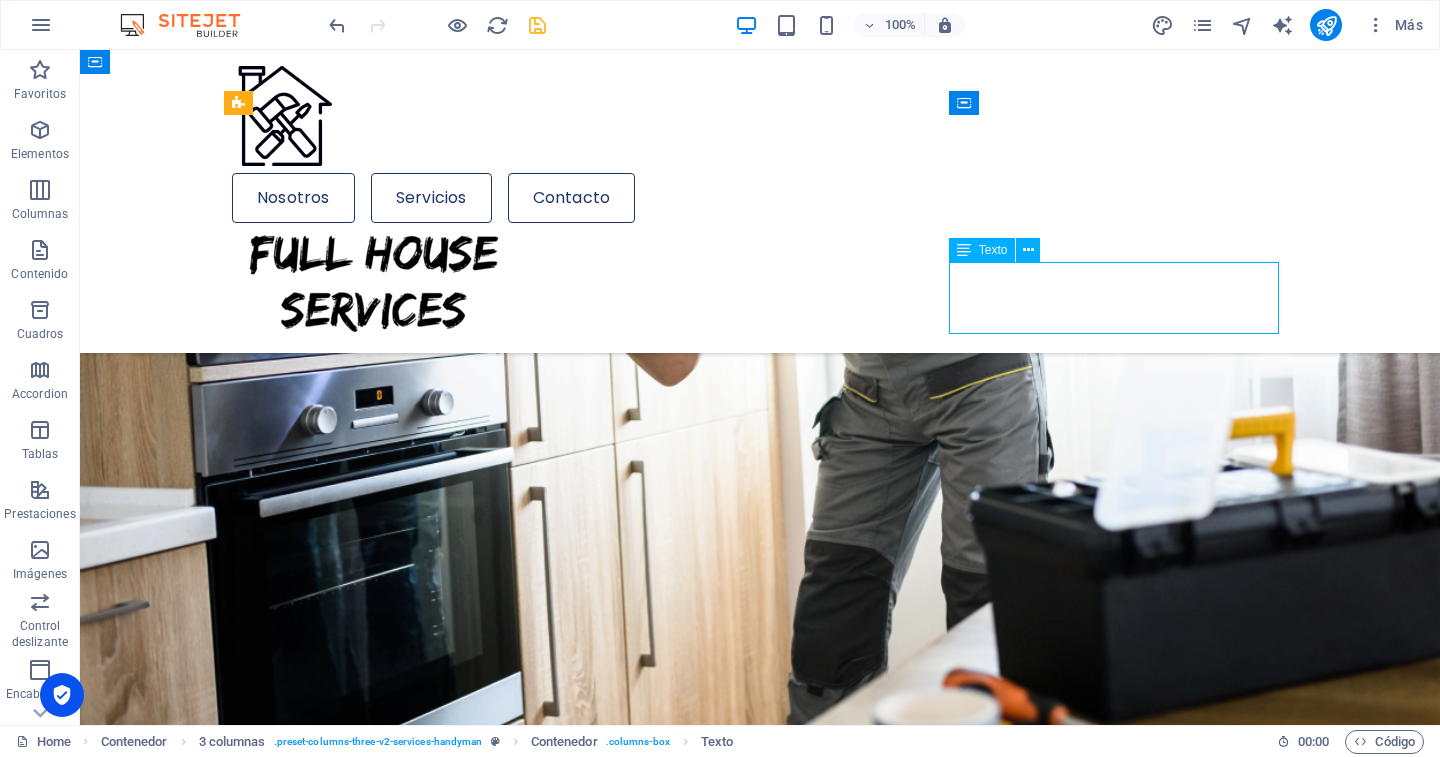 click on "Un tejado que funcione eficientemente garantiza la conservación de la construcción" at bounding box center (397, 2975) 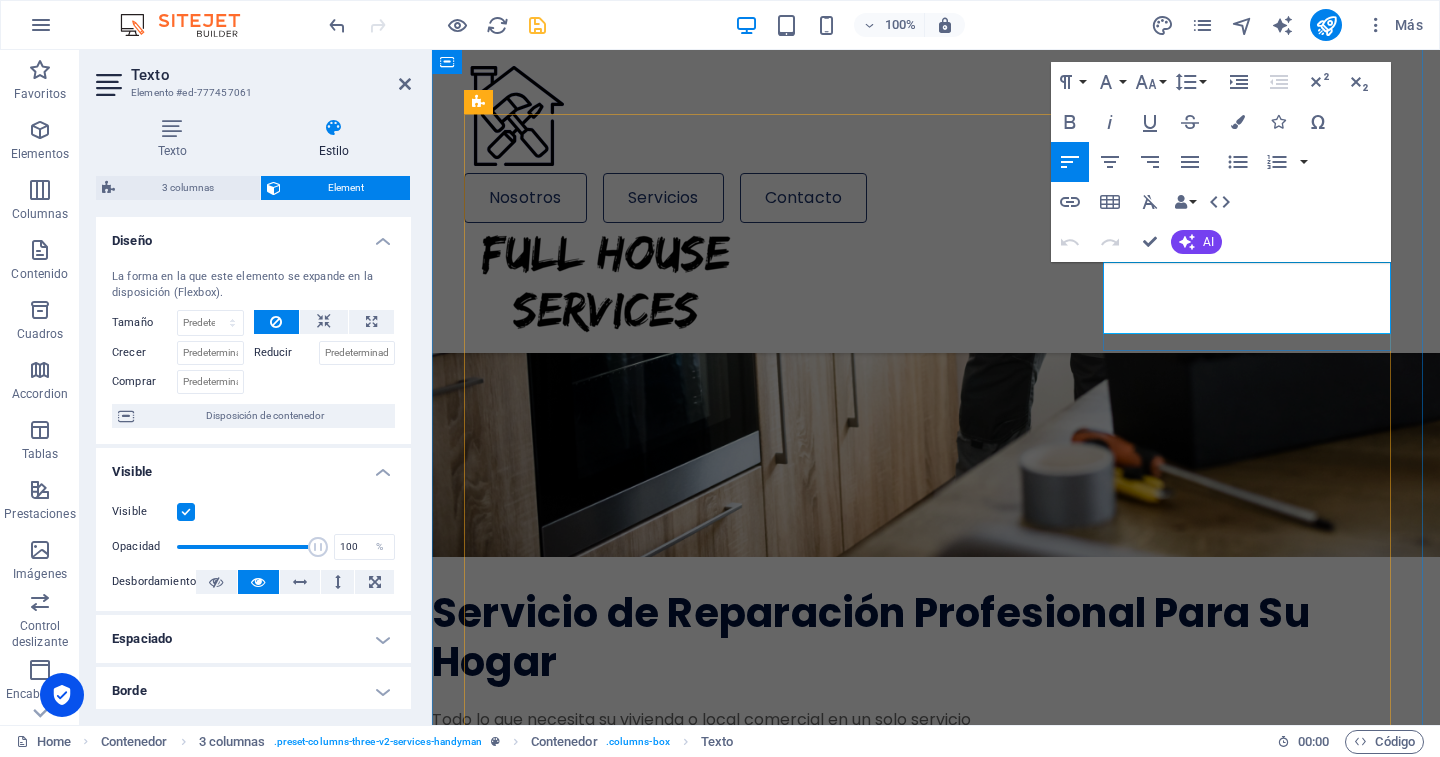 click on "Un tejado que funcione eficientemente garantiza la conservación de la construcción" at bounding box center [610, 2739] 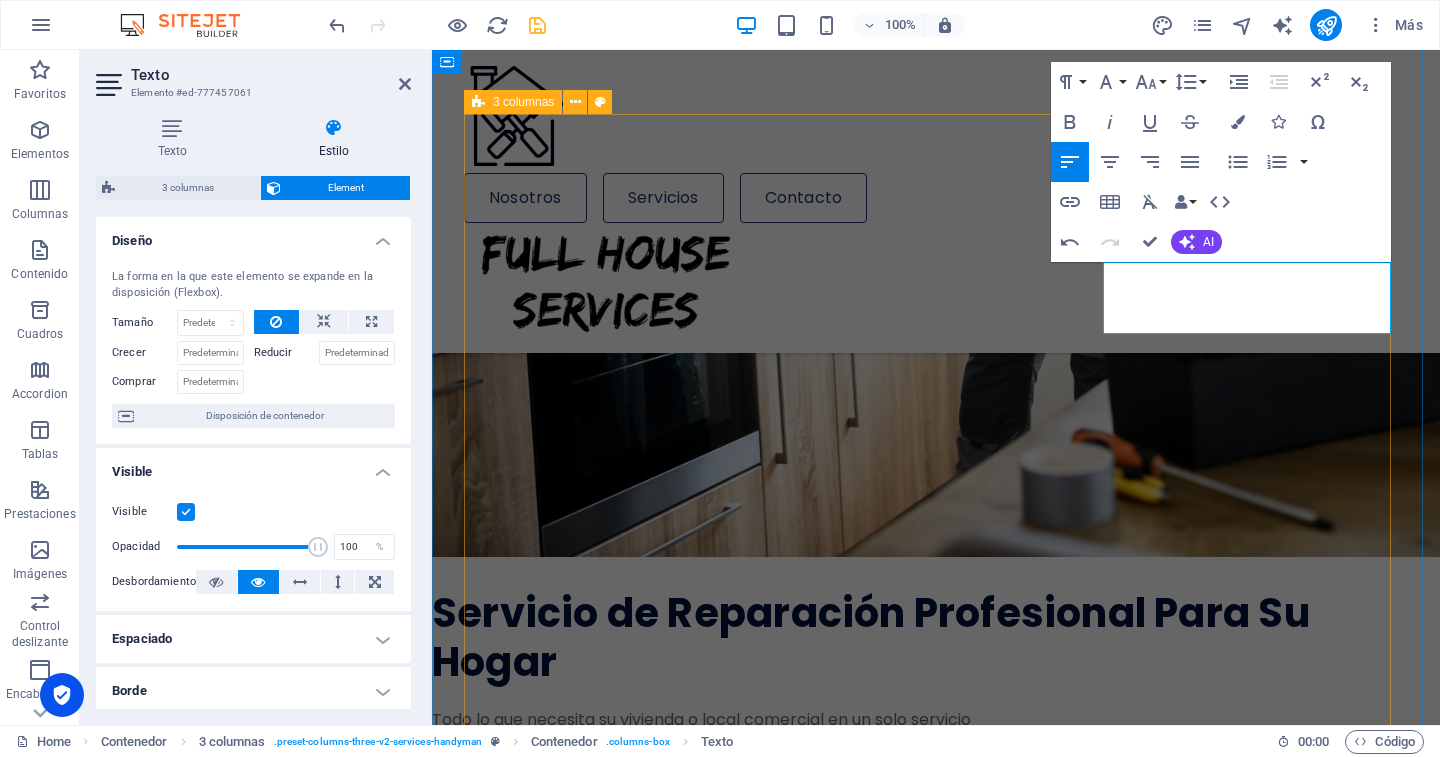 click on "01
Baño y Cocina Lörem ipsum där töngar, resoren, kronas: antefött. Sulot taikonaut, migt, i [PERSON_NAME]. 02
Pisos Lörem ipsum där töngar, resoren, kronas: antefött. Sulot taikonaut, migt, i [PERSON_NAME]. 03
Techumbre Un tejado que funciona  eficientemente garantiza la conservación de la construcción 04
Rejas y Portones Estética y Seguridad. ¡Lo hacemos! 05
Pintura Express Lörem ipsum där töngar, resoren, kronas: antefött. Sulot taikonaut, migt, i [PERSON_NAME]. 06
Gasfitería Lörem ipsum där töngar, resoren, kronas: antefött. Sulot taikonaut, migt, i [PERSON_NAME]. 07
Carpinteria Lörem ipsum där töngar, resoren, kronas: antefött. Sulot taikonaut, migt, i [PERSON_NAME]. 08   .cls-1{fill:none;stroke:#020202;stroke-miterlimit:10;stroke-width:1.91px;}.cls-2{fill:#020202;} Calefacción 09   Piscina" at bounding box center (936, 3383) 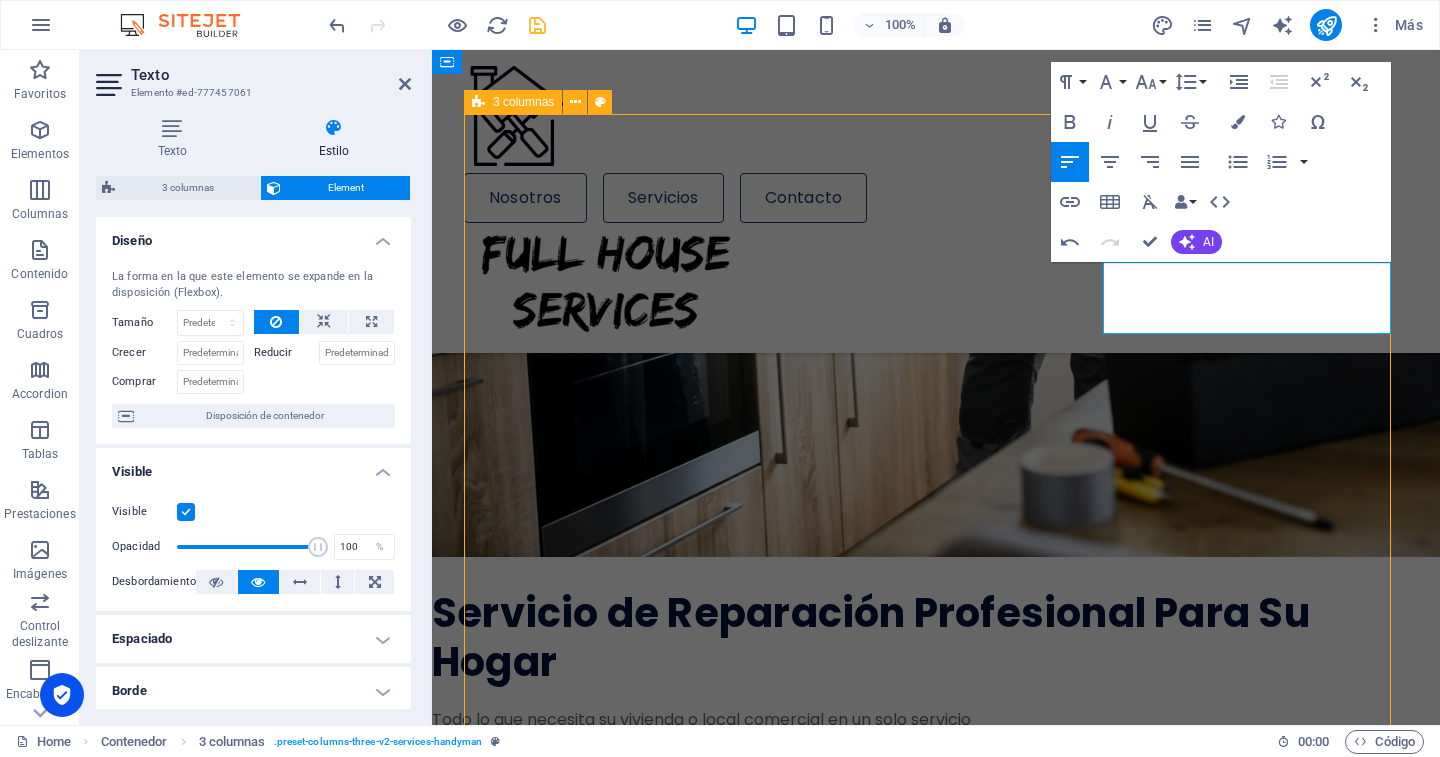 click on "01
Baño y Cocina Lörem ipsum där töngar, resoren, kronas: antefött. Sulot taikonaut, migt, i [PERSON_NAME]. 02
Pisos Lörem ipsum där töngar, resoren, kronas: antefött. Sulot taikonaut, migt, i [PERSON_NAME]. 03
Techumbre Un tejado que funciona  eficientemente garantiza la conservación de la construcción 04
Rejas y Portones Estética y Seguridad. ¡Lo hacemos! 05
Pintura Express Lörem ipsum där töngar, resoren, kronas: antefött. Sulot taikonaut, migt, i [PERSON_NAME]. 06
Gasfitería Lörem ipsum där töngar, resoren, kronas: antefött. Sulot taikonaut, migt, i [PERSON_NAME]. 07
Carpinteria Lörem ipsum där töngar, resoren, kronas: antefött. Sulot taikonaut, migt, i [PERSON_NAME]. 08   .cls-1{fill:none;stroke:#020202;stroke-miterlimit:10;stroke-width:1.91px;}.cls-2{fill:#020202;} Calefacción 09   Piscina" at bounding box center (936, 3383) 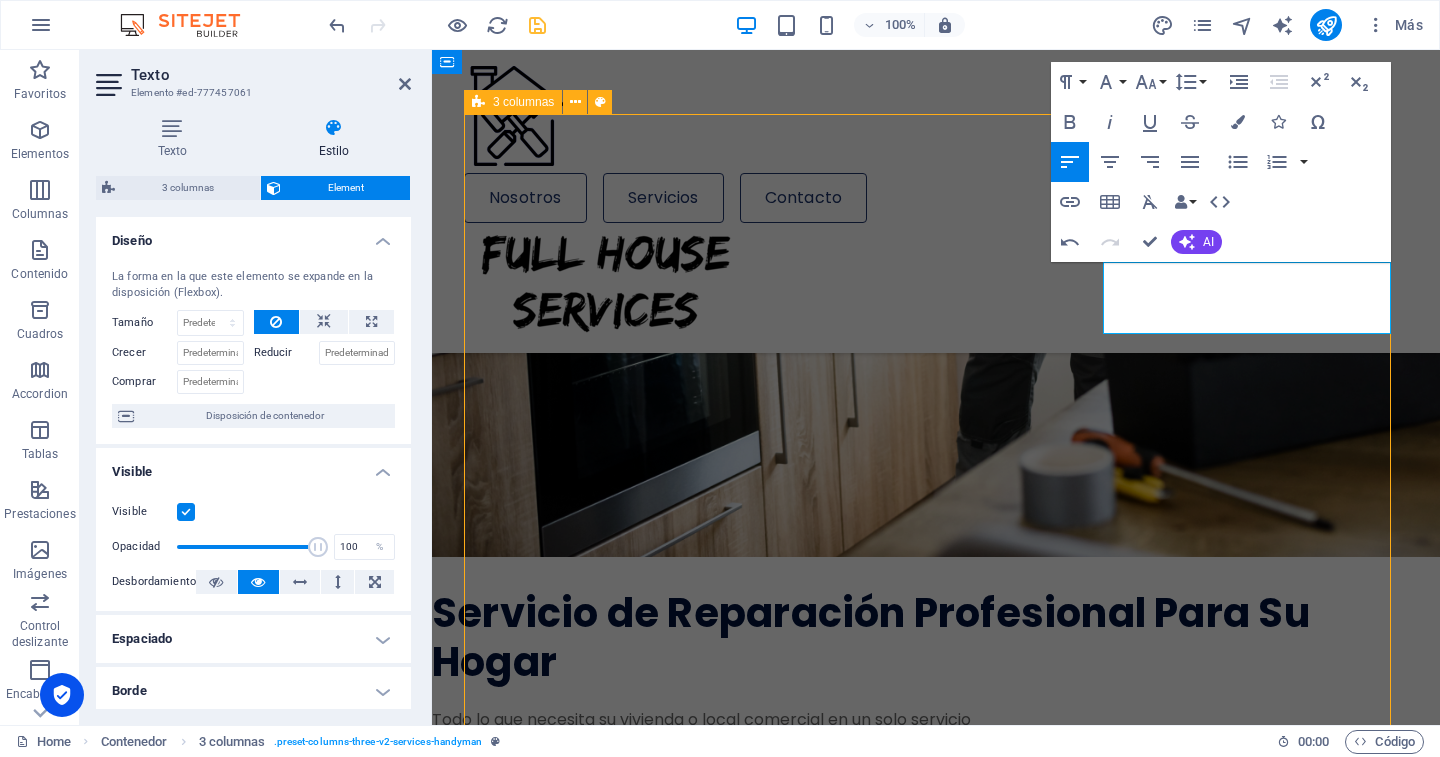select on "px" 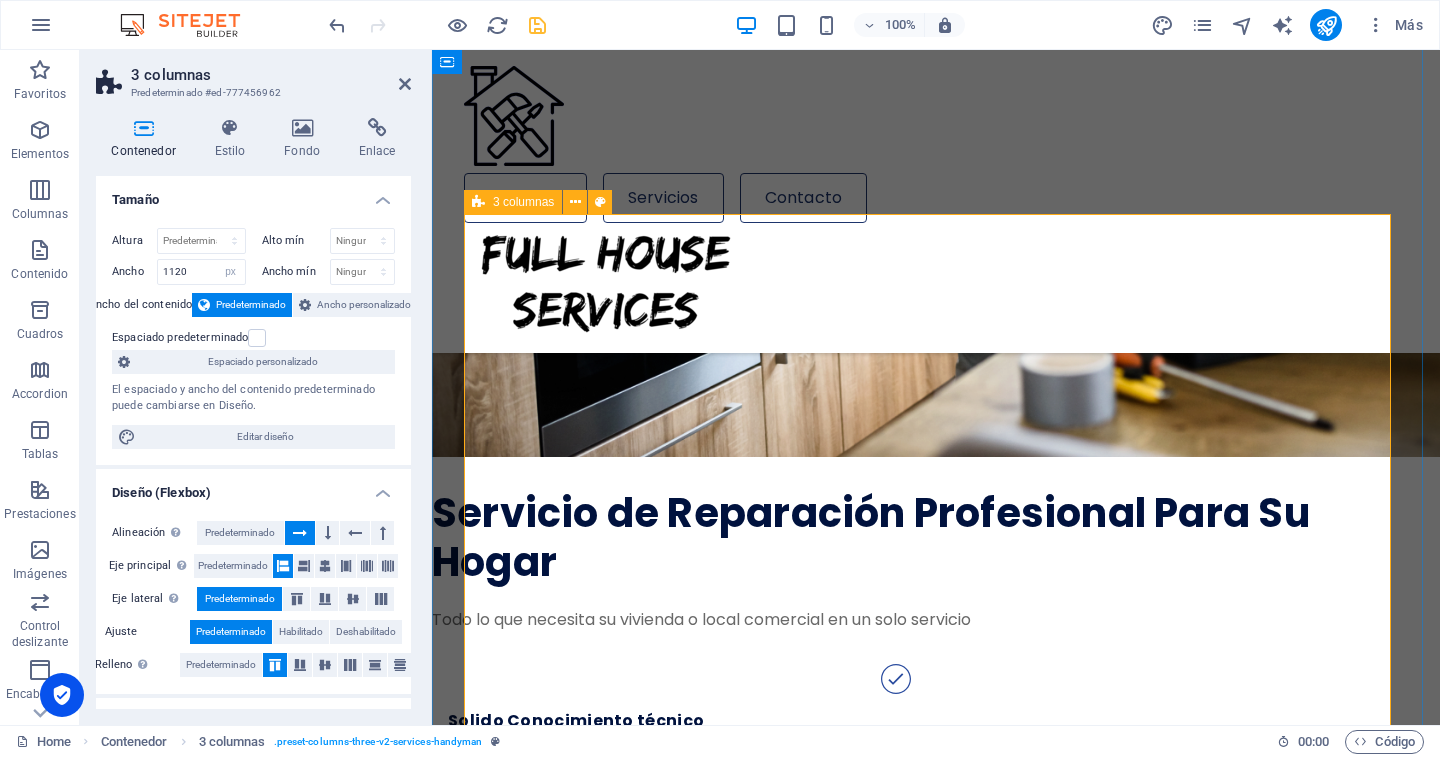 scroll, scrollTop: 1597, scrollLeft: 0, axis: vertical 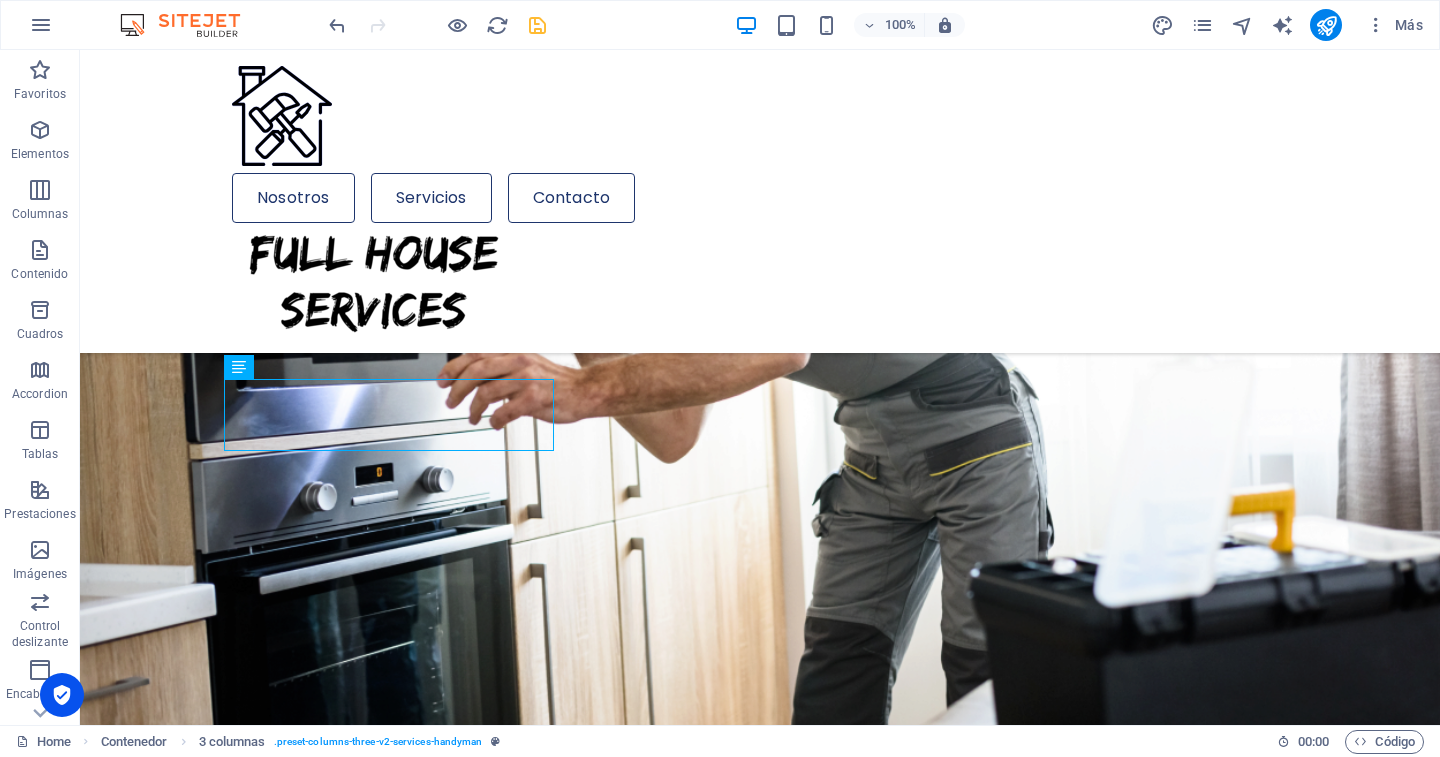 drag, startPoint x: 310, startPoint y: 436, endPoint x: 669, endPoint y: 433, distance: 359.01254 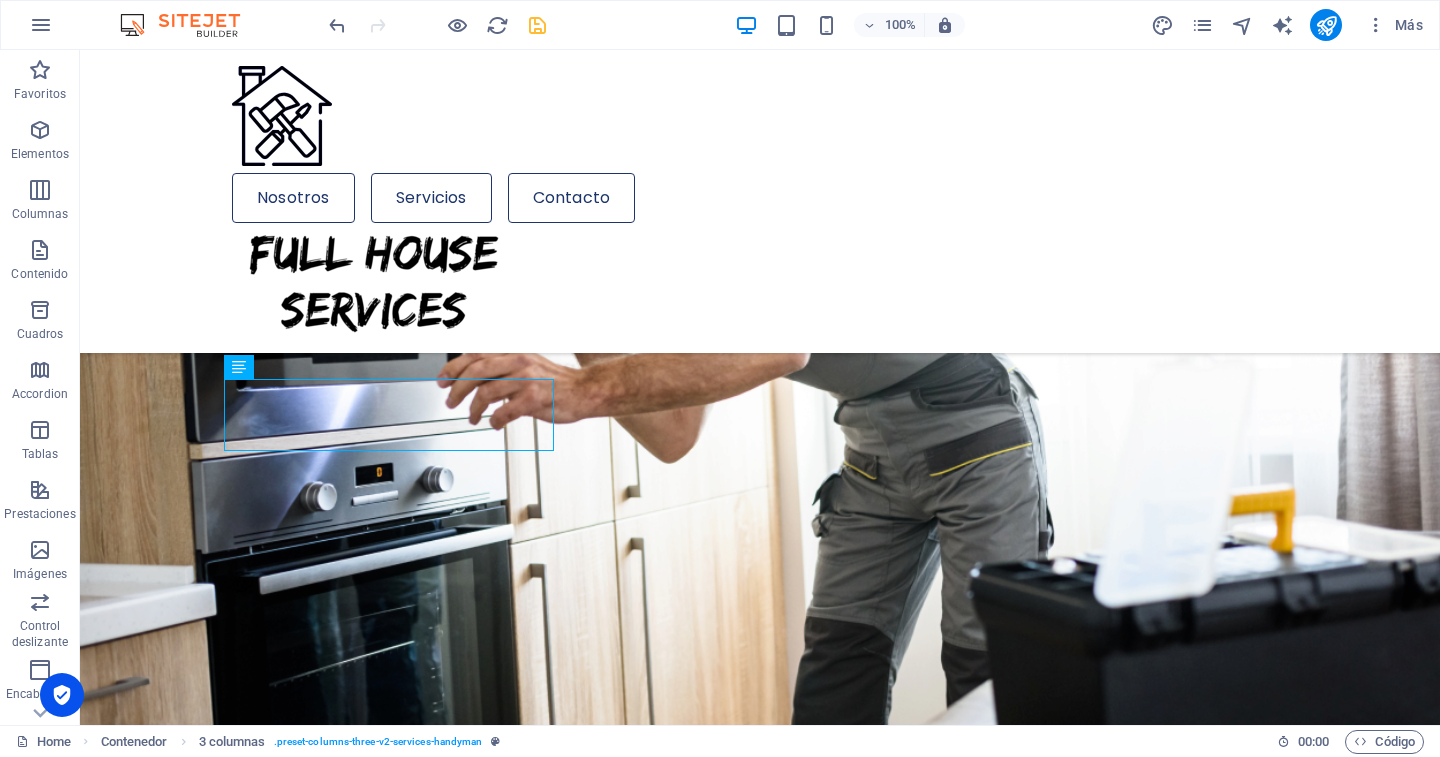 scroll, scrollTop: 1574, scrollLeft: 0, axis: vertical 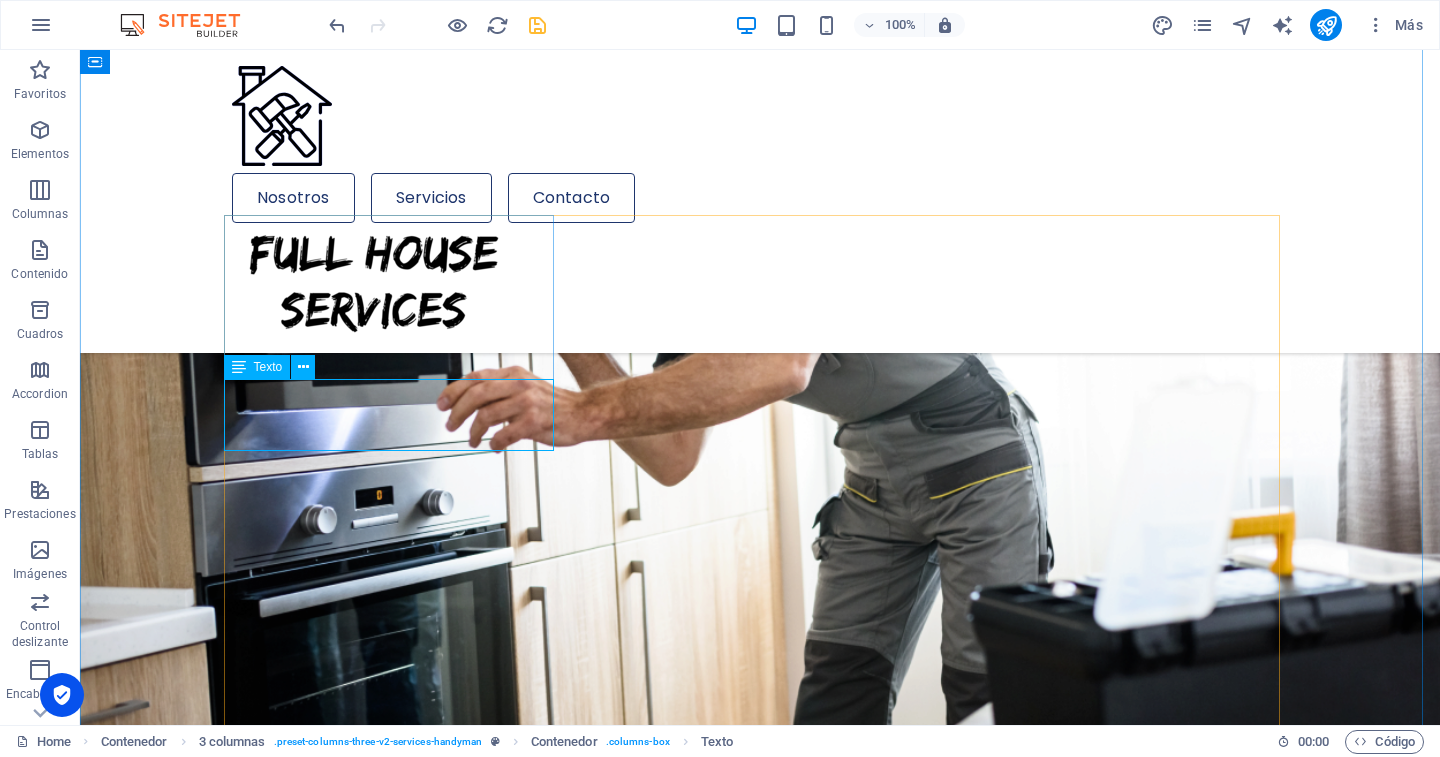 click on "Lörem ipsum där töngar, resoren, kronas: antefött. Sulot taikonaut, migt, i [PERSON_NAME]." at bounding box center [397, 2149] 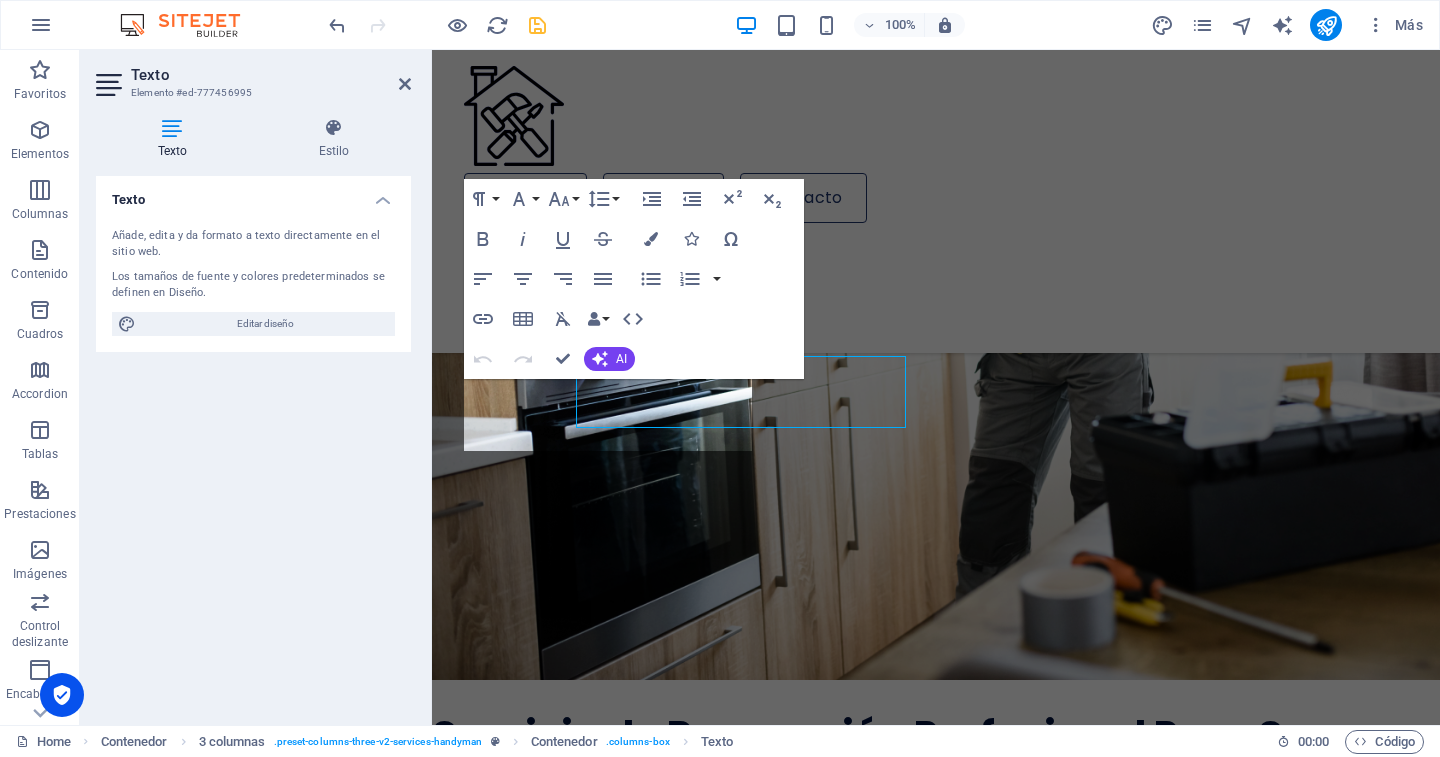 scroll, scrollTop: 1597, scrollLeft: 0, axis: vertical 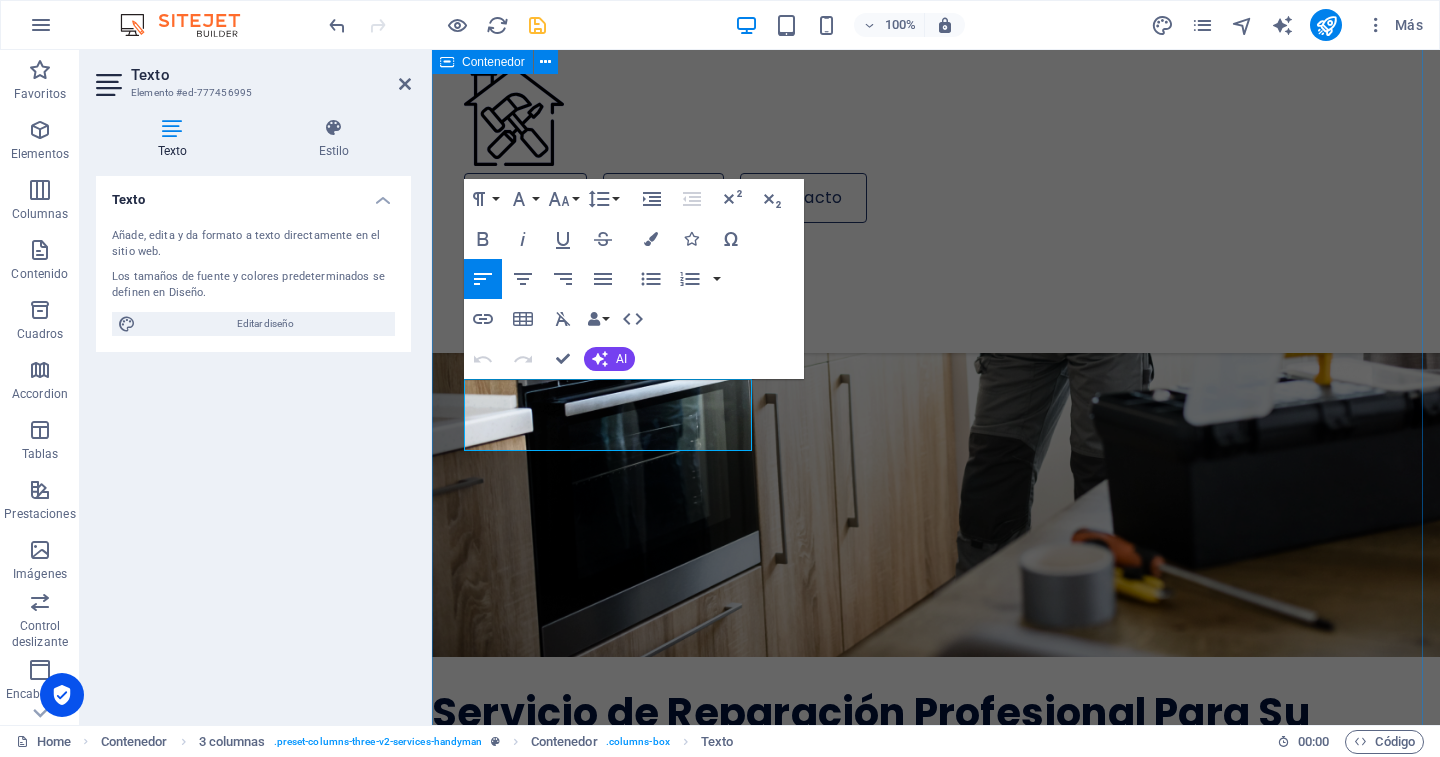 drag, startPoint x: 642, startPoint y: 433, endPoint x: 456, endPoint y: 392, distance: 190.46523 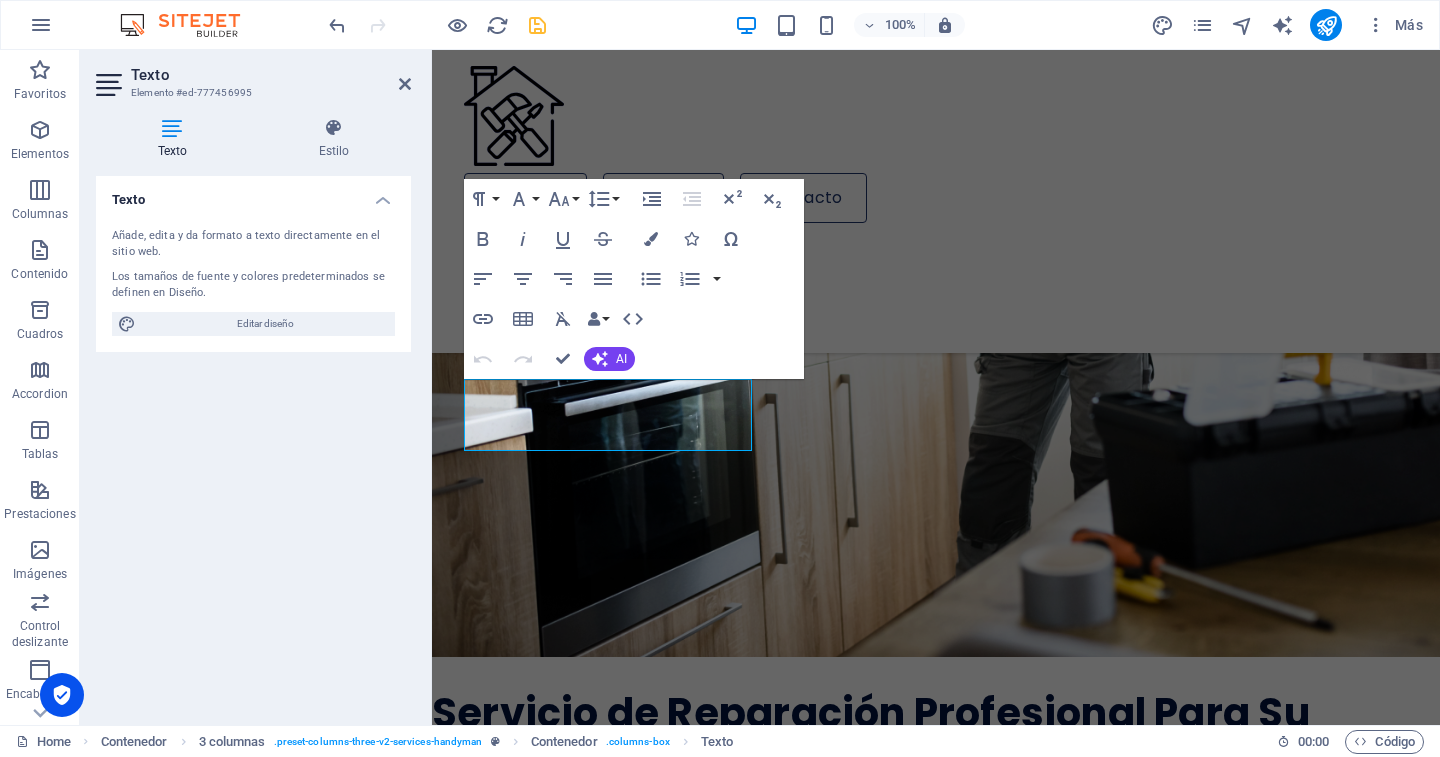 click on "Un tejado que funciona  eficientemente garantiza la conservación de la construcción" at bounding box center [610, 2839] 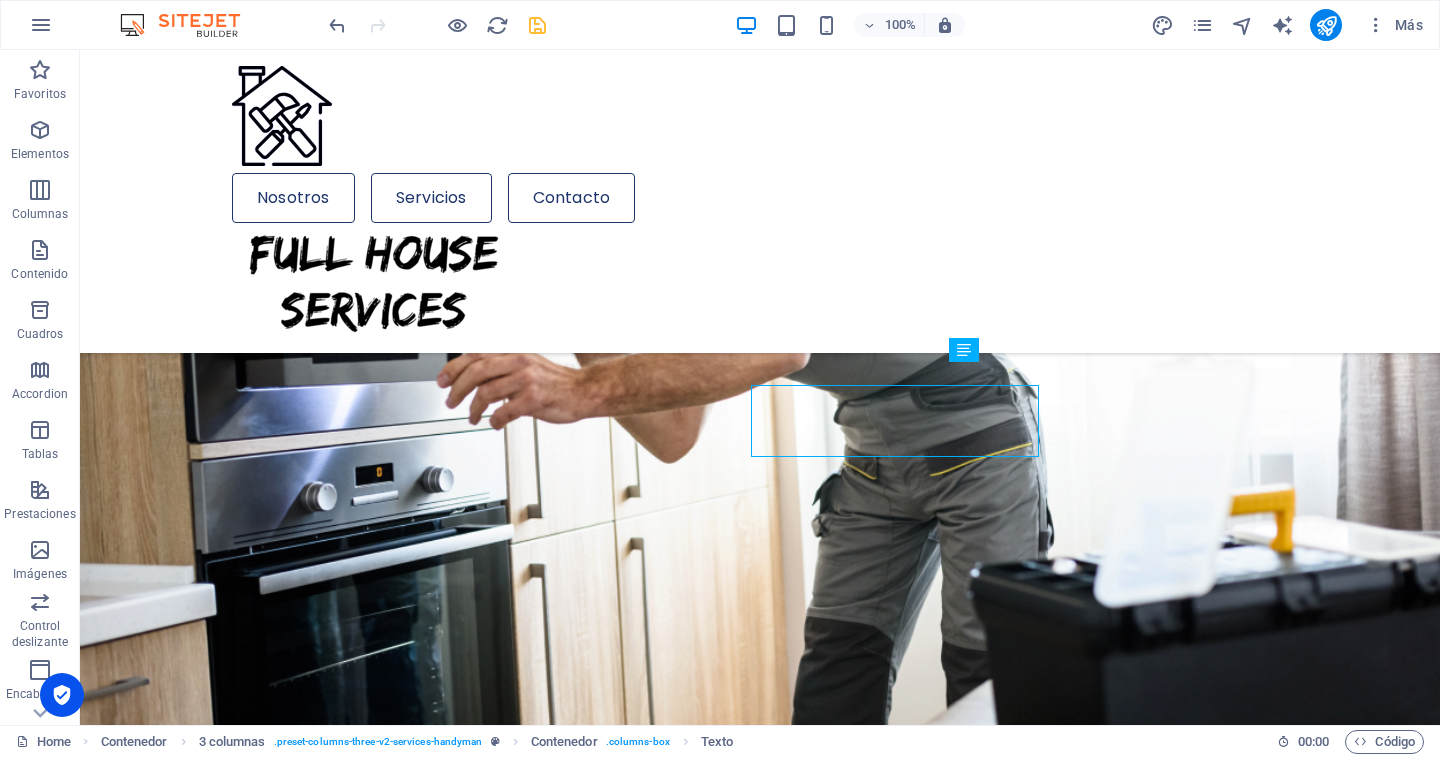 scroll, scrollTop: 1574, scrollLeft: 0, axis: vertical 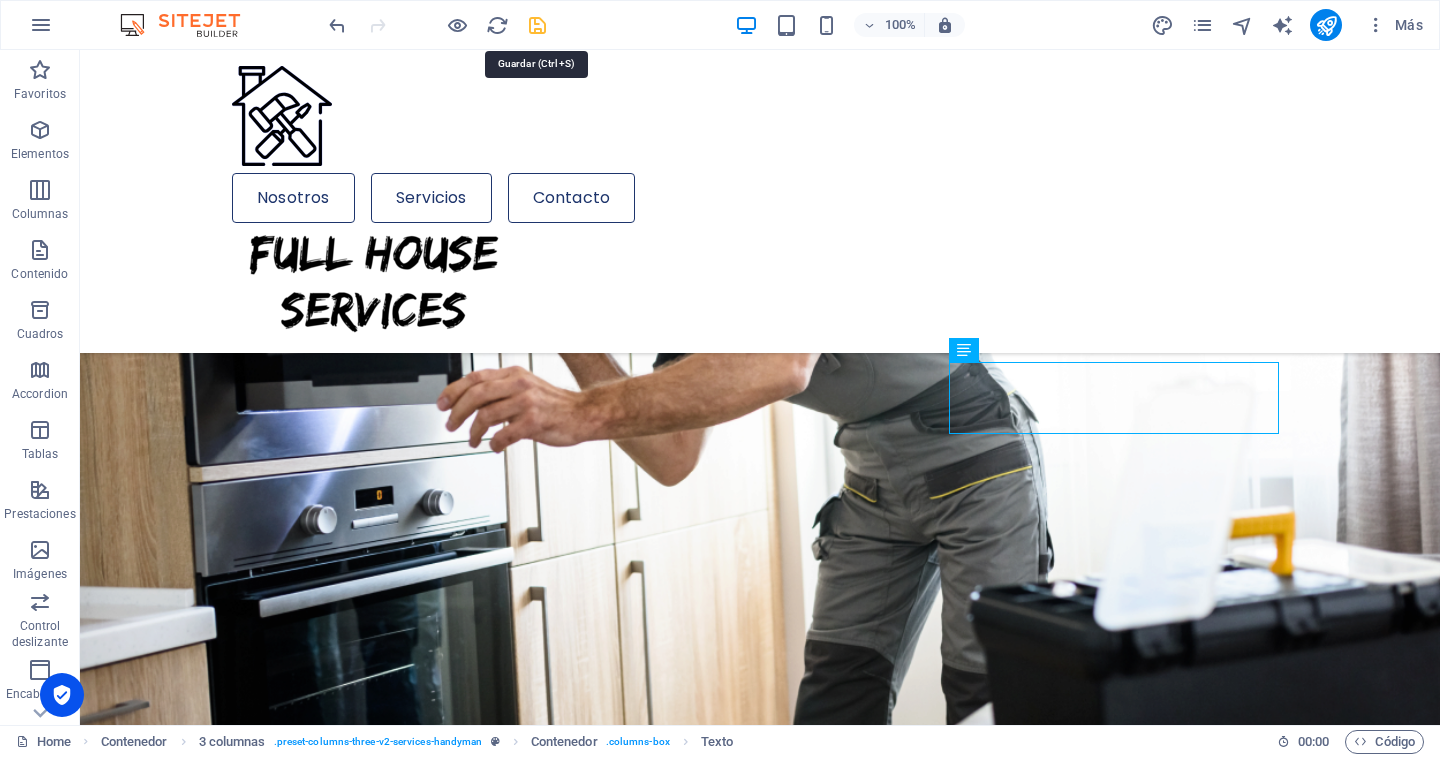 click at bounding box center [537, 25] 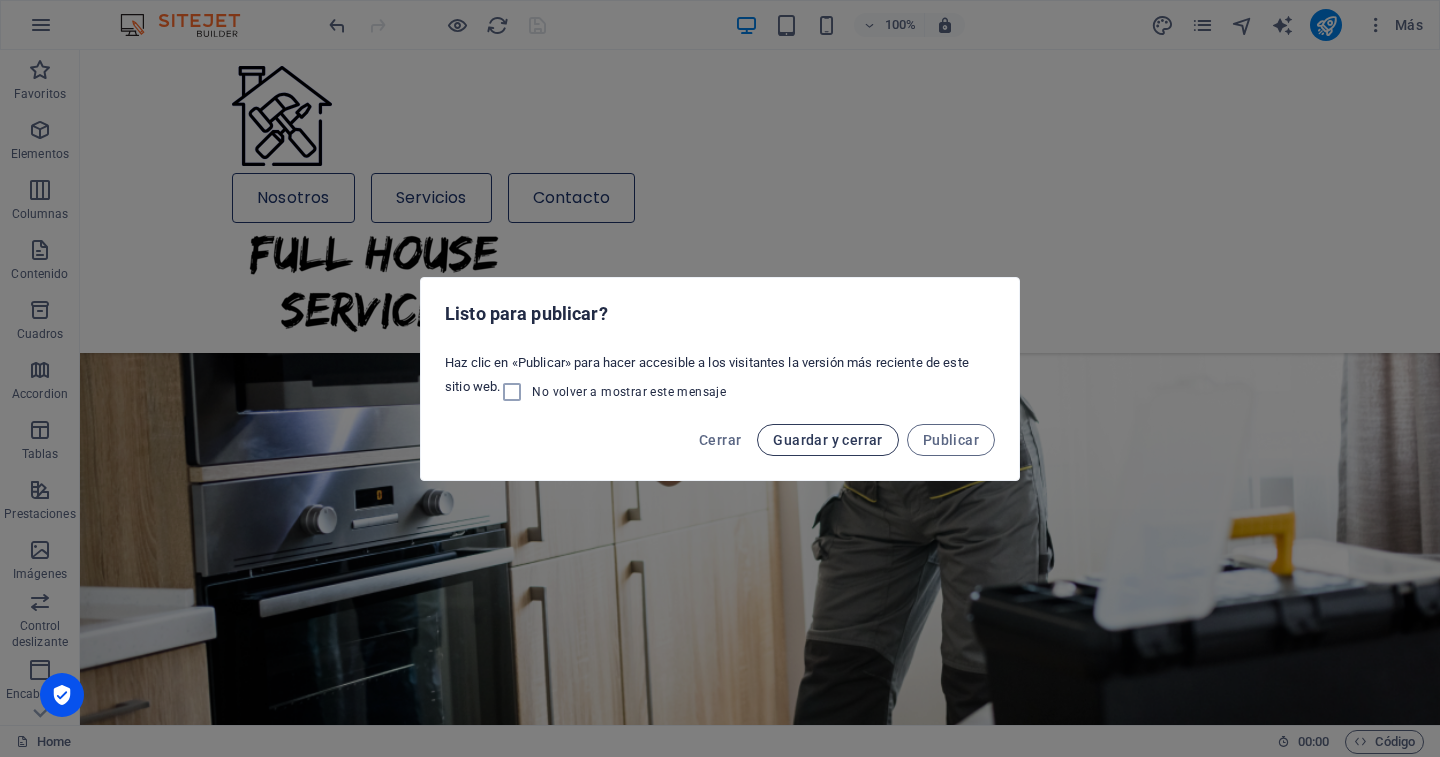 click on "Guardar y cerrar" at bounding box center [827, 440] 